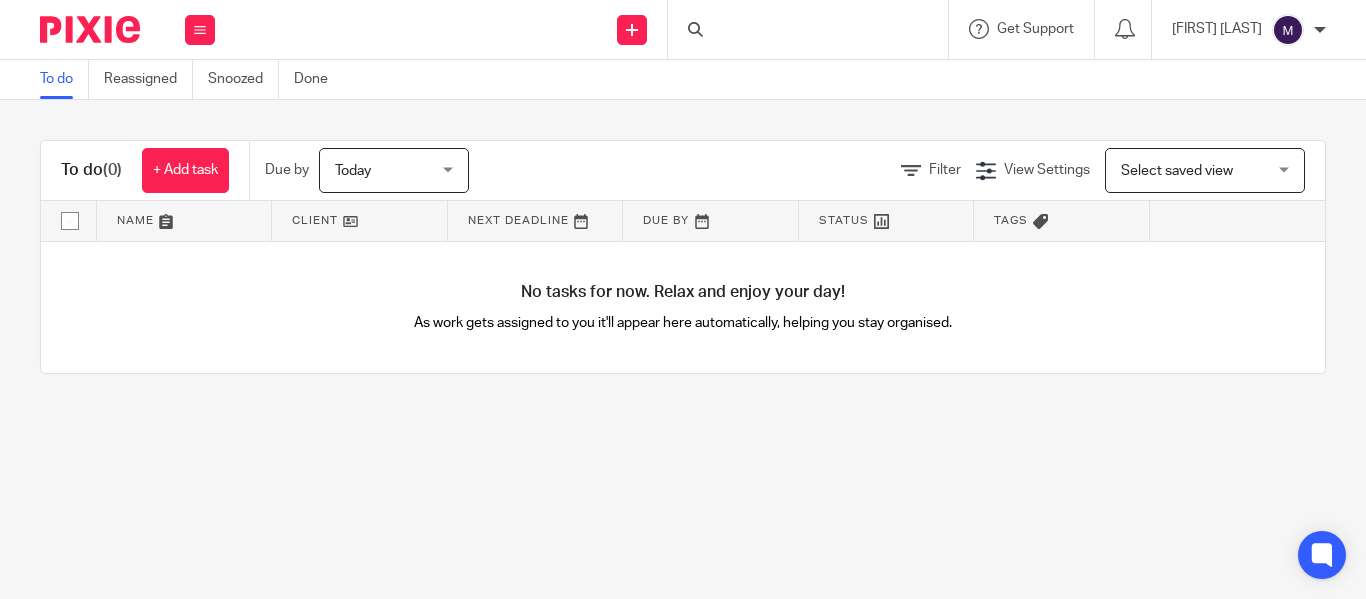 scroll, scrollTop: 0, scrollLeft: 0, axis: both 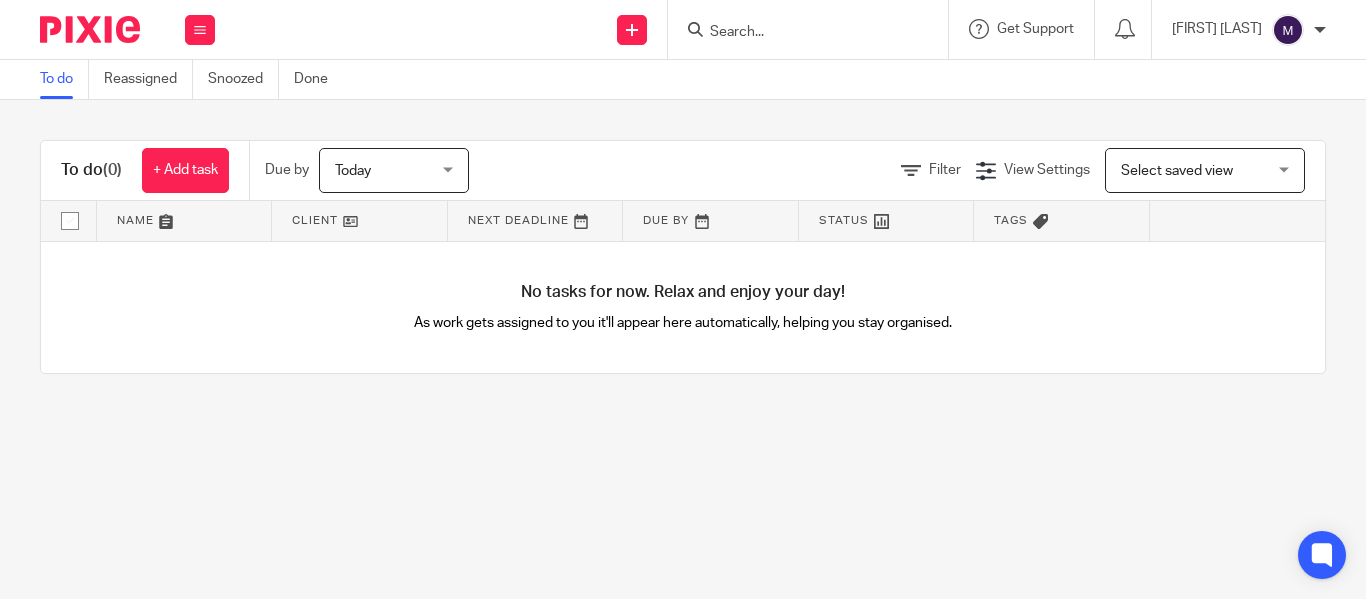 click on "Today" at bounding box center [388, 170] 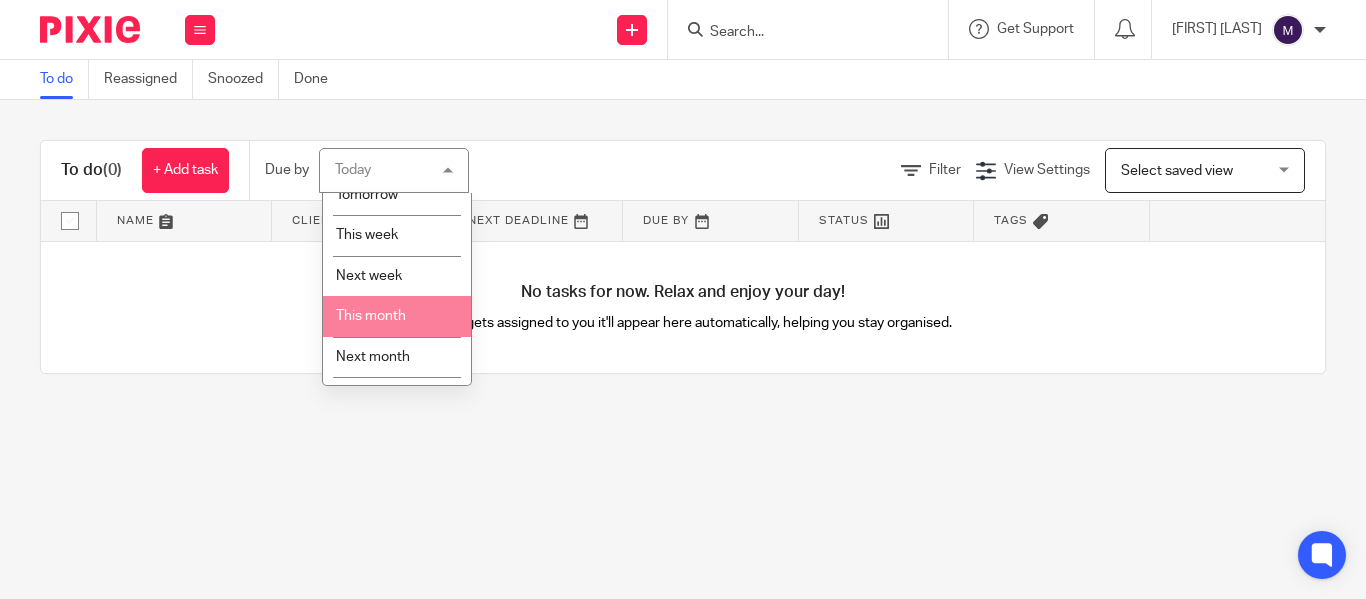 scroll, scrollTop: 92, scrollLeft: 0, axis: vertical 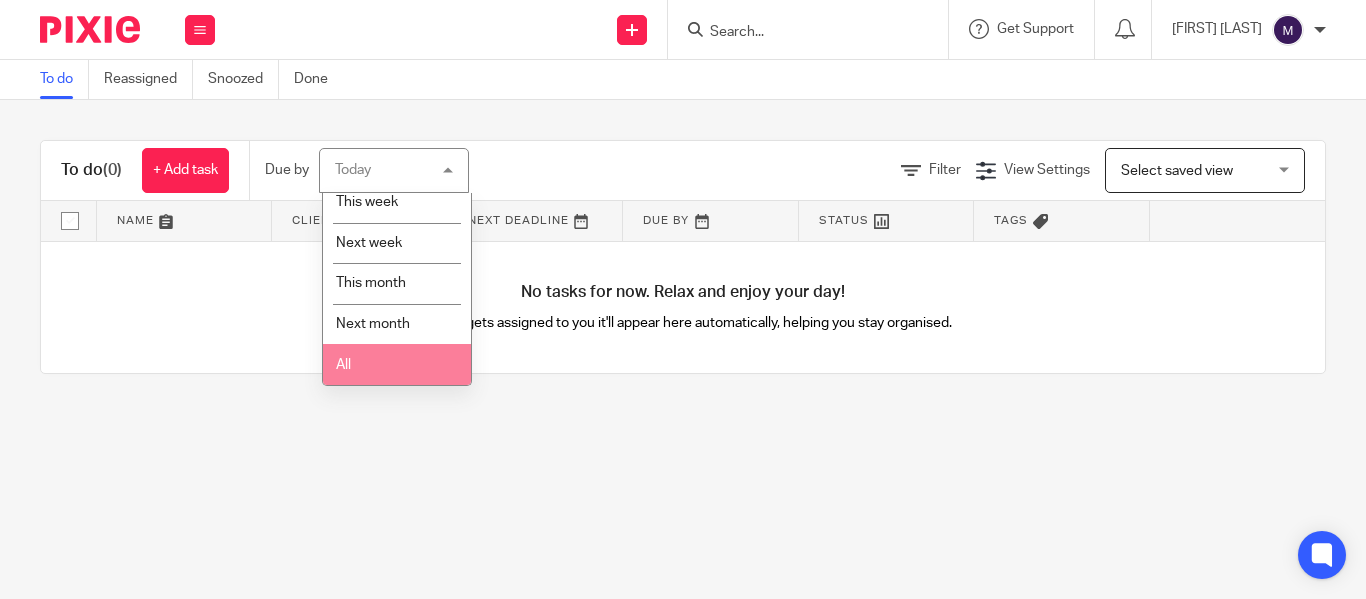 click on "All" at bounding box center [397, 364] 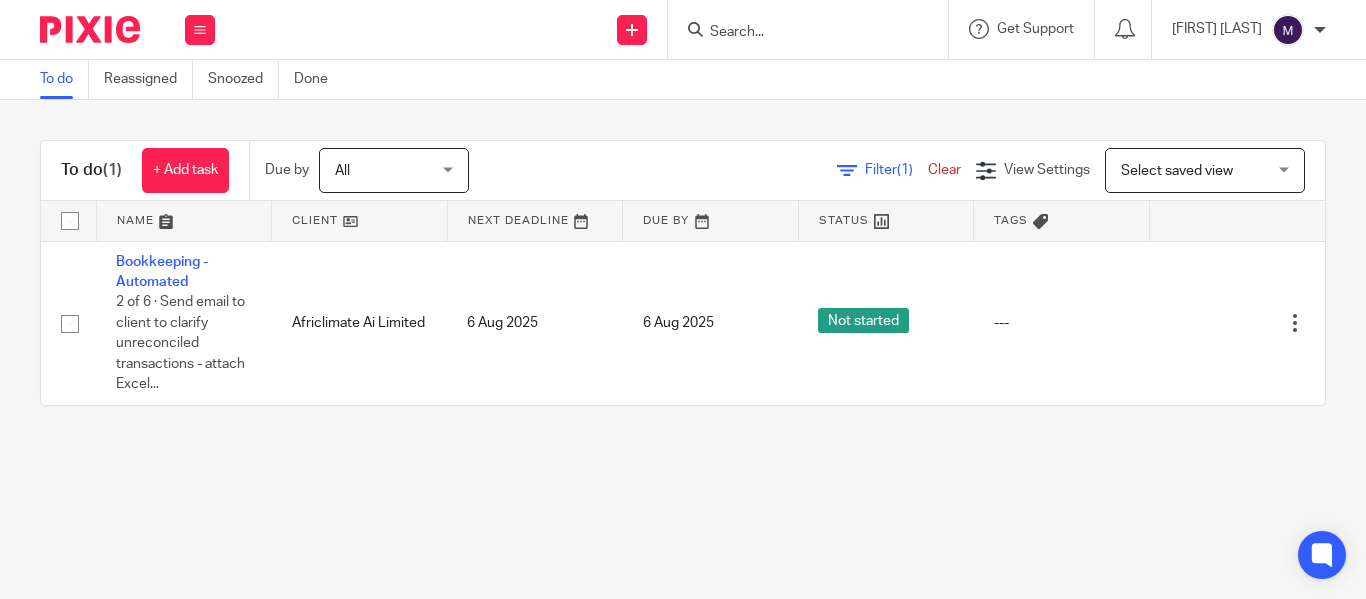 scroll, scrollTop: 0, scrollLeft: 0, axis: both 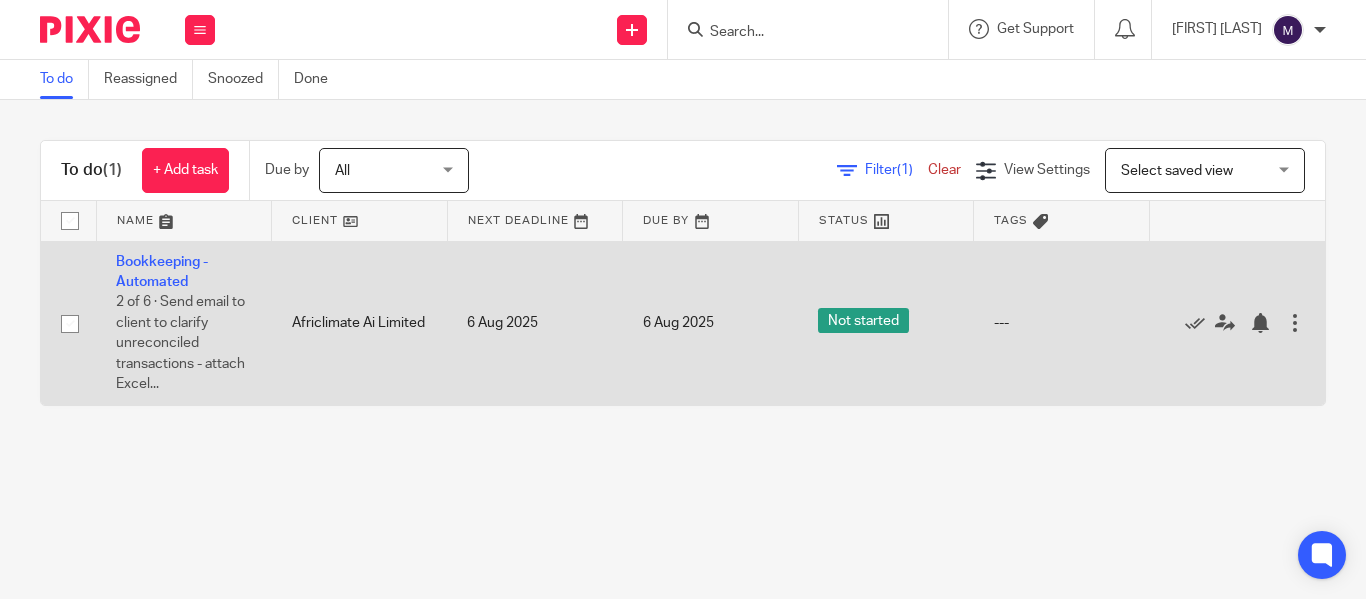 click at bounding box center [1295, 323] 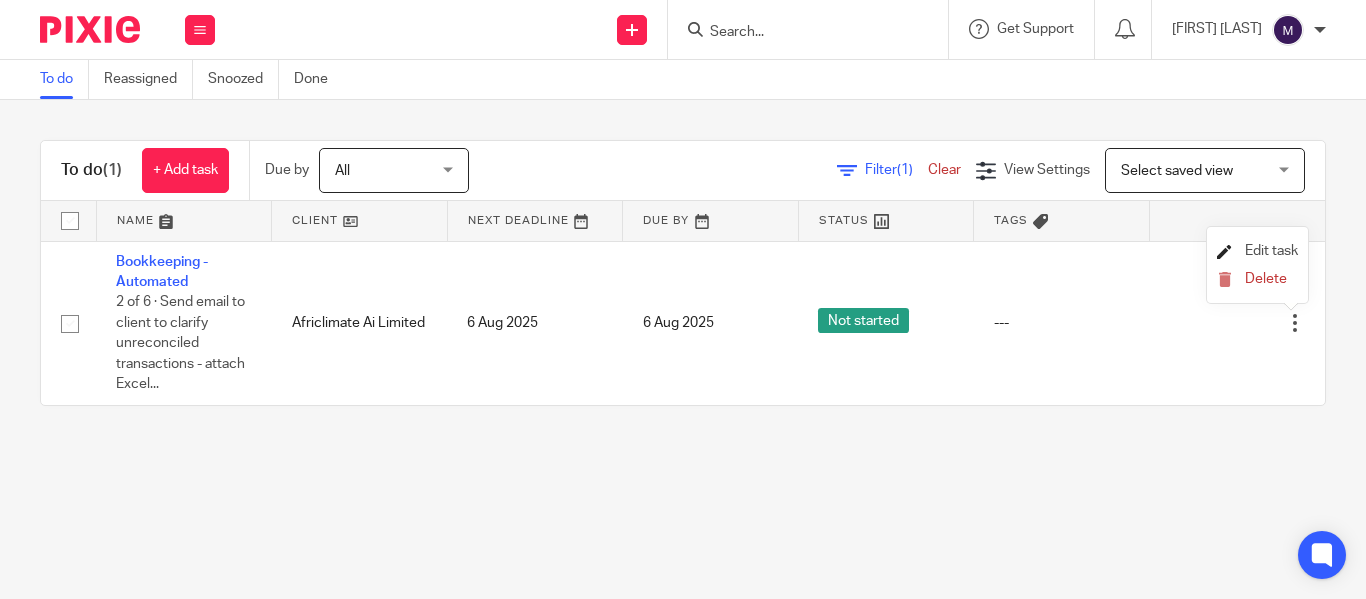 click on "Edit task" at bounding box center (1271, 251) 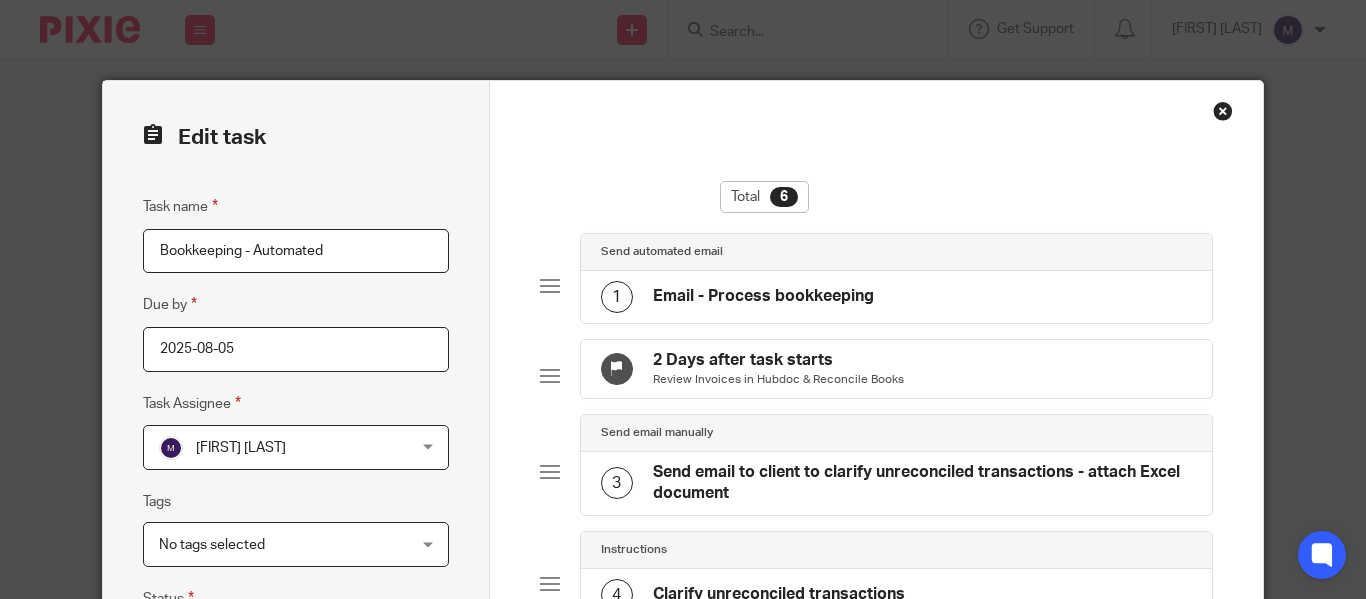 scroll, scrollTop: 0, scrollLeft: 0, axis: both 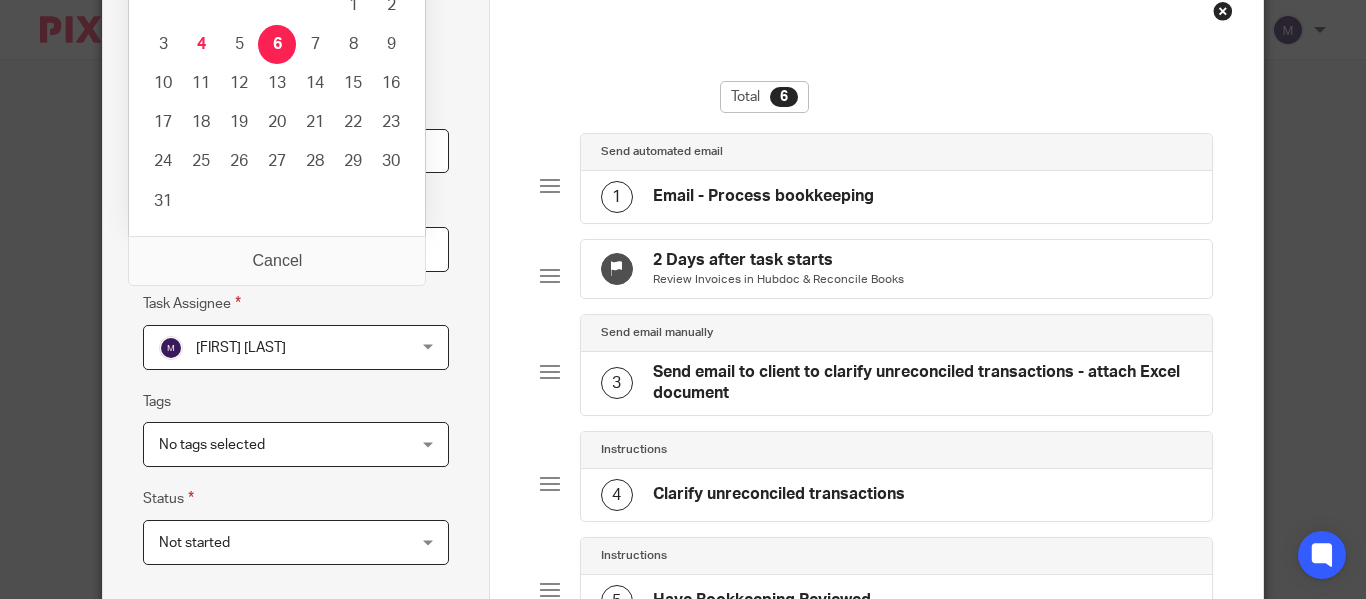 click on "2025-08-05" at bounding box center [295, 249] 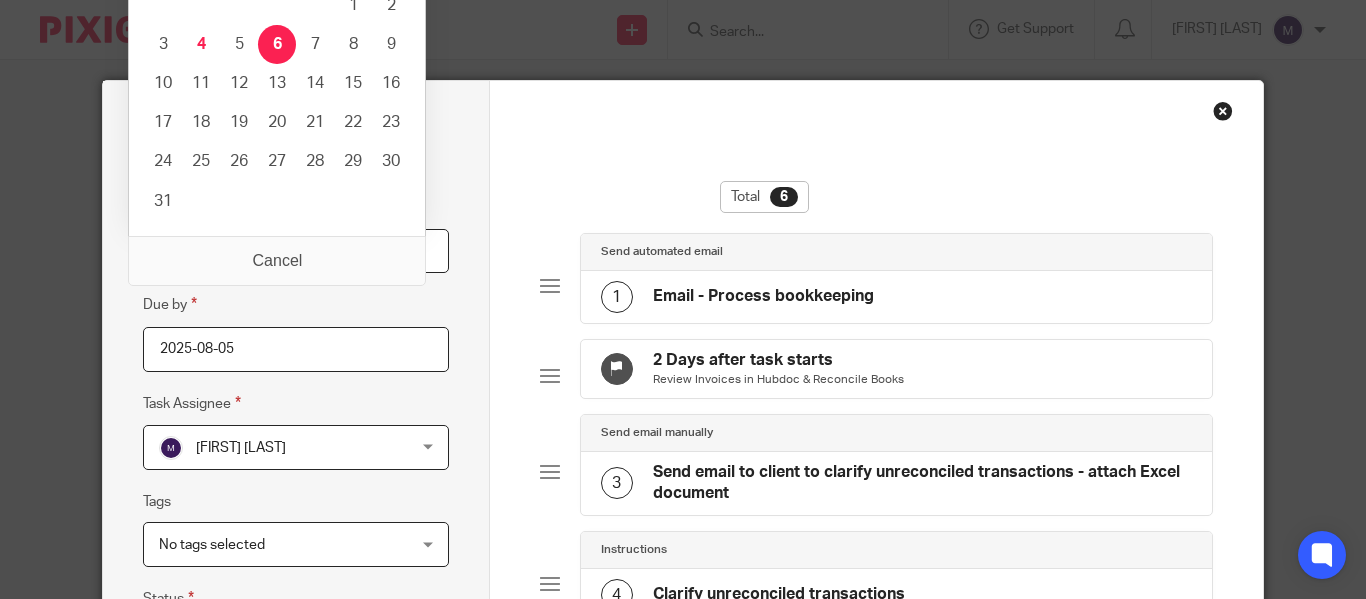 click on "Total  6
Send automated email
1
Email - Process bookkeeping
2 Days after task starts
Review Invoices in Hubdoc & Reconcile Books
Send email manually
3
Send email to client to clarify unreconciled transactions - attach Excel document
Instructions
4
Clarify unreconciled transactions
Instructions
5
Have Bookkeeping Reviewed
Send email manually
6
Email - Bookkeeping Complete
+ Add subtask
You have unsaved changes
Cancel
Save task & close   Save task & close" at bounding box center (876, 576) 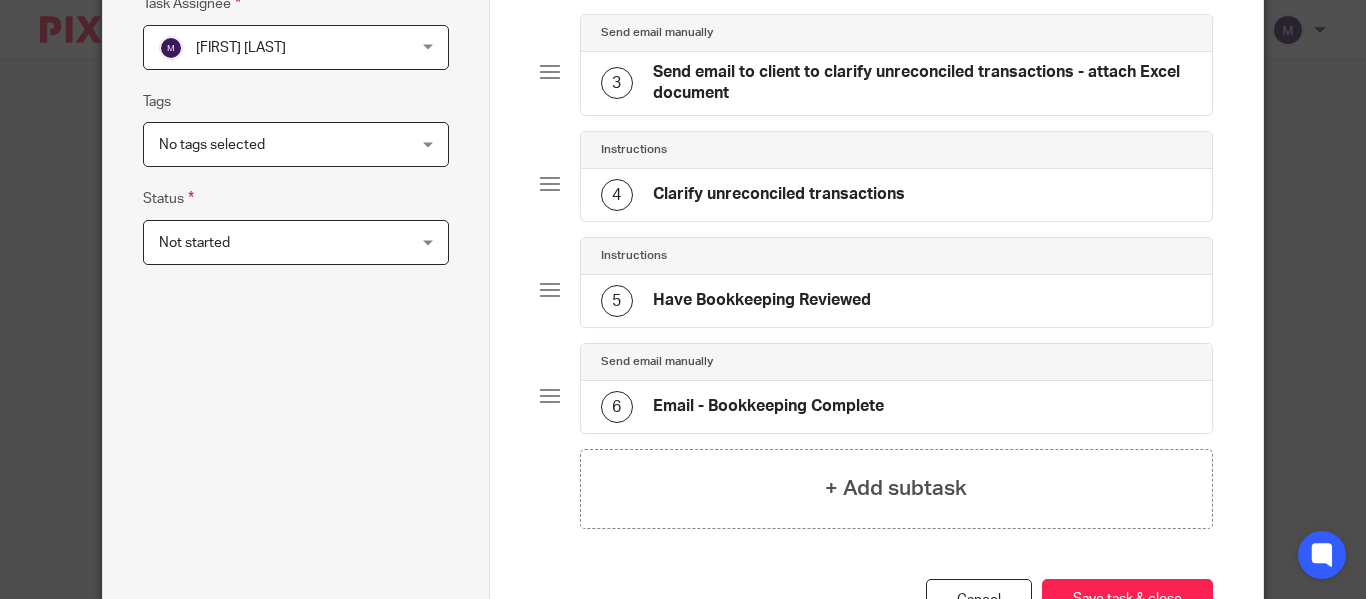 scroll, scrollTop: 500, scrollLeft: 0, axis: vertical 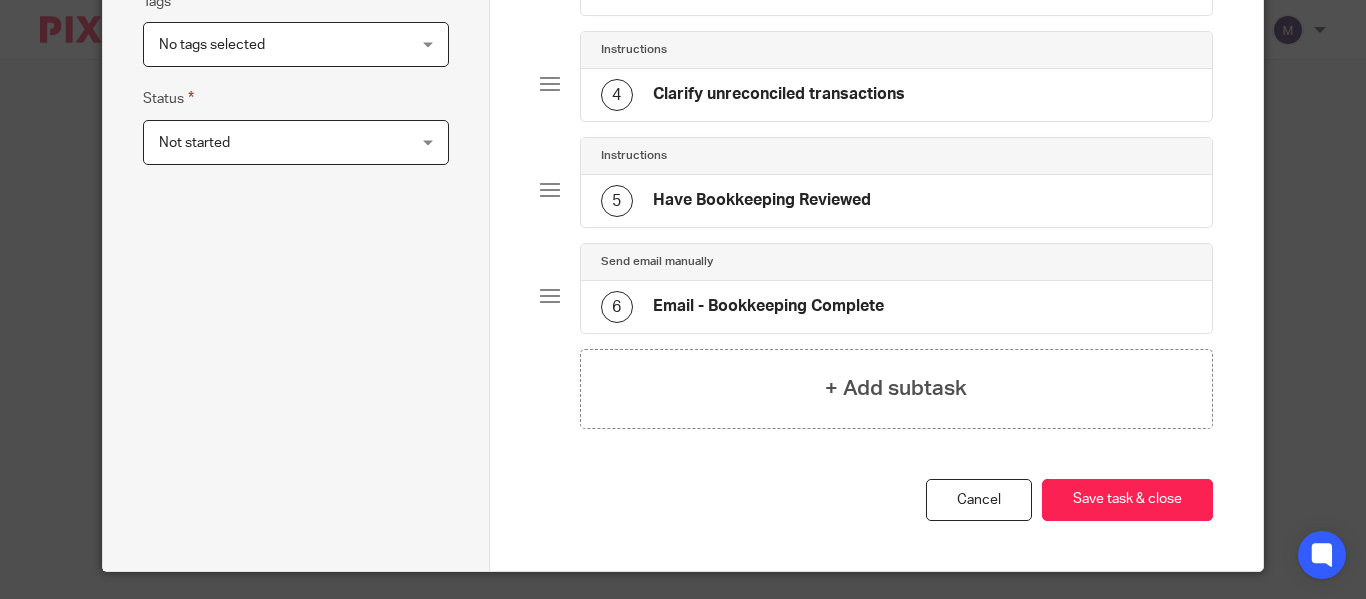 click on "Not started" at bounding box center (274, 142) 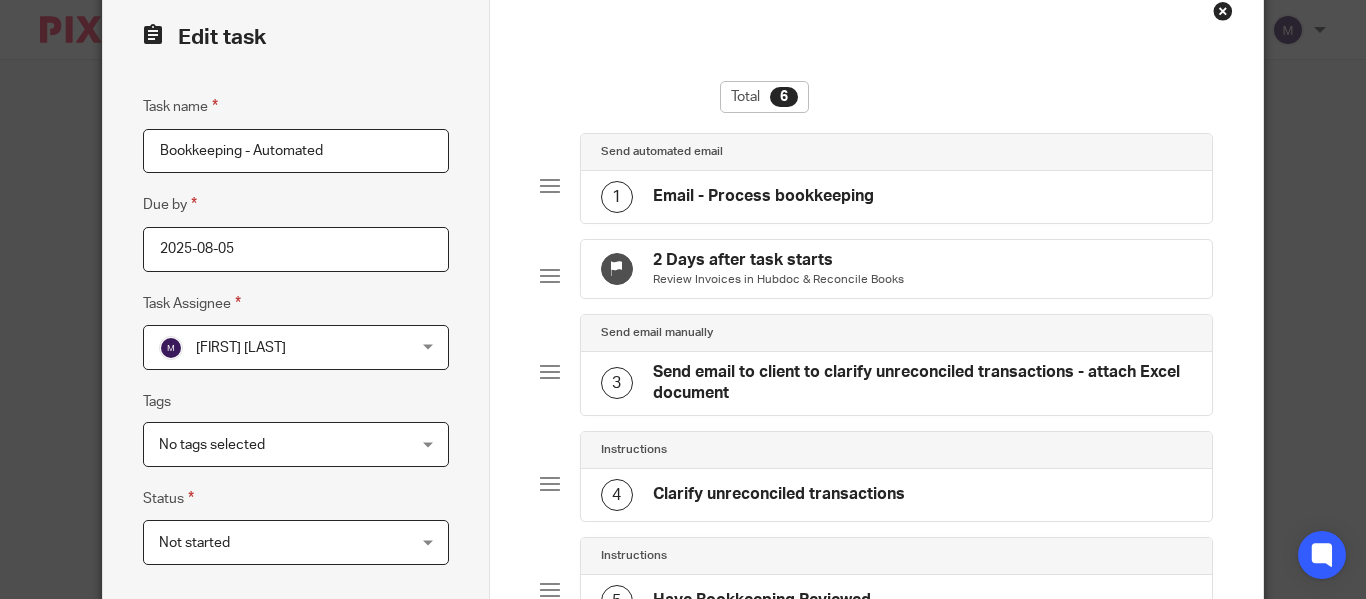 scroll, scrollTop: 0, scrollLeft: 0, axis: both 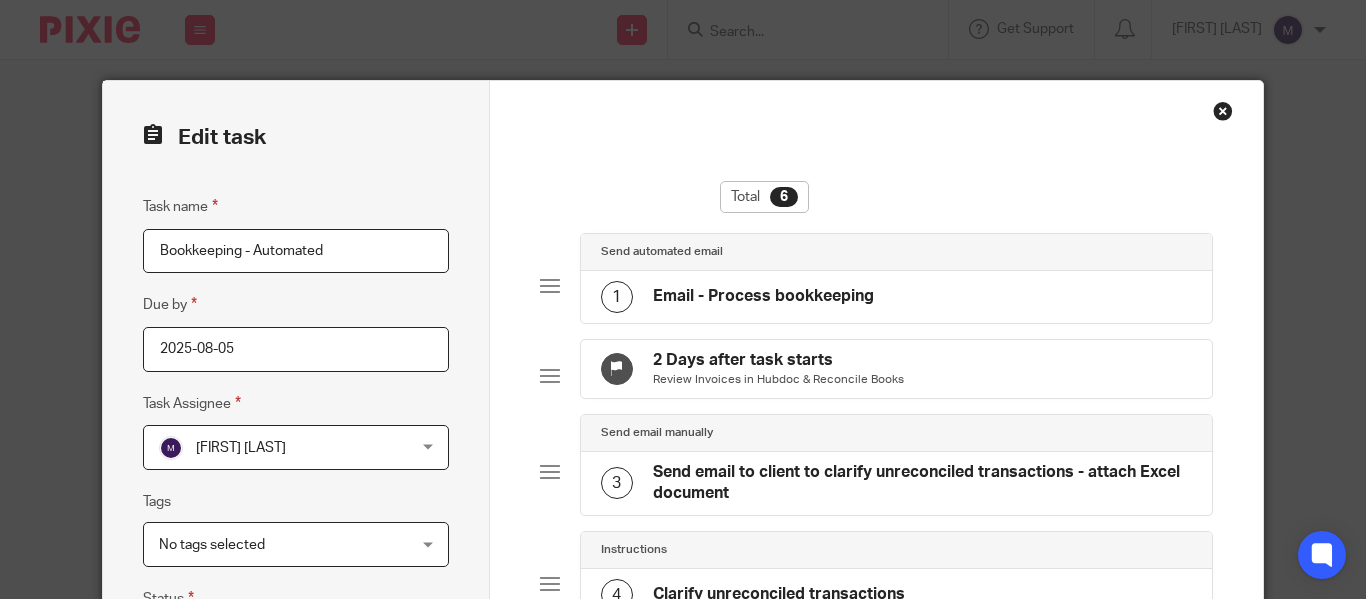 click at bounding box center [1223, 111] 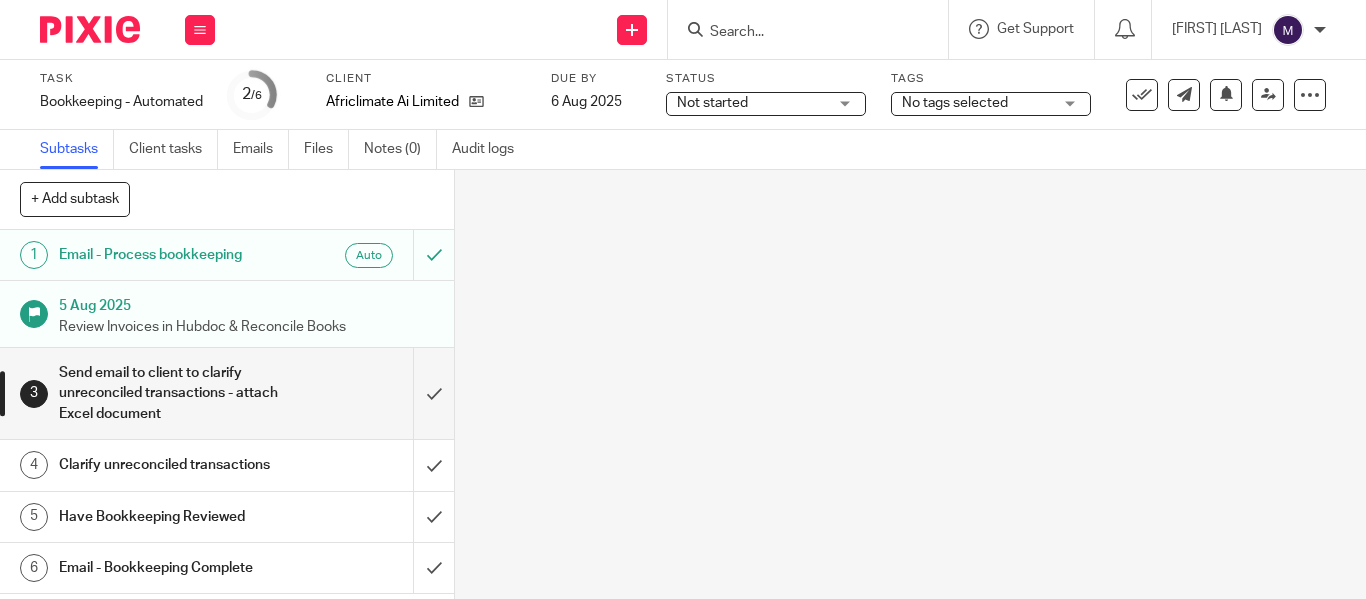 scroll, scrollTop: 0, scrollLeft: 0, axis: both 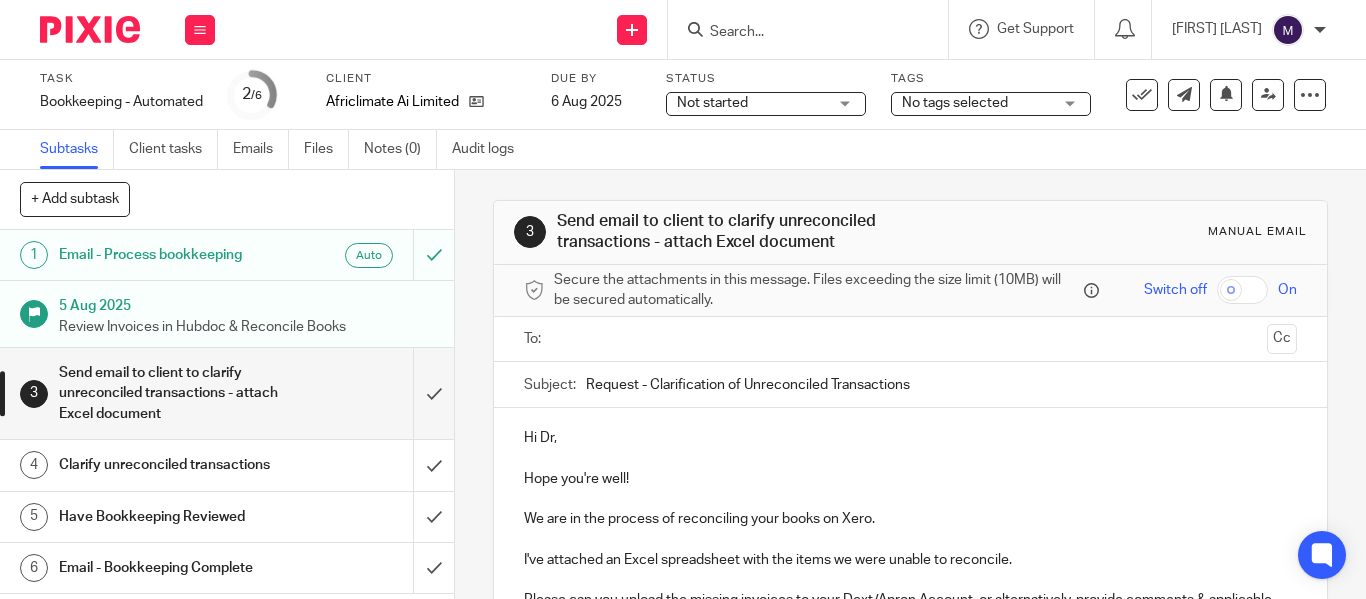 click on "Manual email" at bounding box center (1257, 232) 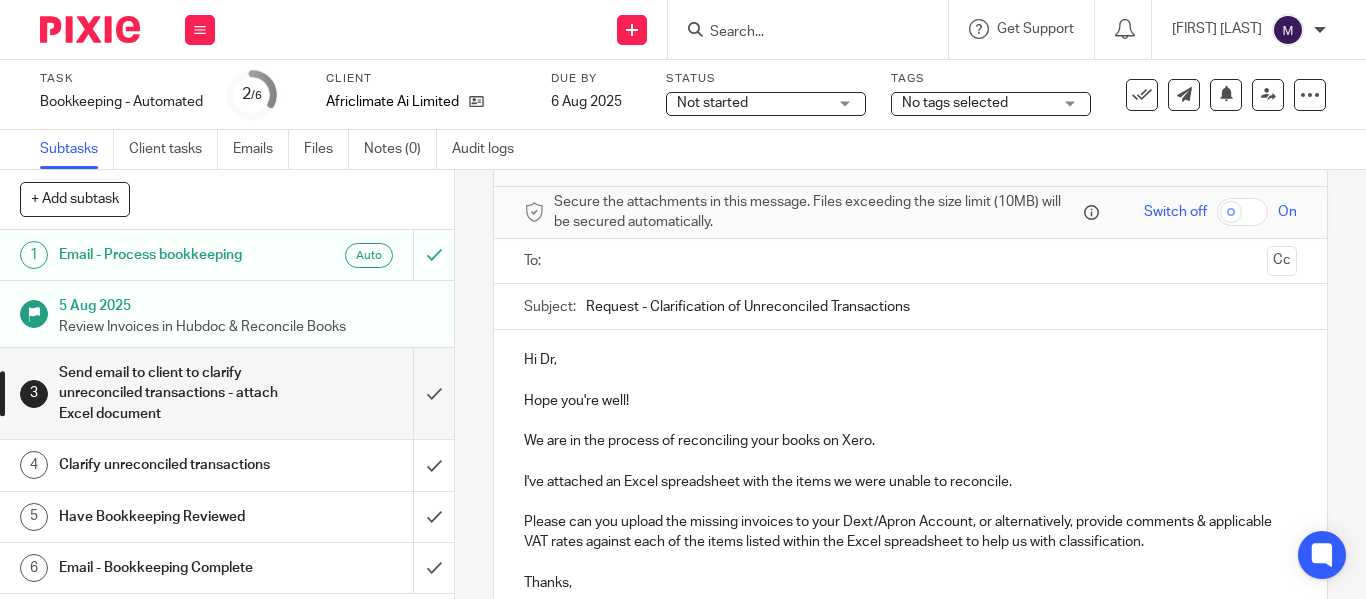 scroll, scrollTop: 66, scrollLeft: 0, axis: vertical 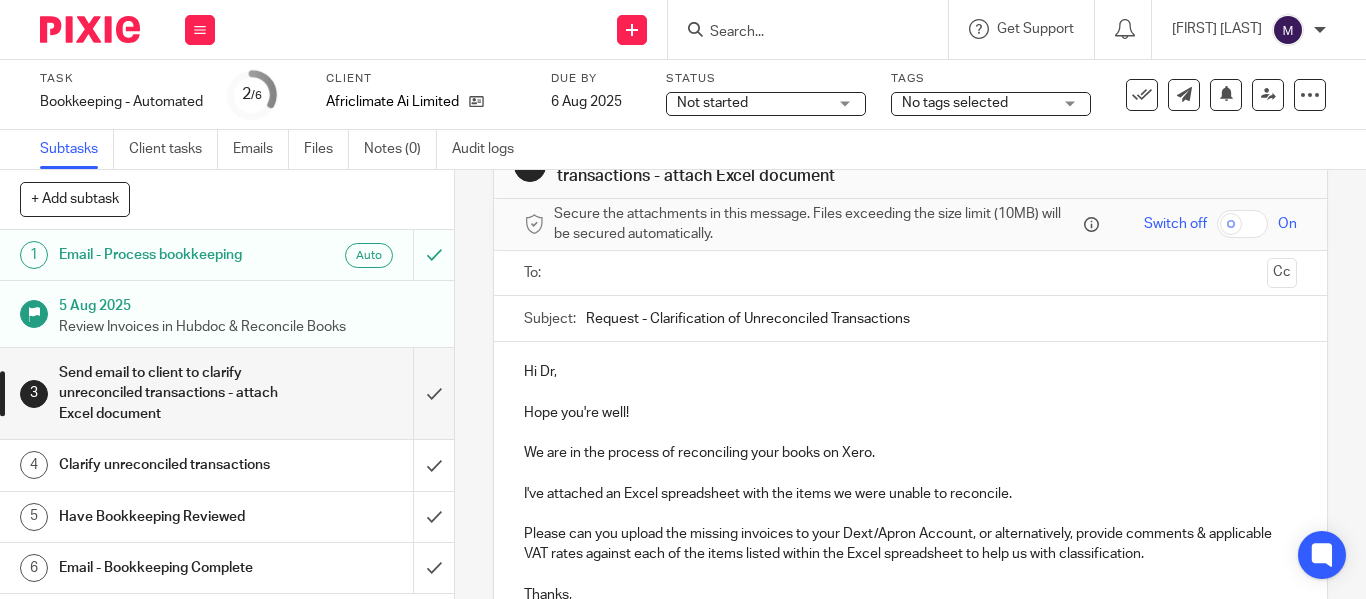 click on "Hi Dr," at bounding box center (910, 372) 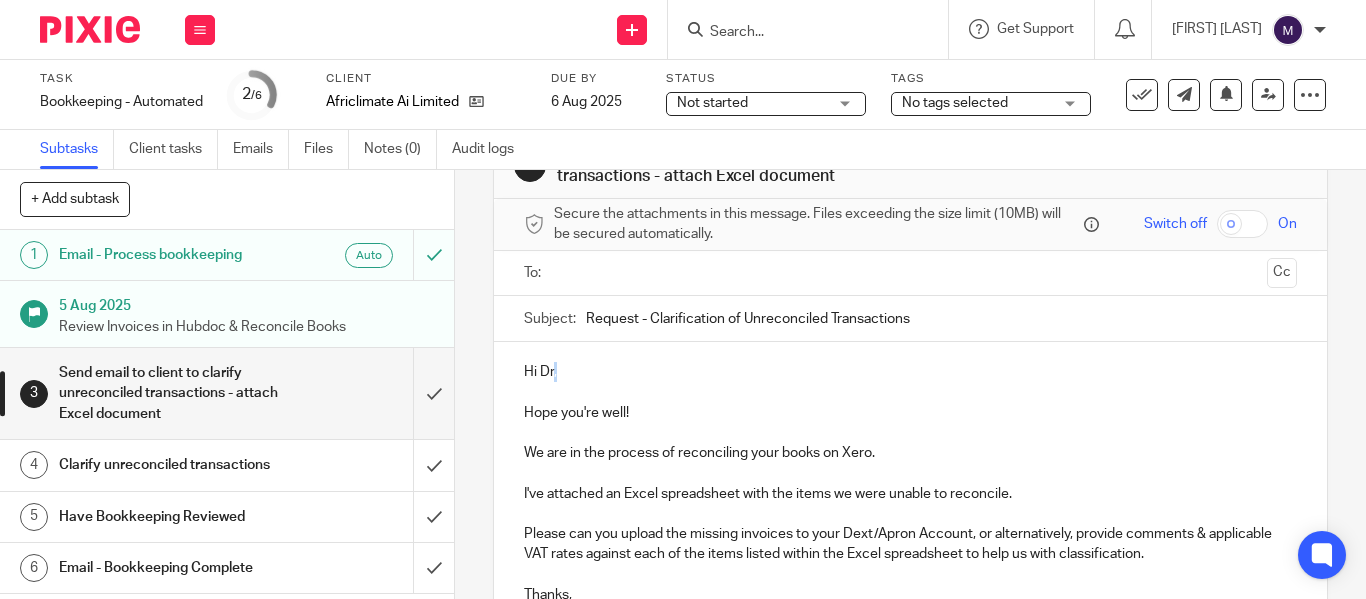 click on "Hi Dr," at bounding box center (910, 372) 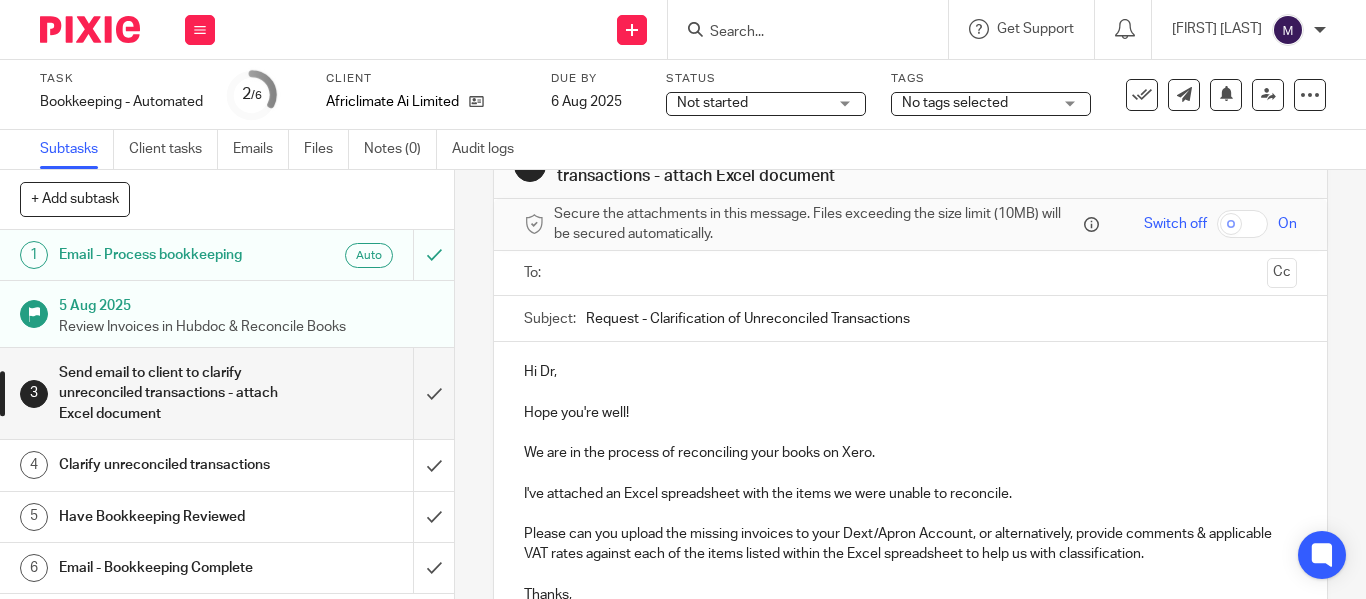 click on "Hi Dr," at bounding box center [910, 372] 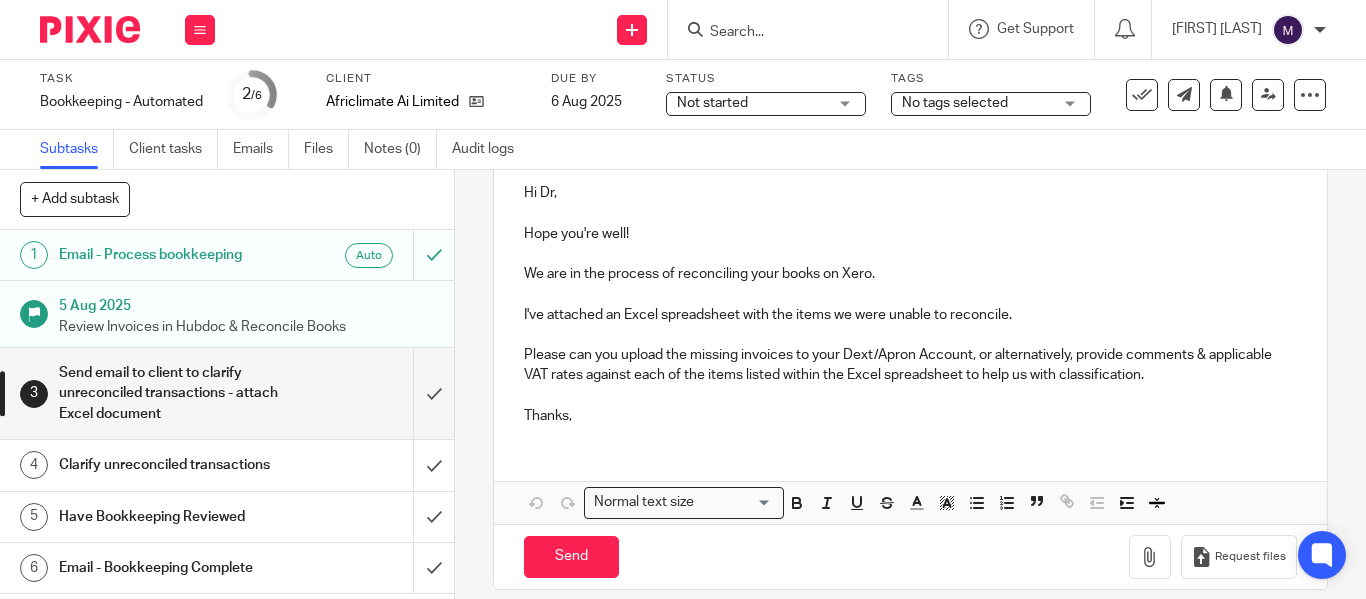 scroll, scrollTop: 266, scrollLeft: 0, axis: vertical 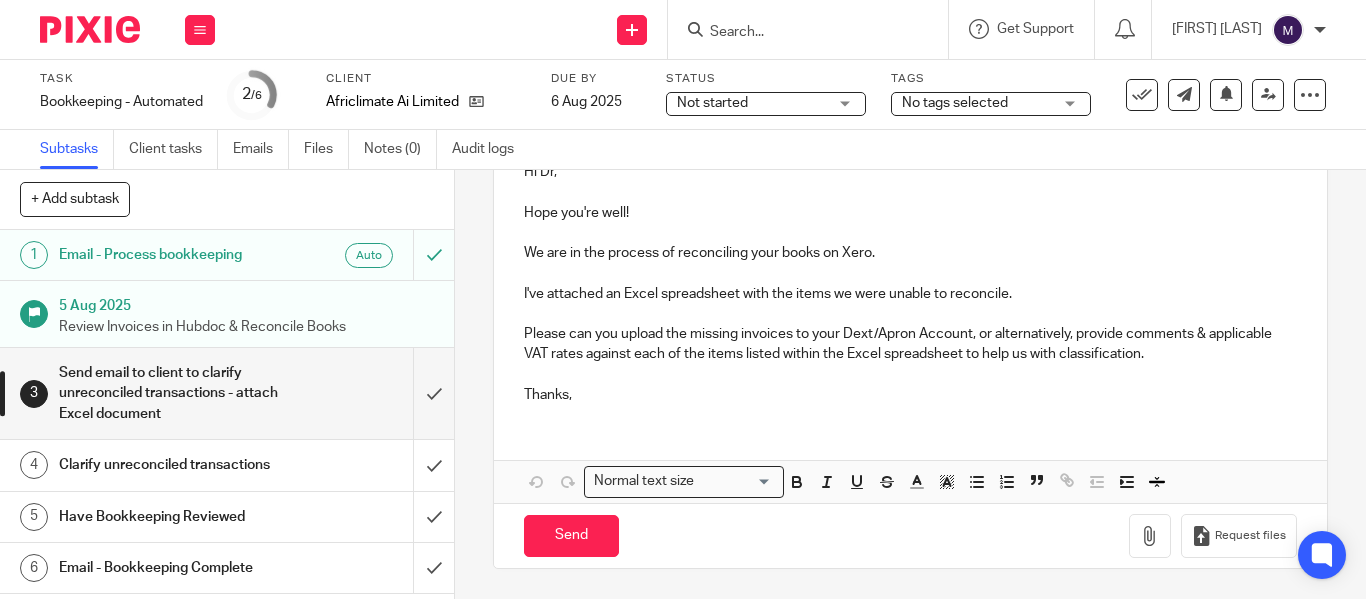 click on "Subtasks" at bounding box center [77, 149] 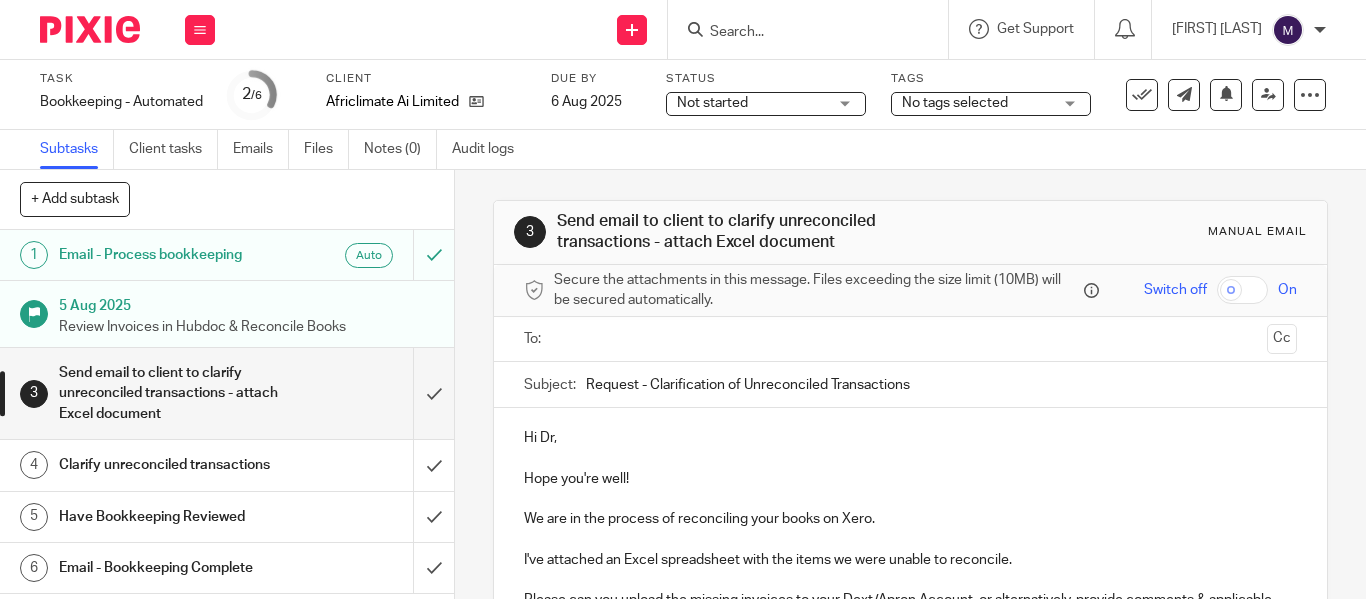 scroll, scrollTop: 0, scrollLeft: 0, axis: both 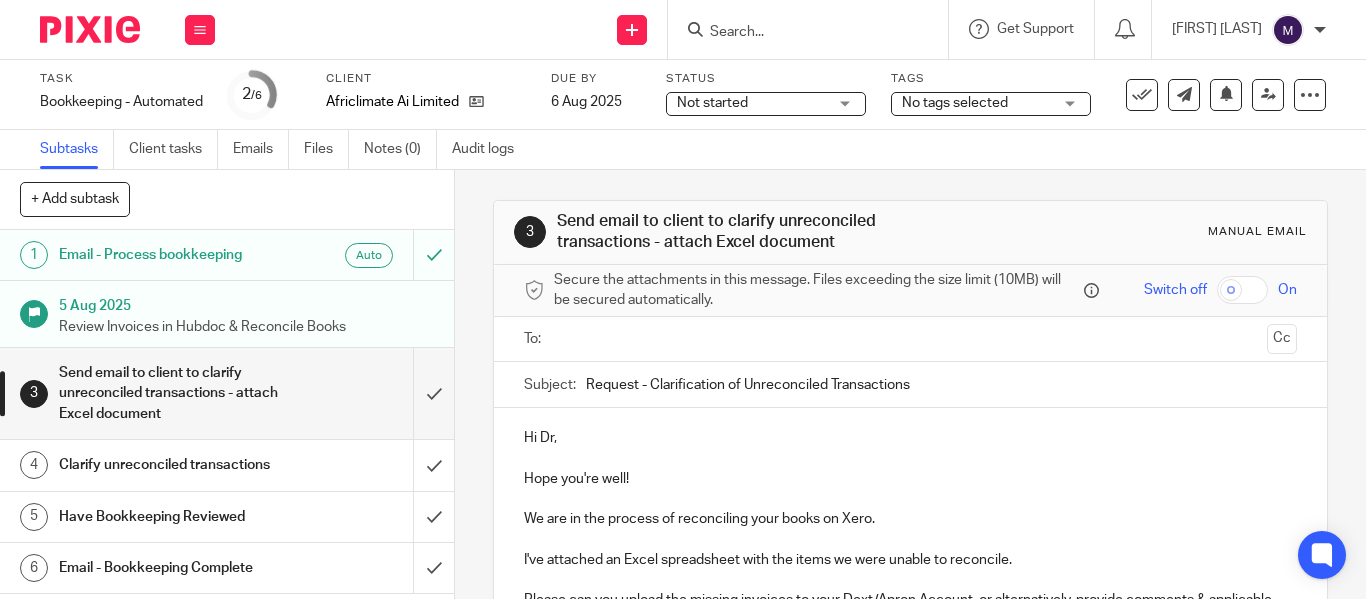 click on "Task
Bookkeeping - Automated   Save
Bookkeeping - Automated
2 /6
Client
Africlimate Ai Limited
Due by
6 Aug 2025
Status
Not started
Not started
Not started
In progress
1
Tags
No tags selected
Urgent
Task type - Internal
In review
In review (client)
Ready to file
Records received
Waiting for client" at bounding box center (576, 95) 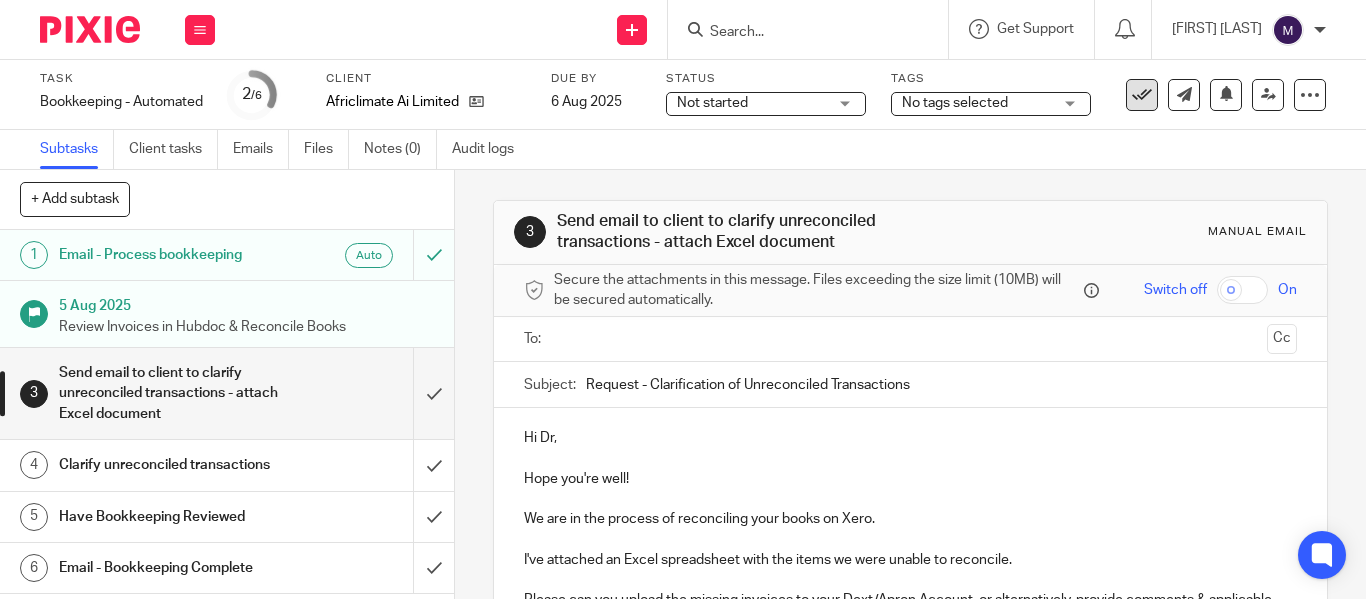 click at bounding box center (1142, 95) 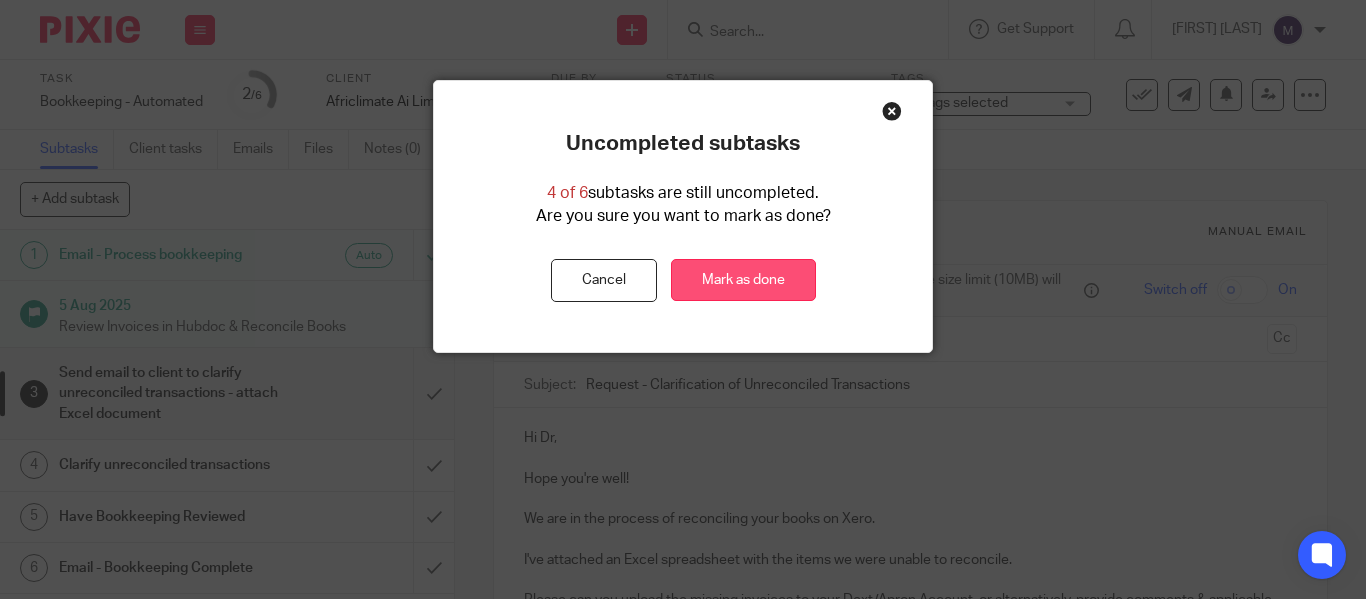 click on "Mark as done" at bounding box center (743, 280) 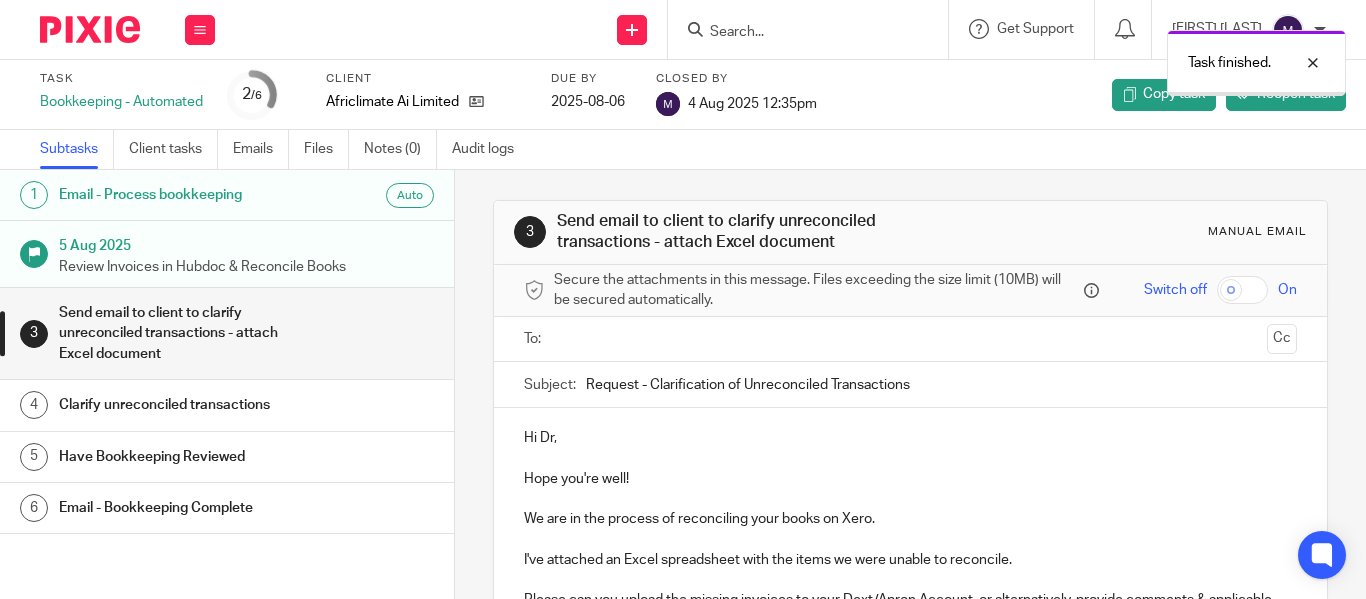 scroll, scrollTop: 0, scrollLeft: 0, axis: both 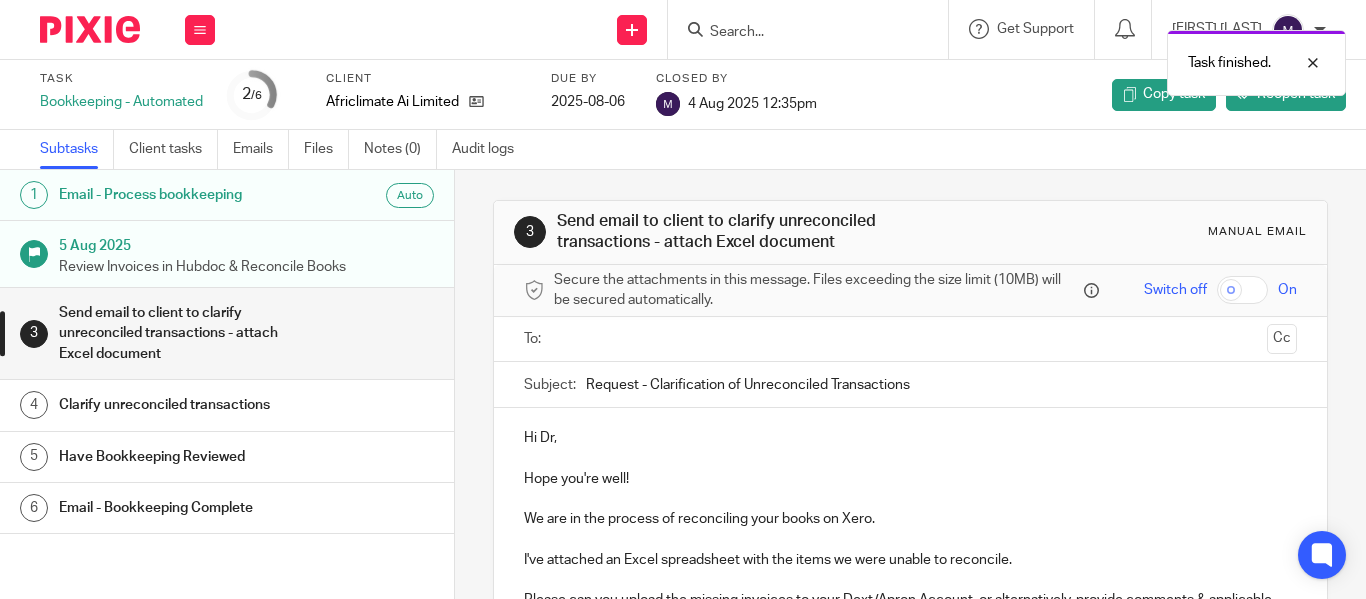 click on "Work
Email
Clients
Team
Reports
Settings" at bounding box center [200, 29] 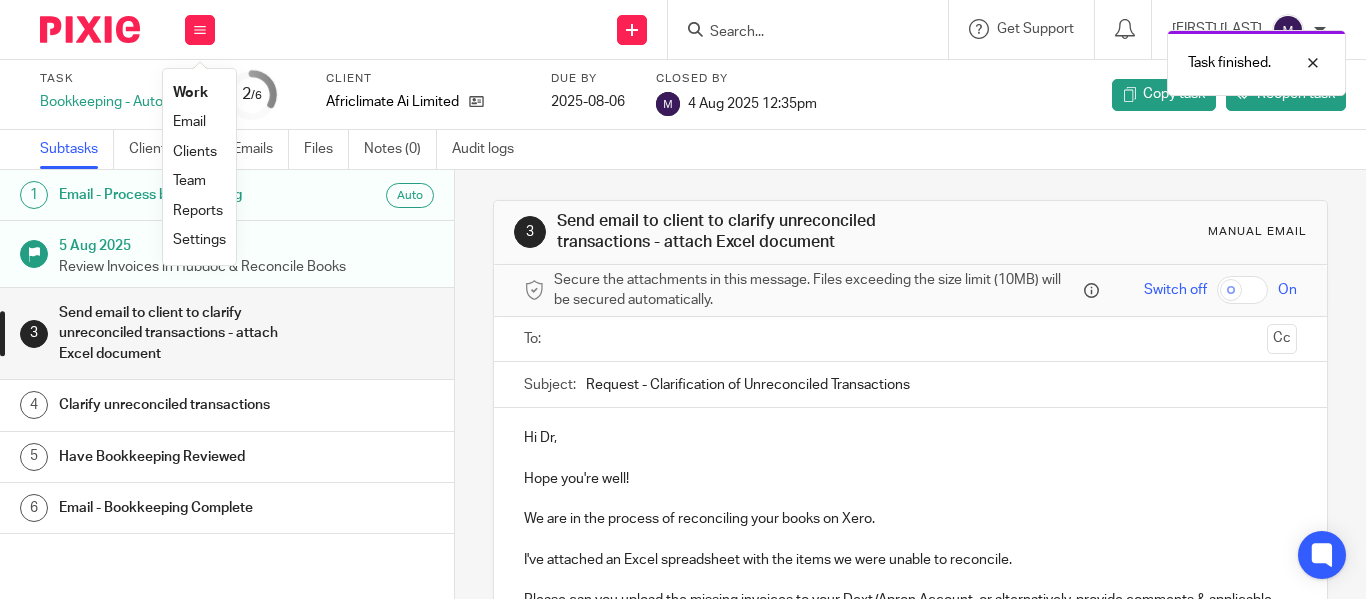 click on "Work" at bounding box center (190, 93) 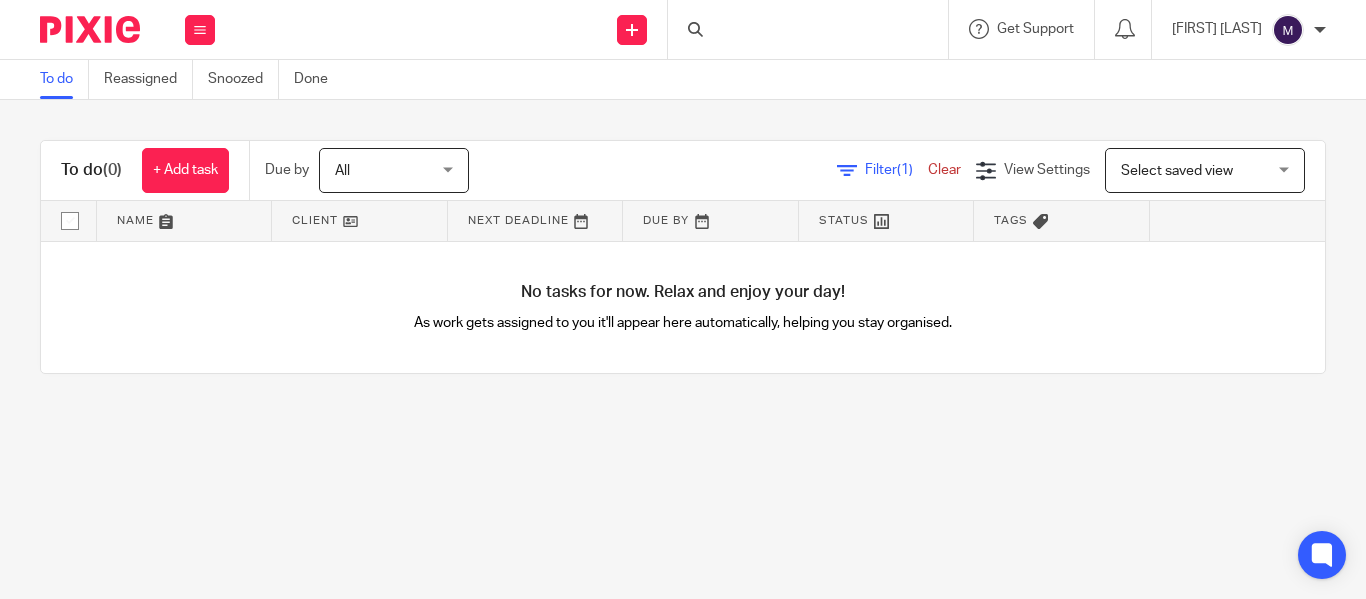 scroll, scrollTop: 0, scrollLeft: 0, axis: both 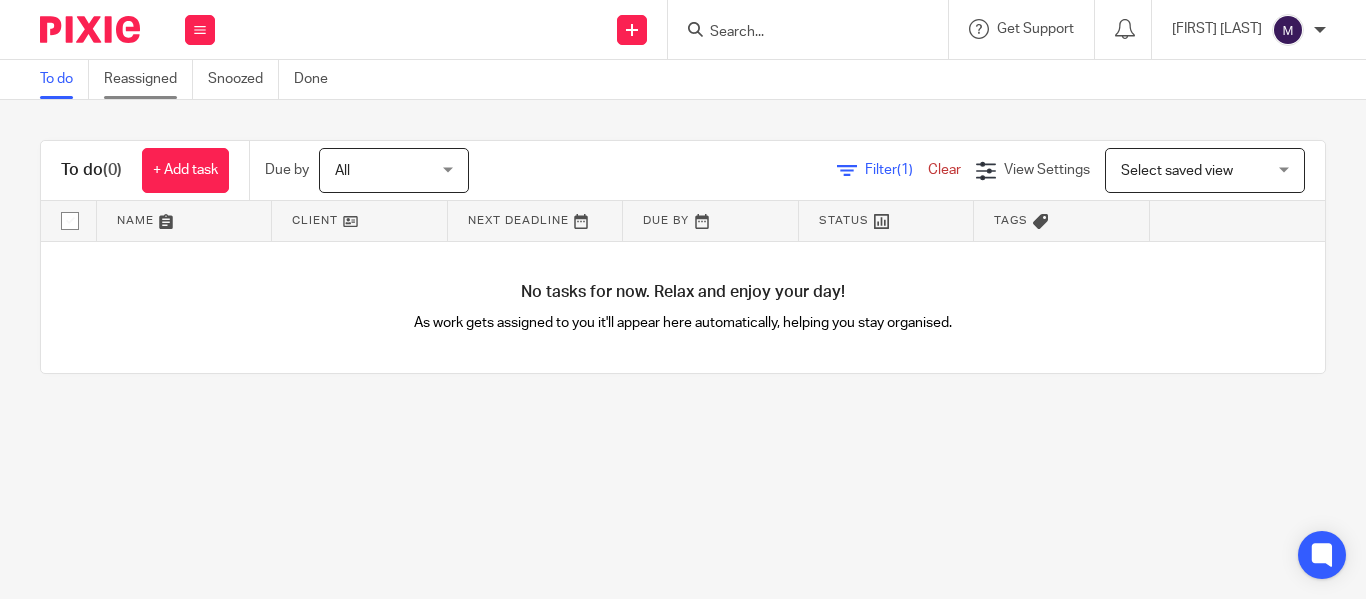 click on "Reassigned" at bounding box center (148, 79) 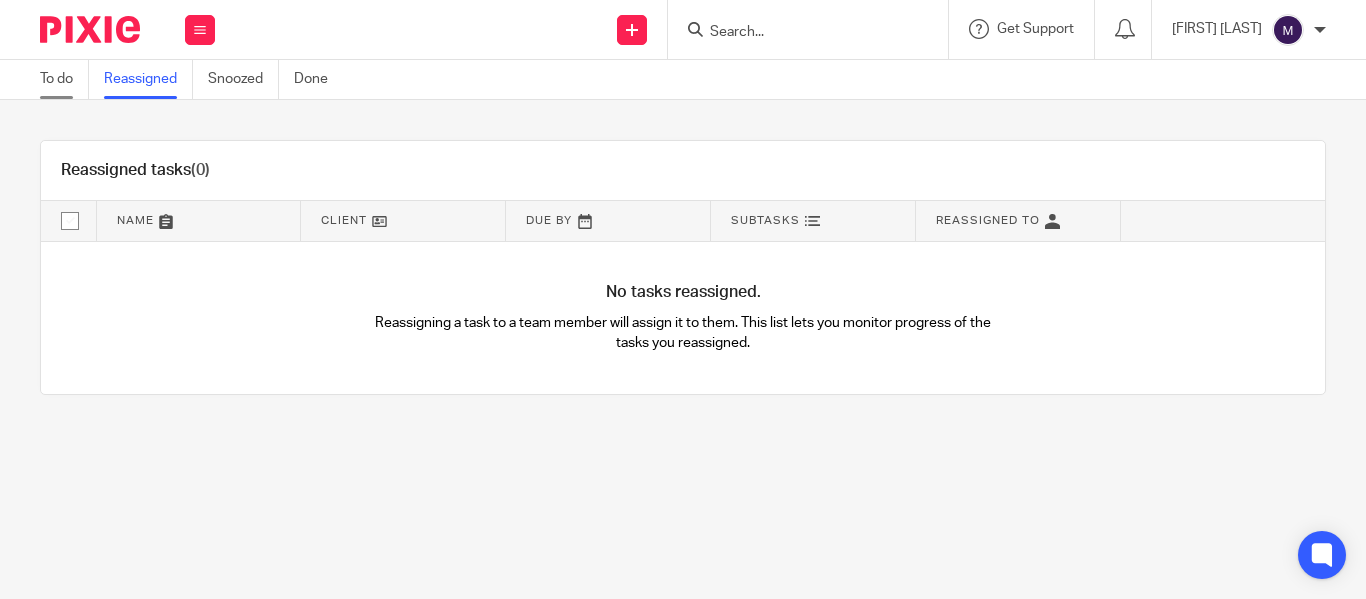 scroll, scrollTop: 0, scrollLeft: 0, axis: both 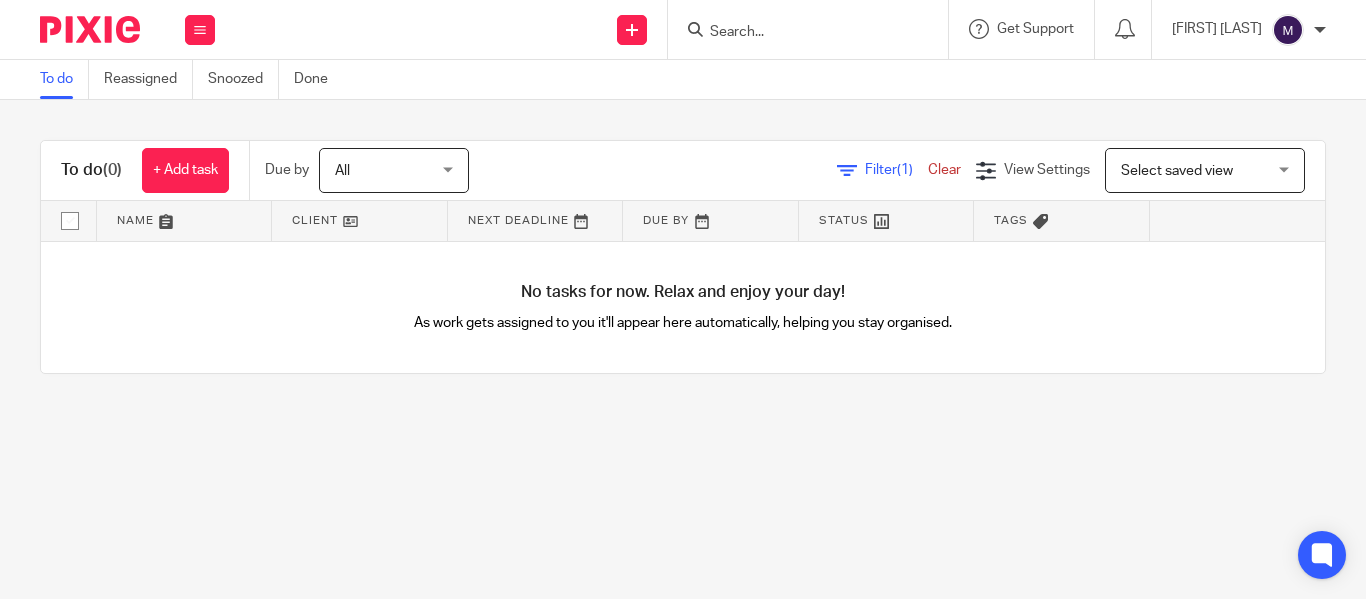 click on "All" at bounding box center [388, 170] 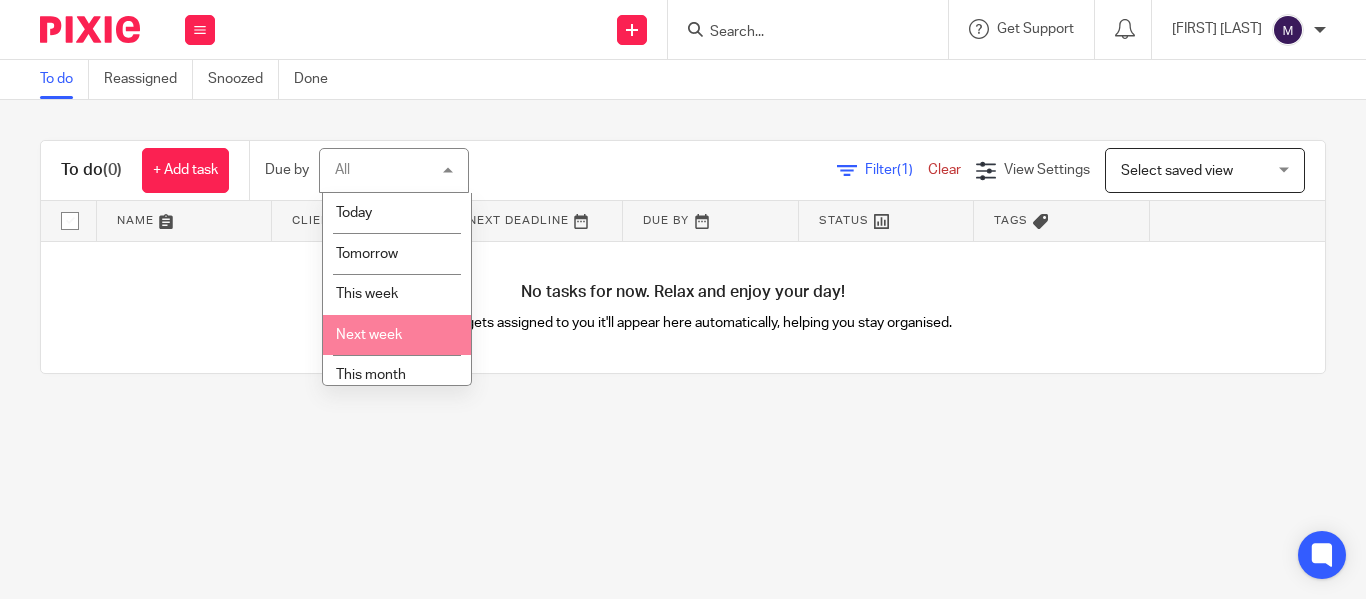 scroll, scrollTop: 92, scrollLeft: 0, axis: vertical 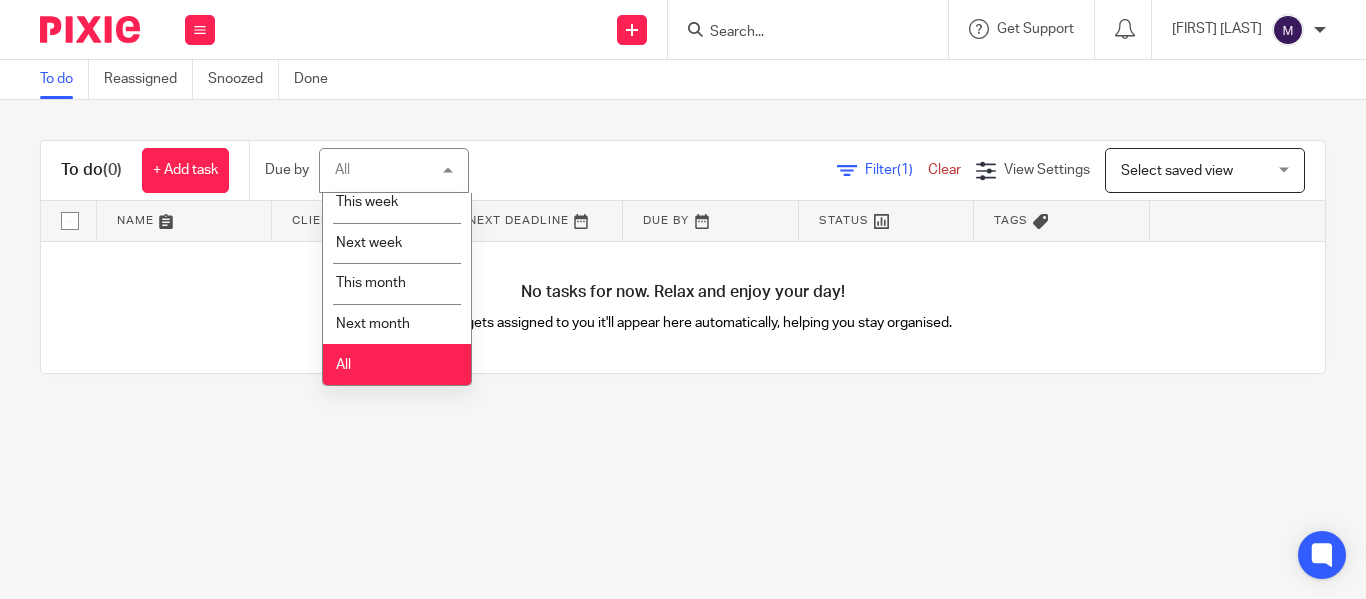 click on "All" at bounding box center (397, 364) 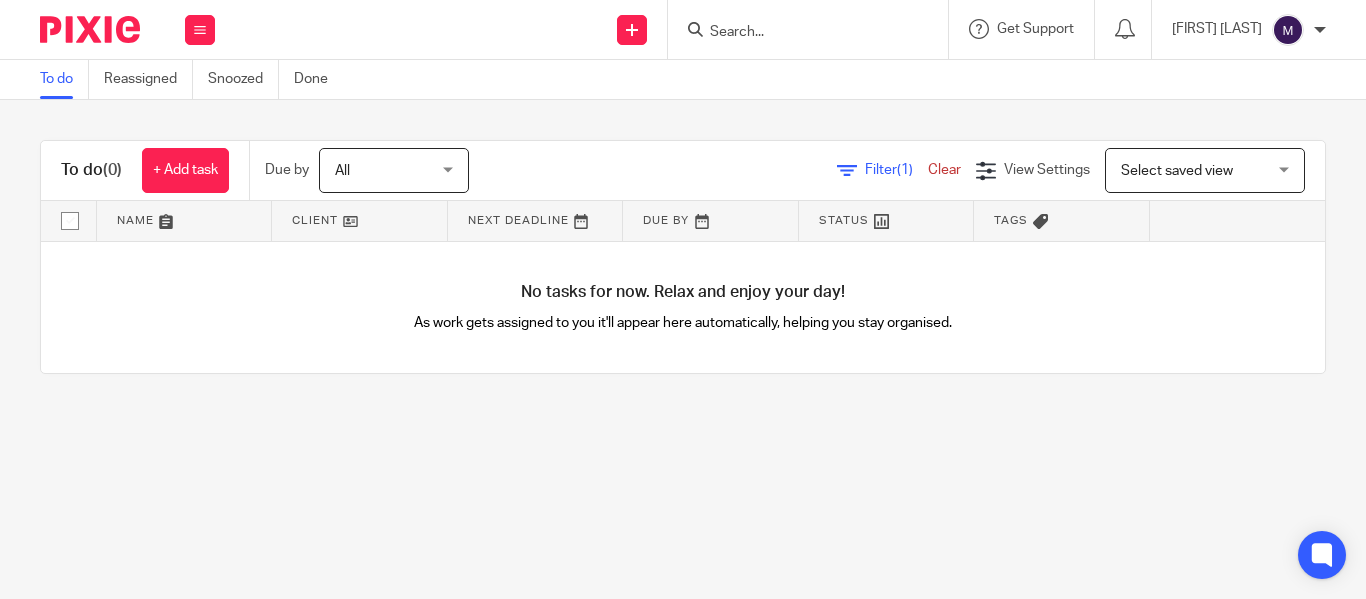 scroll, scrollTop: 0, scrollLeft: 0, axis: both 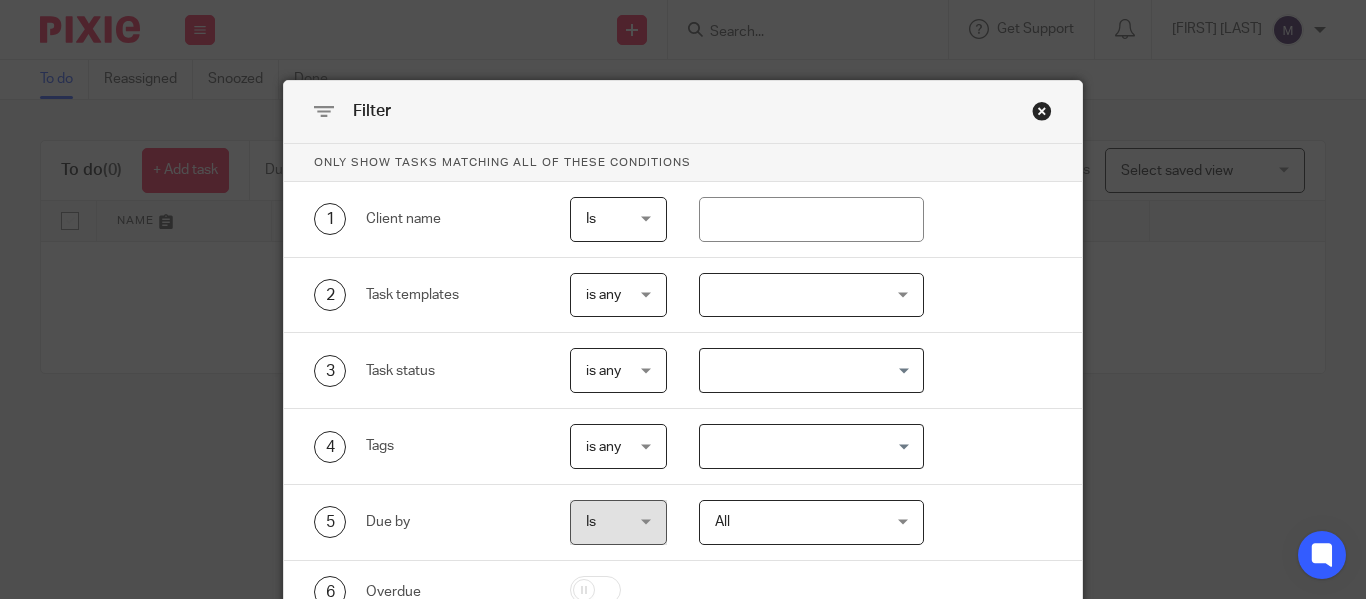 click at bounding box center [1042, 111] 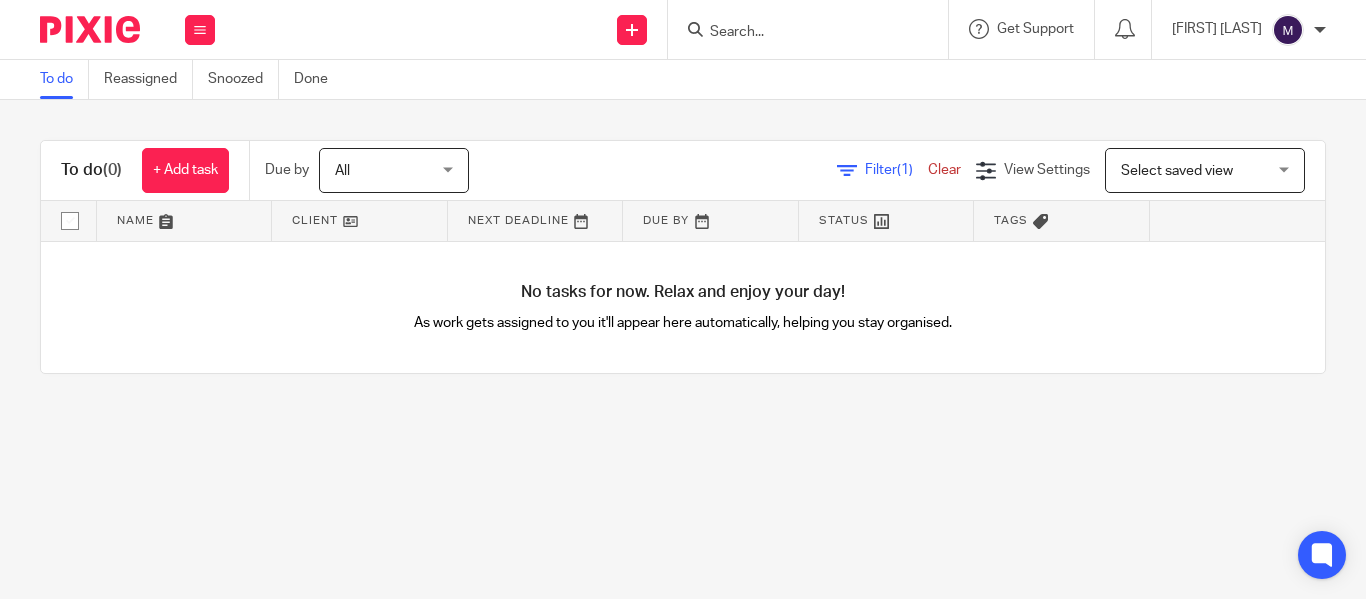 click on "Clear" at bounding box center (944, 170) 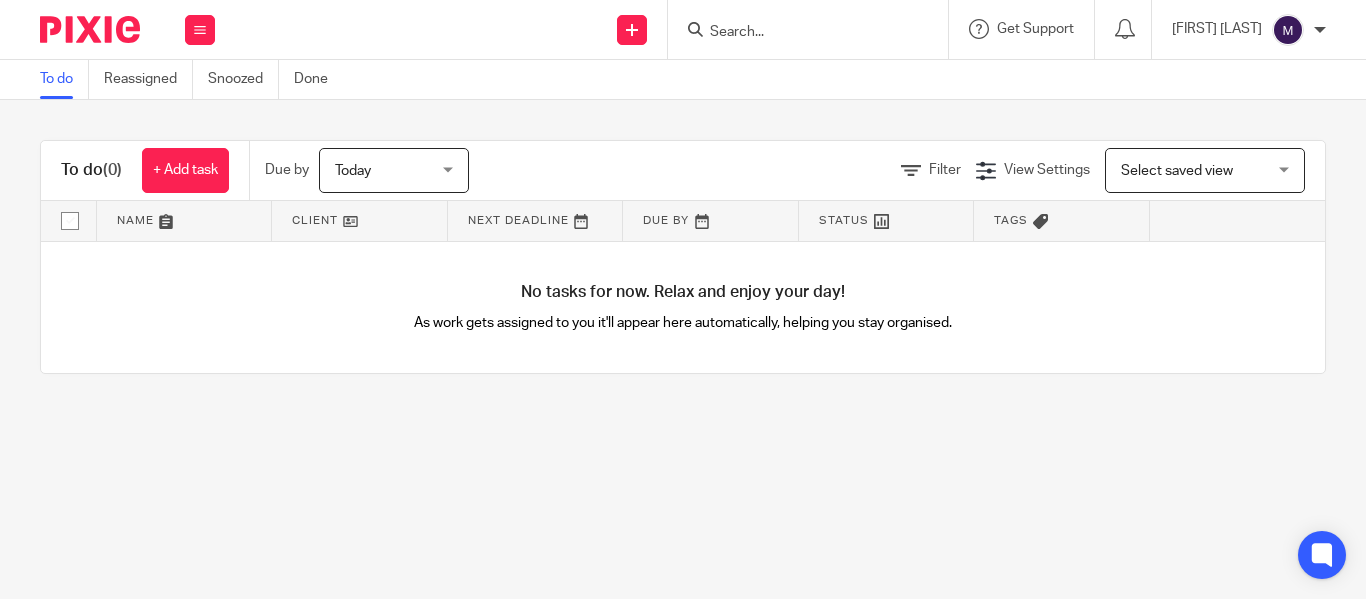 scroll, scrollTop: 0, scrollLeft: 0, axis: both 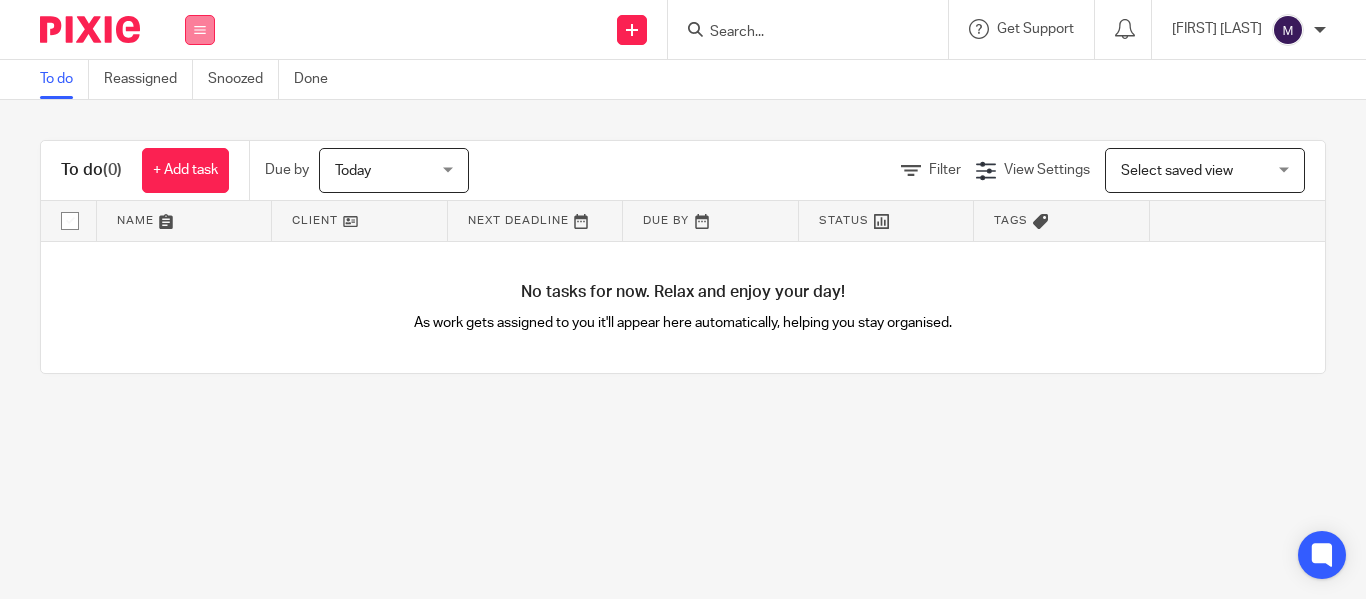 click at bounding box center (200, 30) 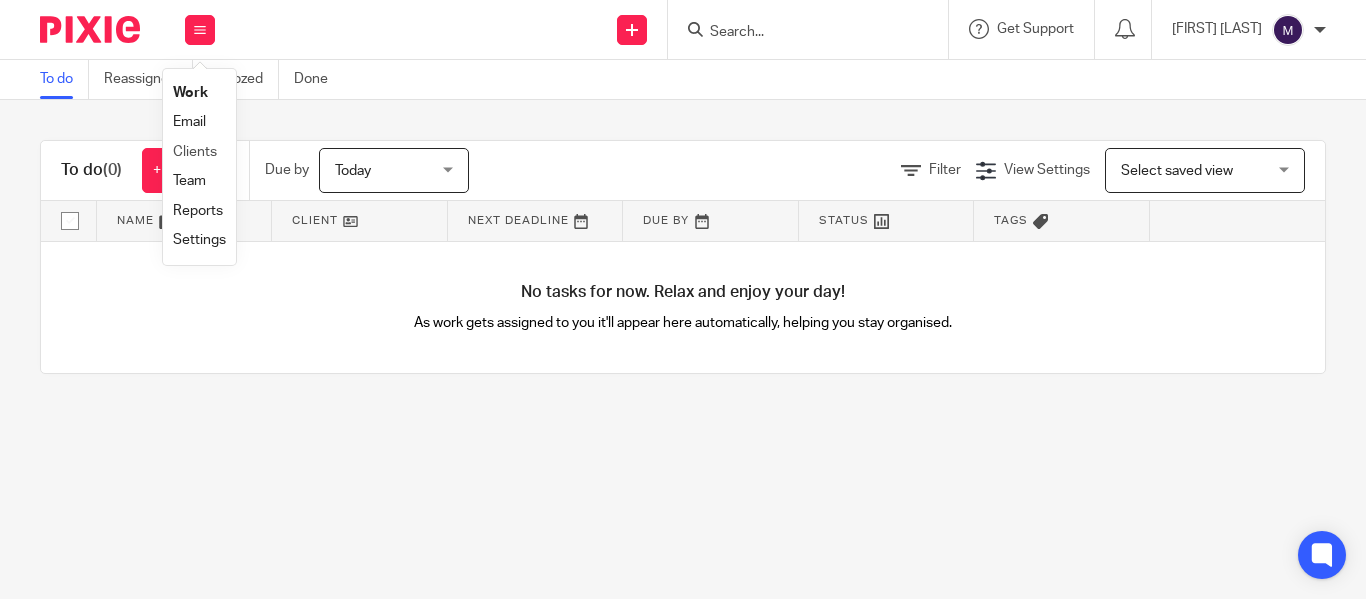 click on "Clients" at bounding box center [199, 152] 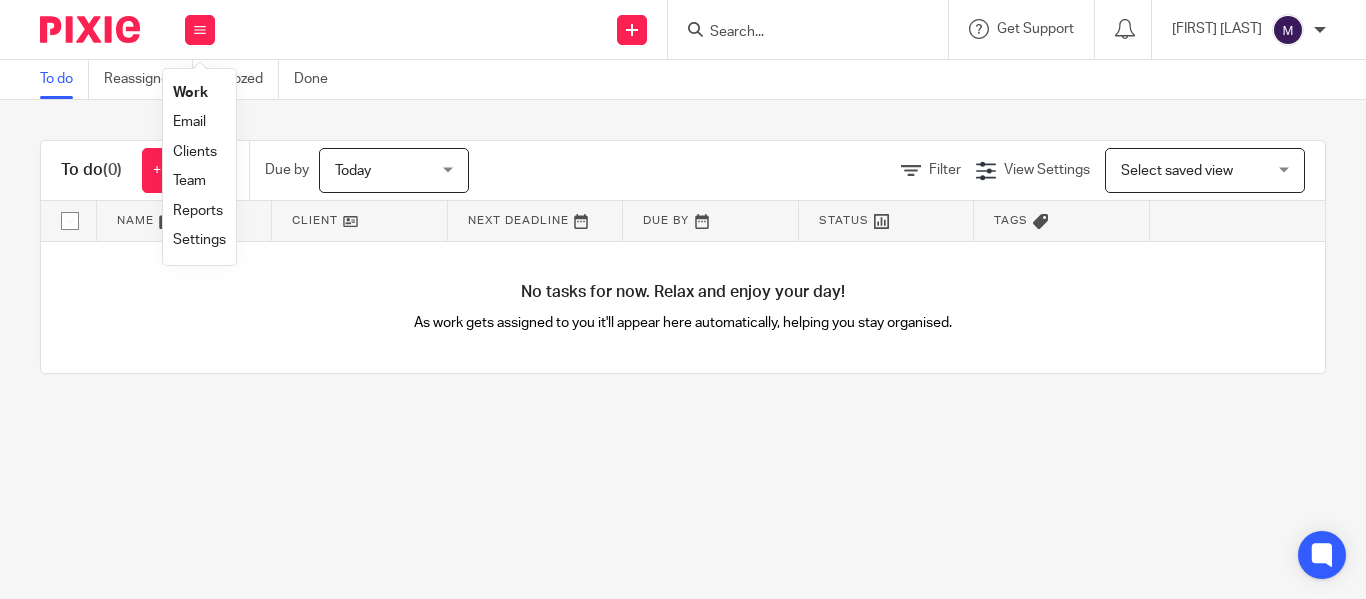 click on "Clients" at bounding box center (195, 152) 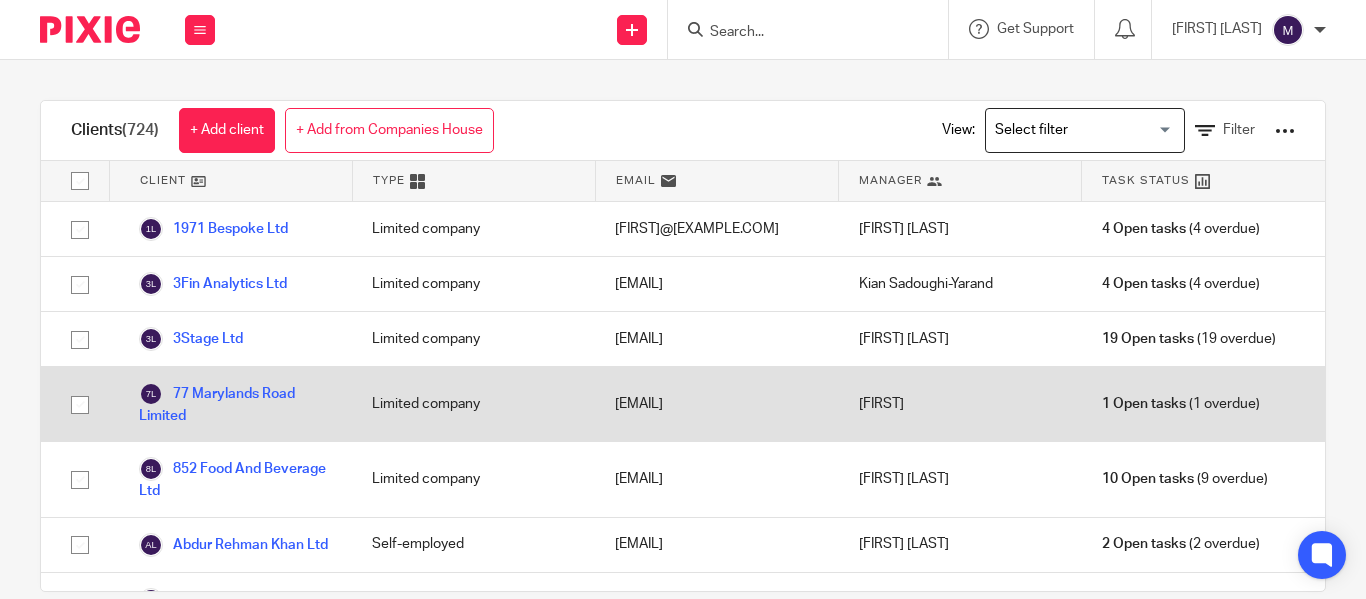 scroll, scrollTop: 0, scrollLeft: 0, axis: both 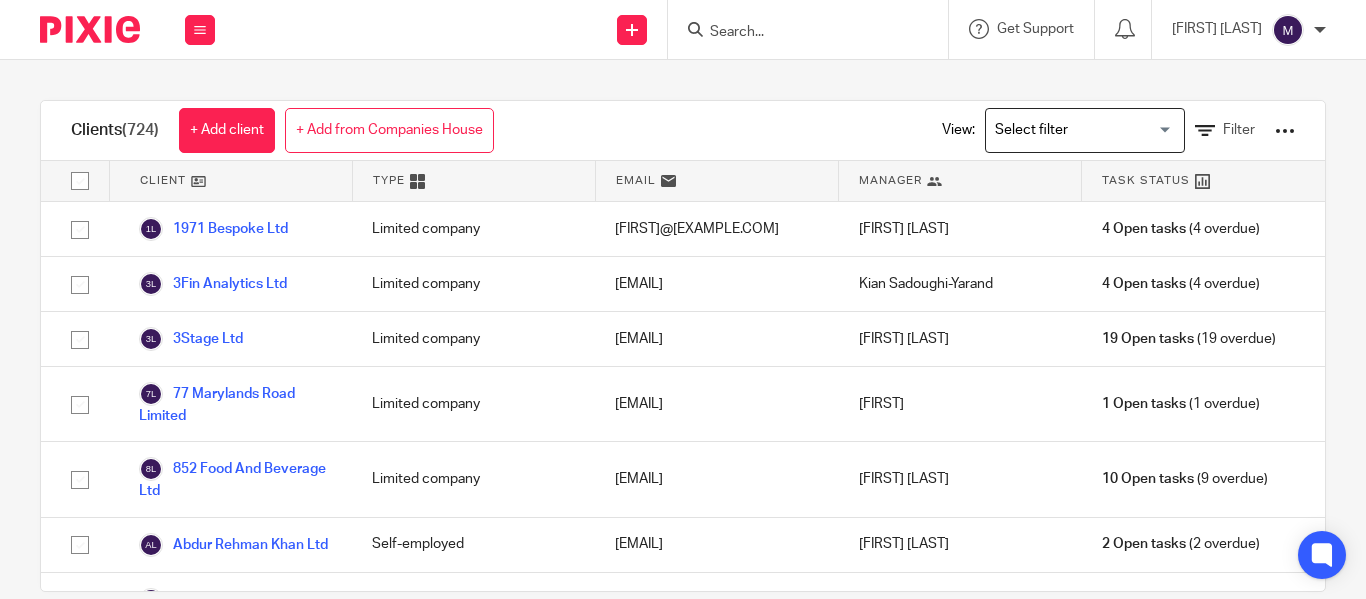 click at bounding box center [1080, 130] 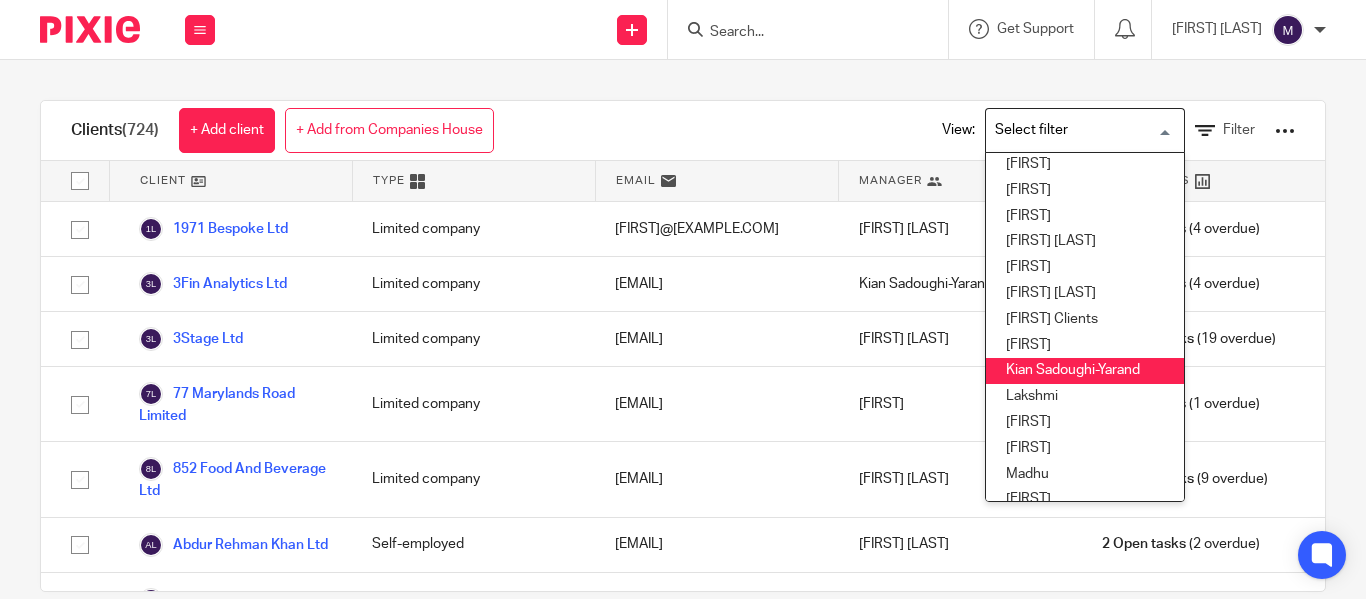 scroll, scrollTop: 138, scrollLeft: 0, axis: vertical 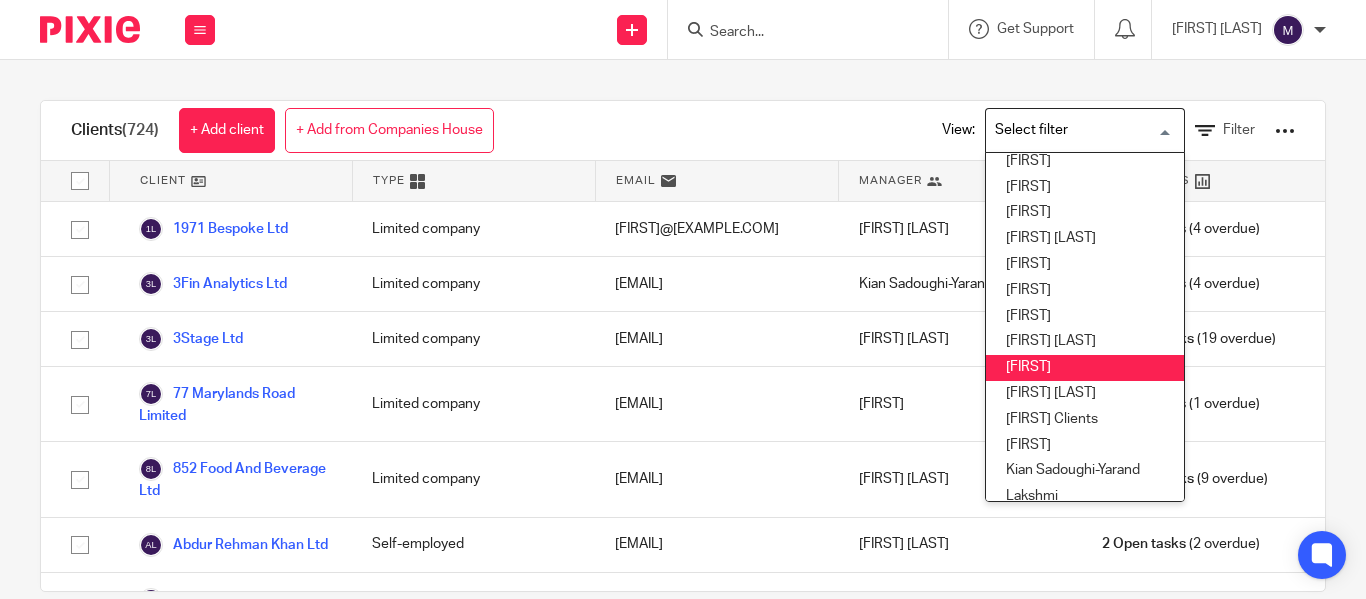 click on "Hely Patel" at bounding box center [1085, 368] 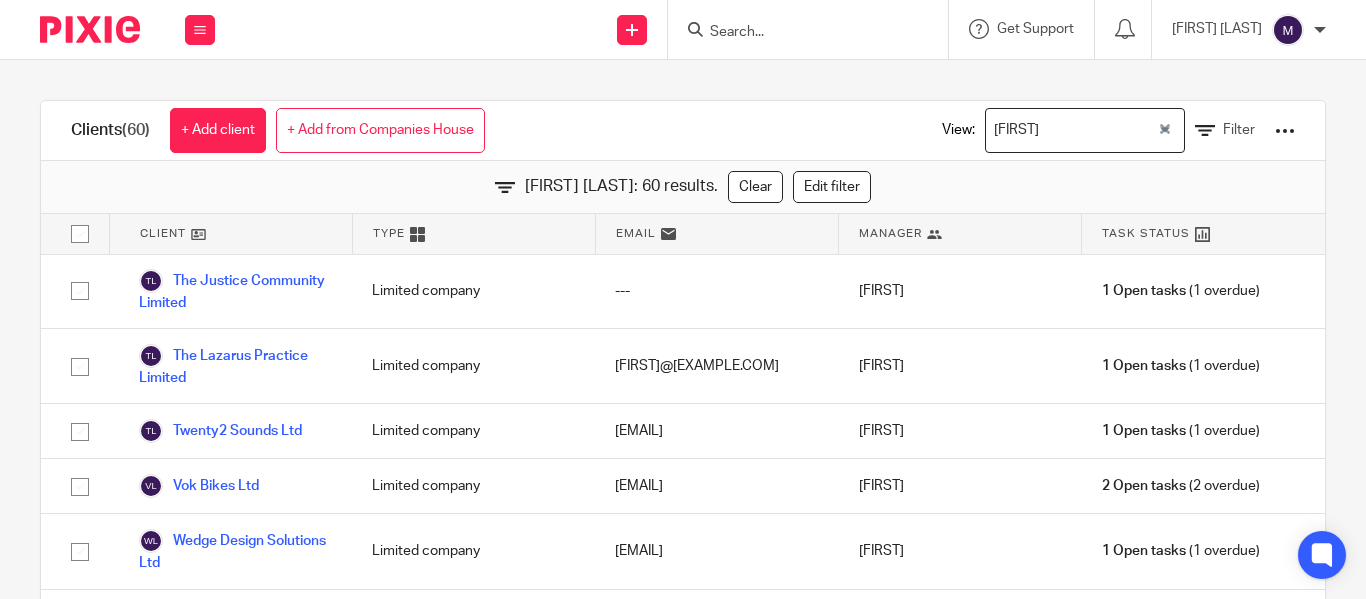 scroll, scrollTop: 3579, scrollLeft: 0, axis: vertical 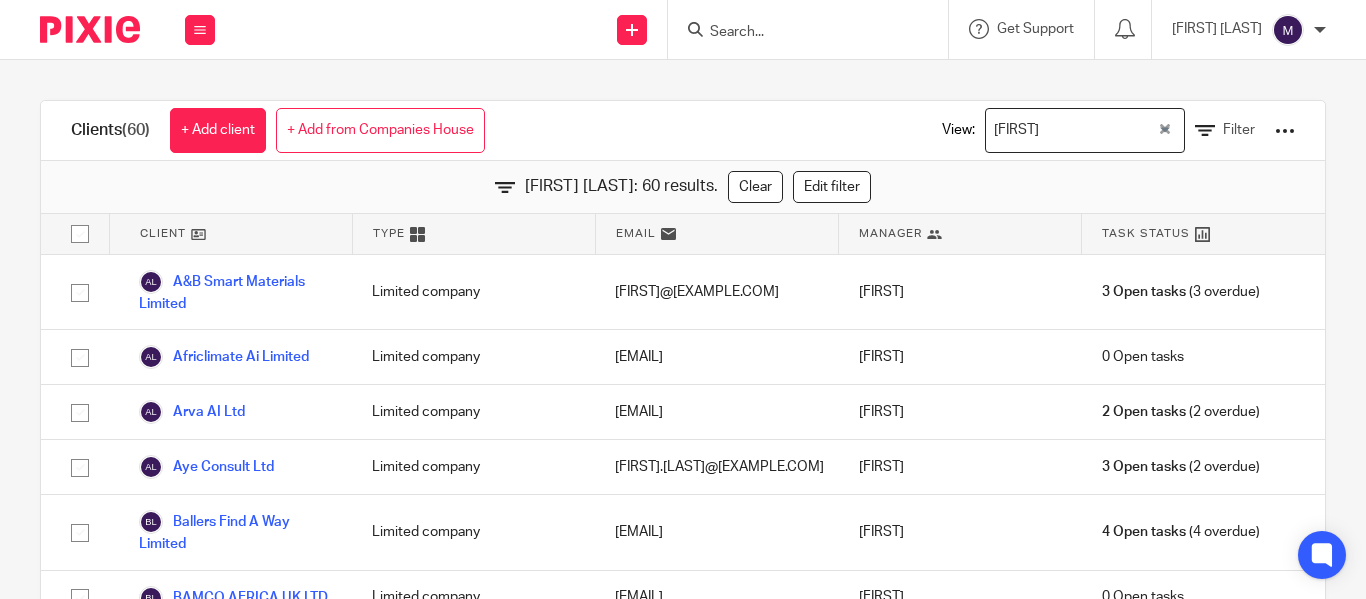click on "[FIRST] [LAST]" at bounding box center [1071, 128] 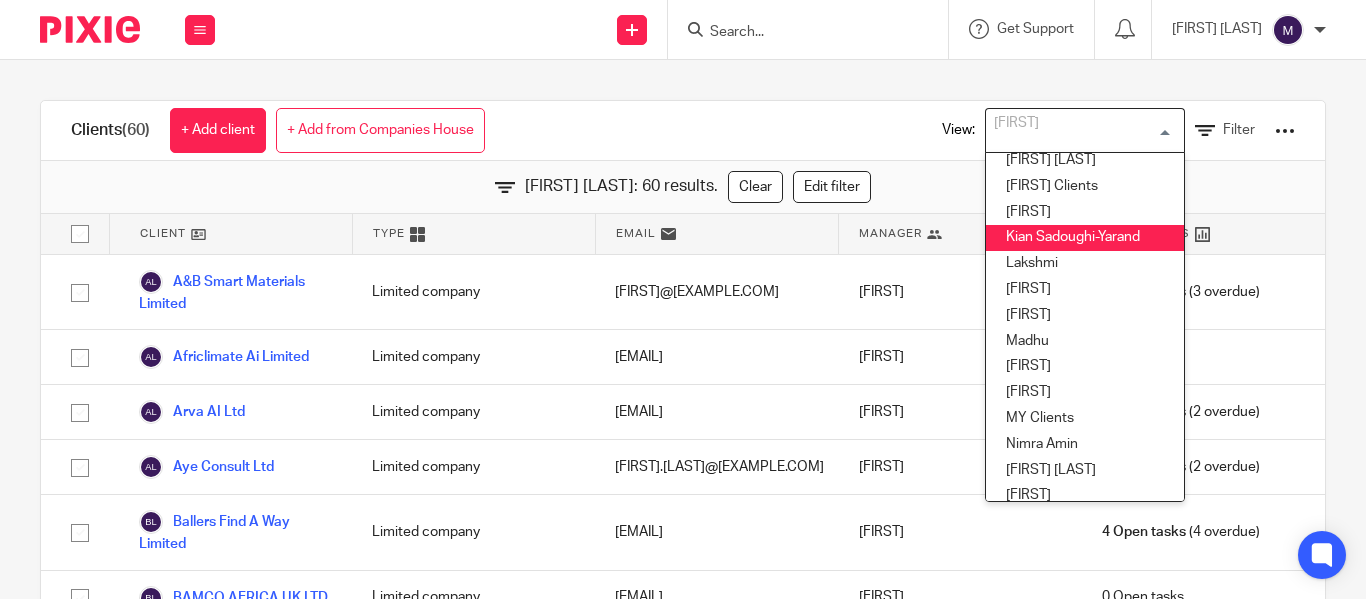 scroll, scrollTop: 405, scrollLeft: 0, axis: vertical 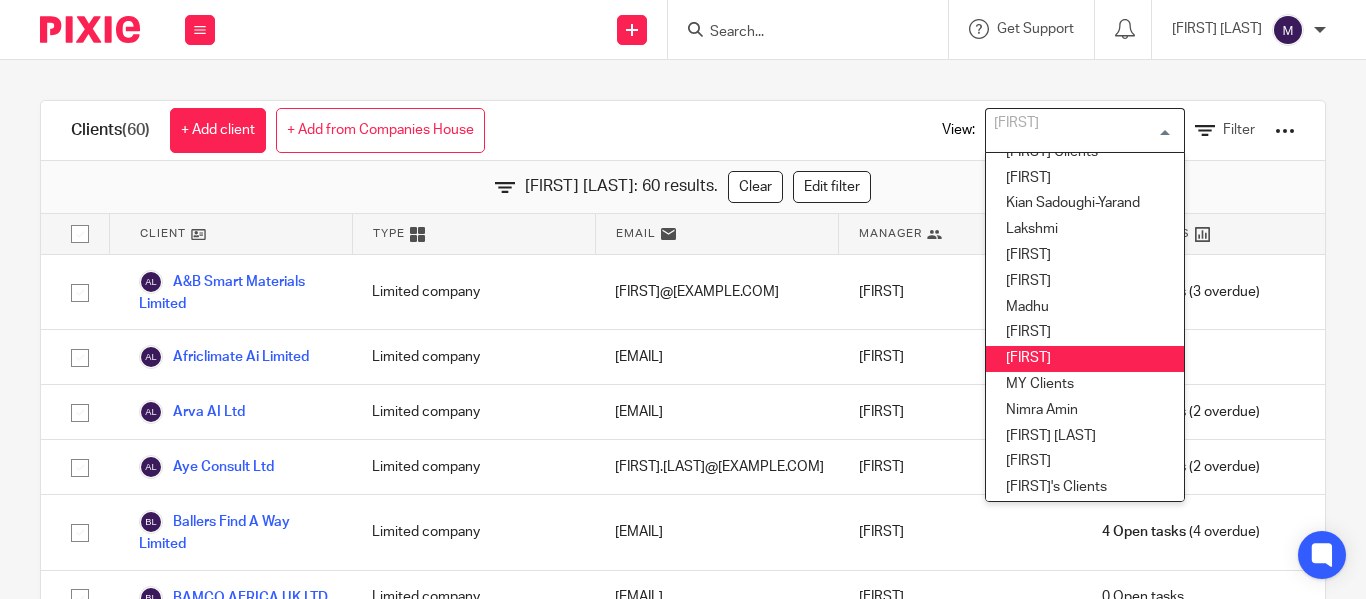 click on "Mithun" at bounding box center [1085, 359] 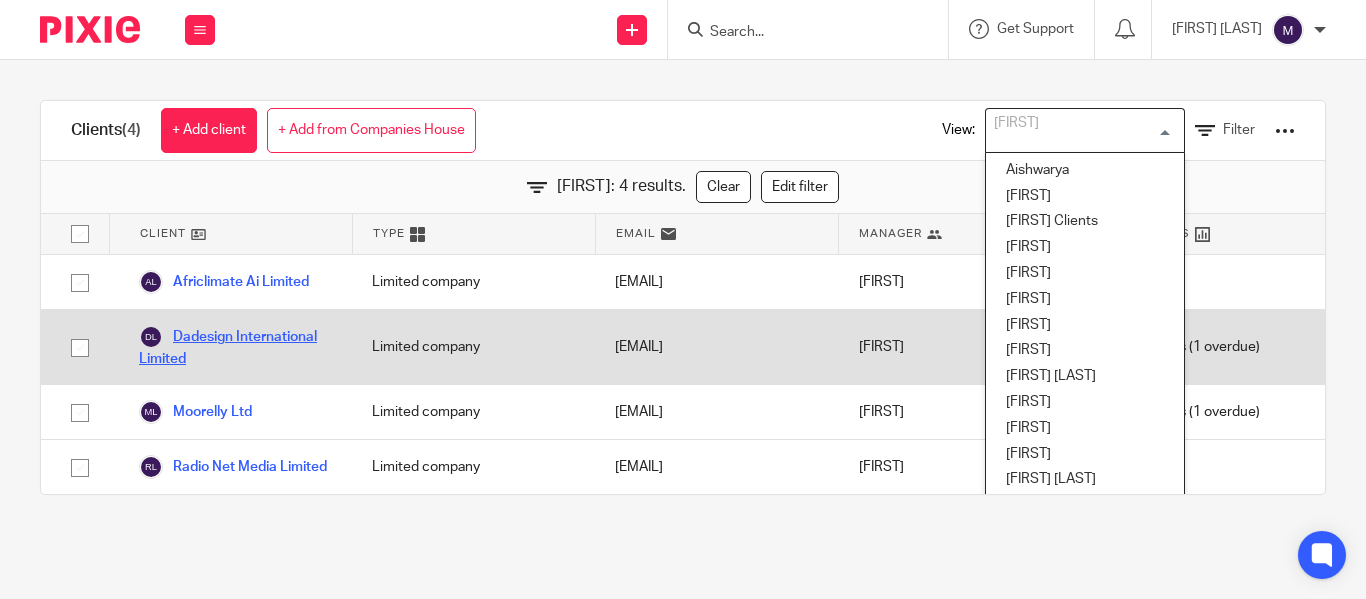 scroll, scrollTop: 274, scrollLeft: 0, axis: vertical 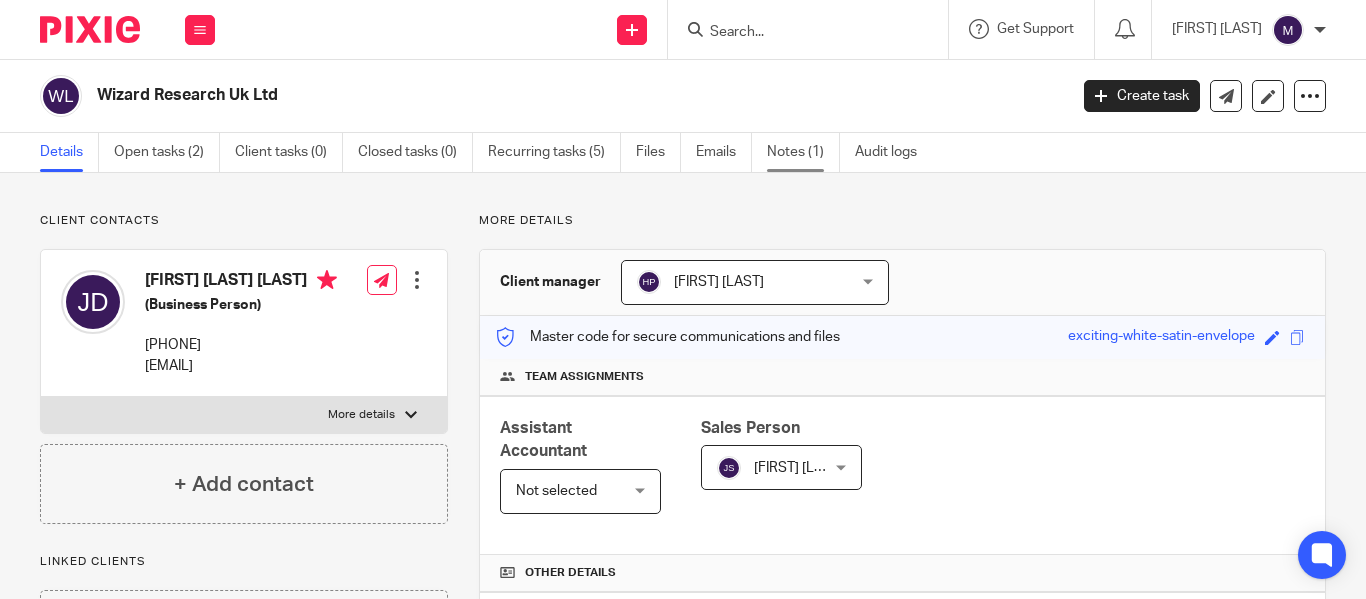 click on "Notes (1)" at bounding box center [803, 152] 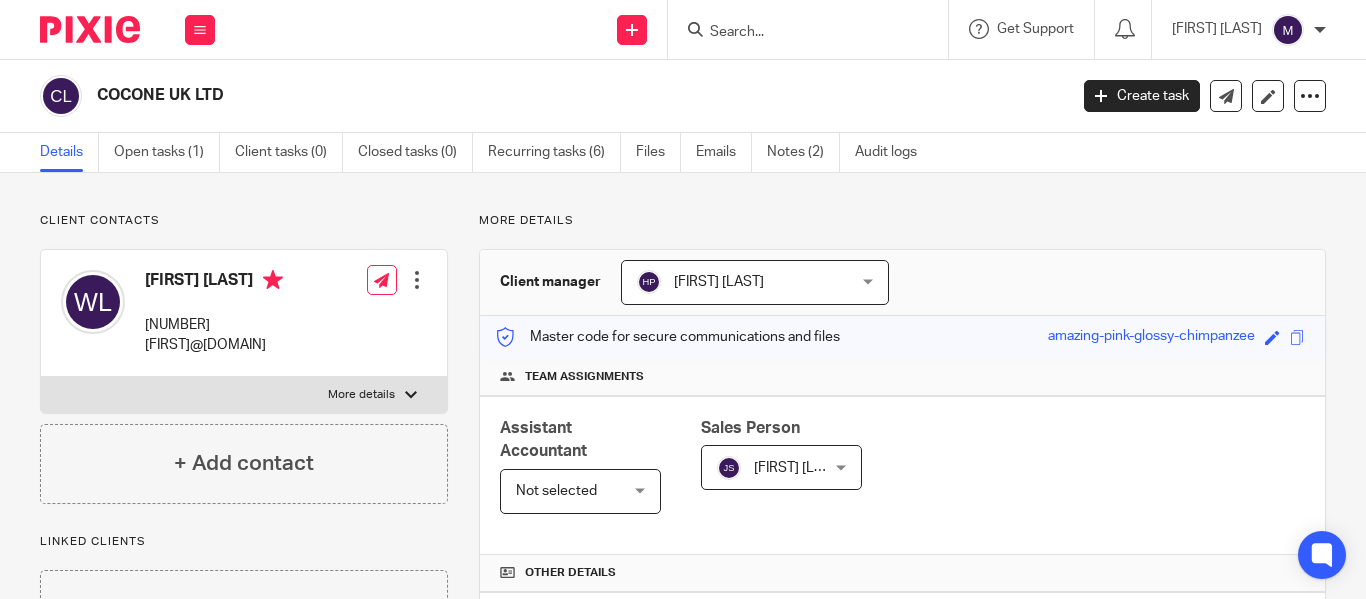 scroll, scrollTop: 0, scrollLeft: 0, axis: both 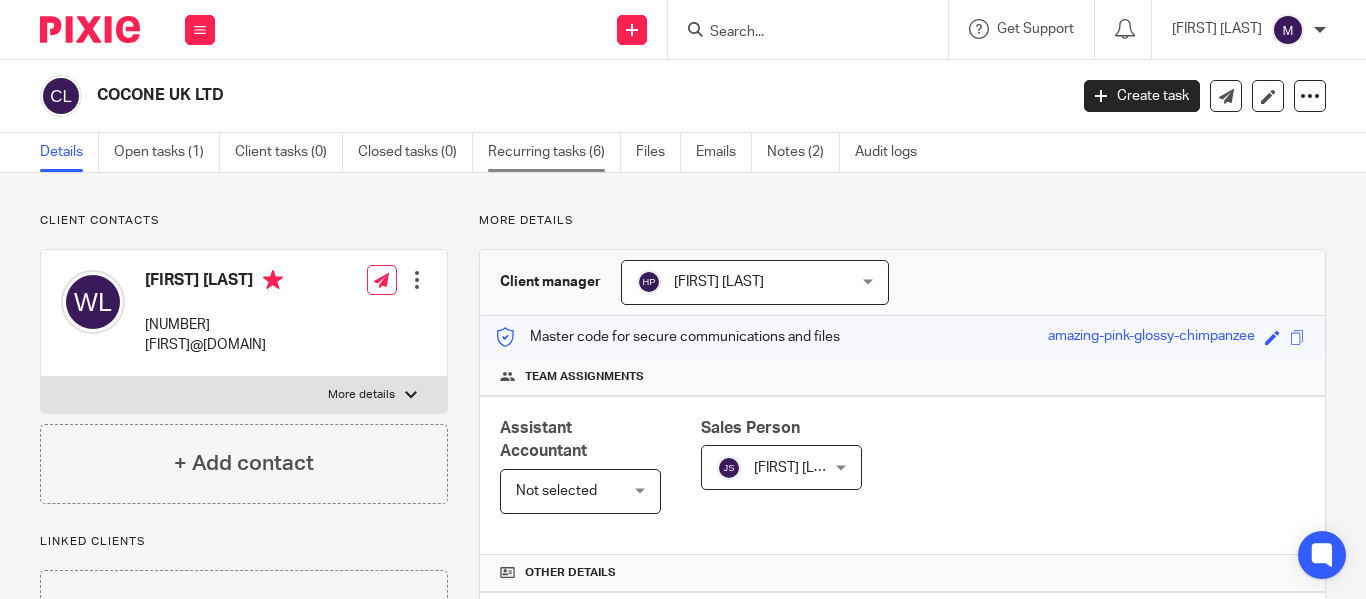 click on "Recurring tasks (6)" at bounding box center (554, 152) 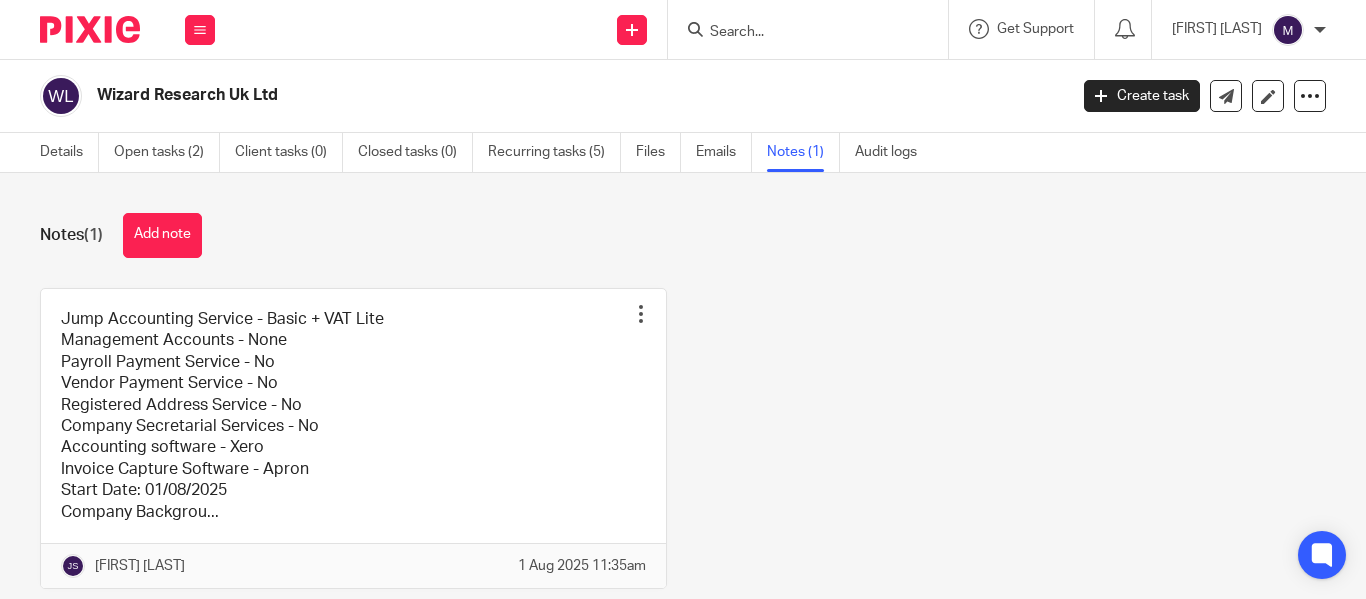 scroll, scrollTop: 0, scrollLeft: 0, axis: both 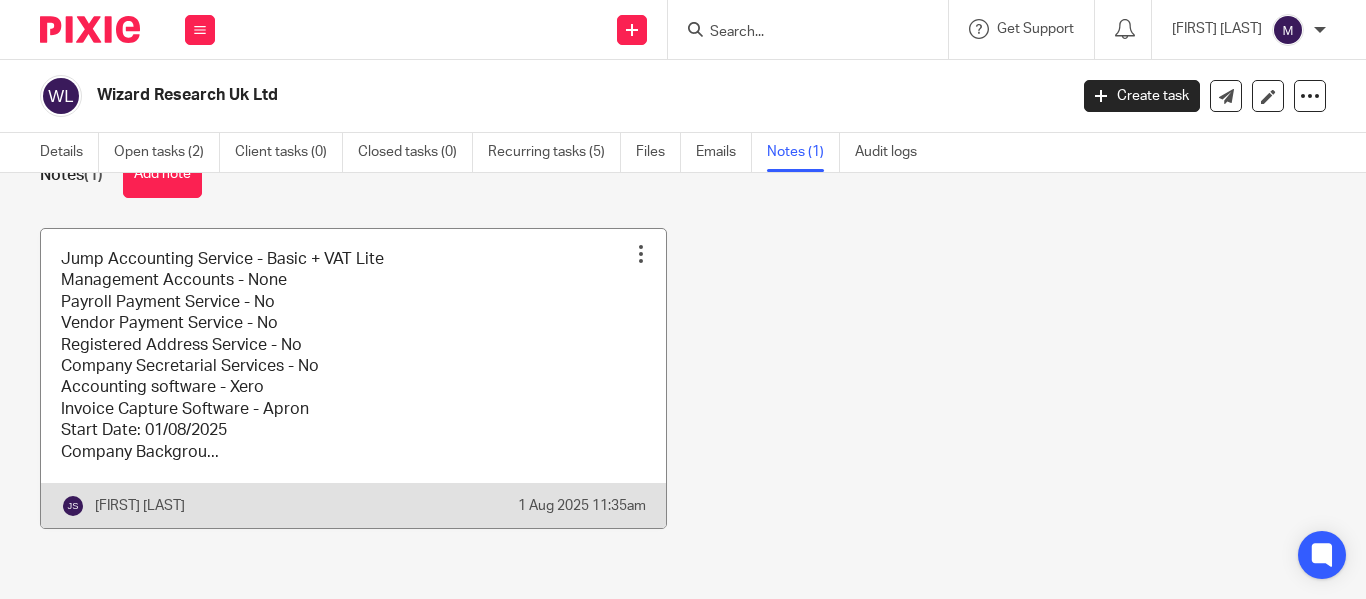 click at bounding box center (353, 378) 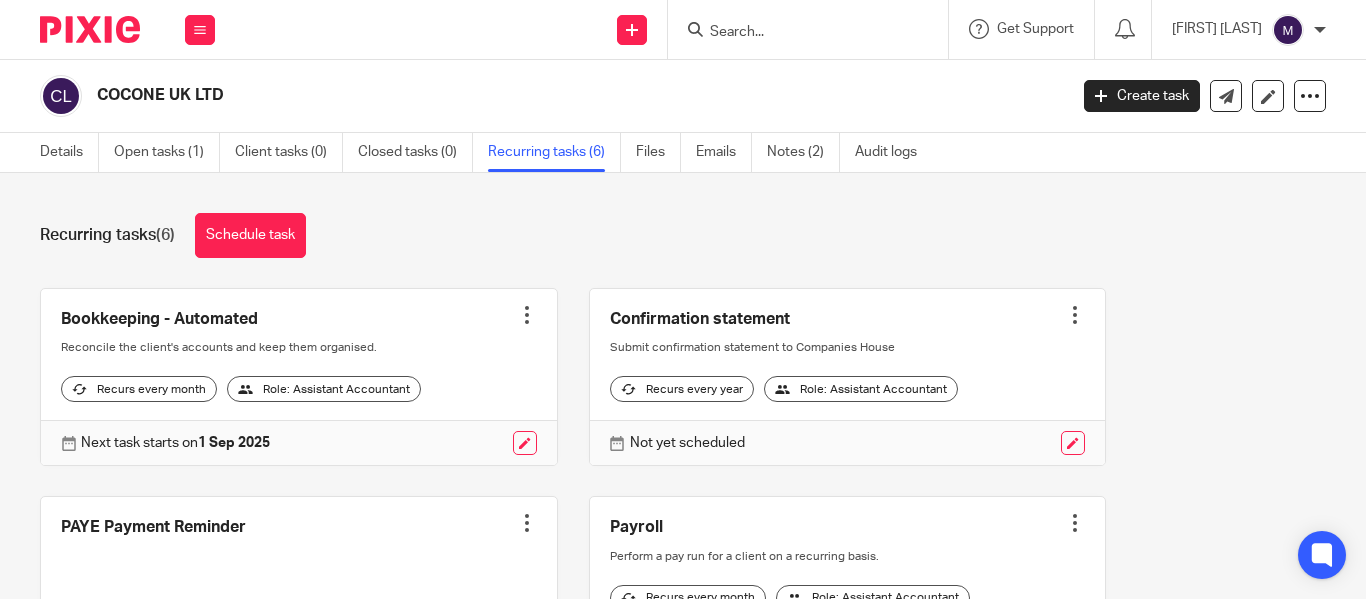 scroll, scrollTop: 0, scrollLeft: 0, axis: both 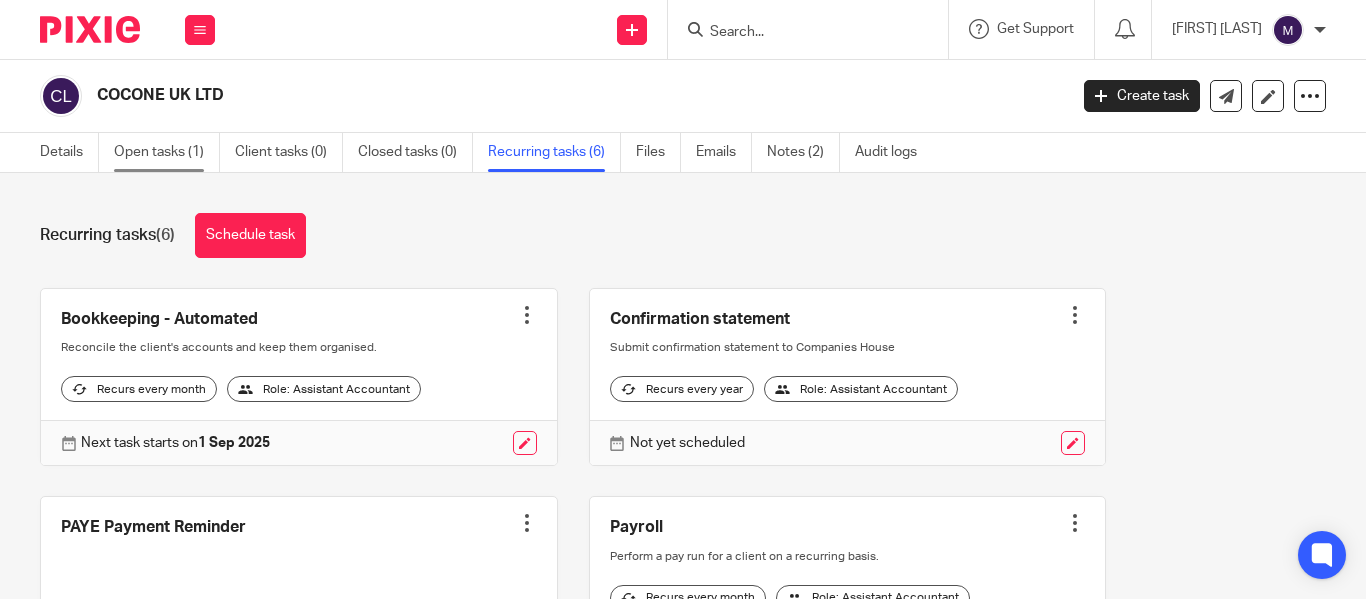 click on "Open tasks (1)" at bounding box center (167, 152) 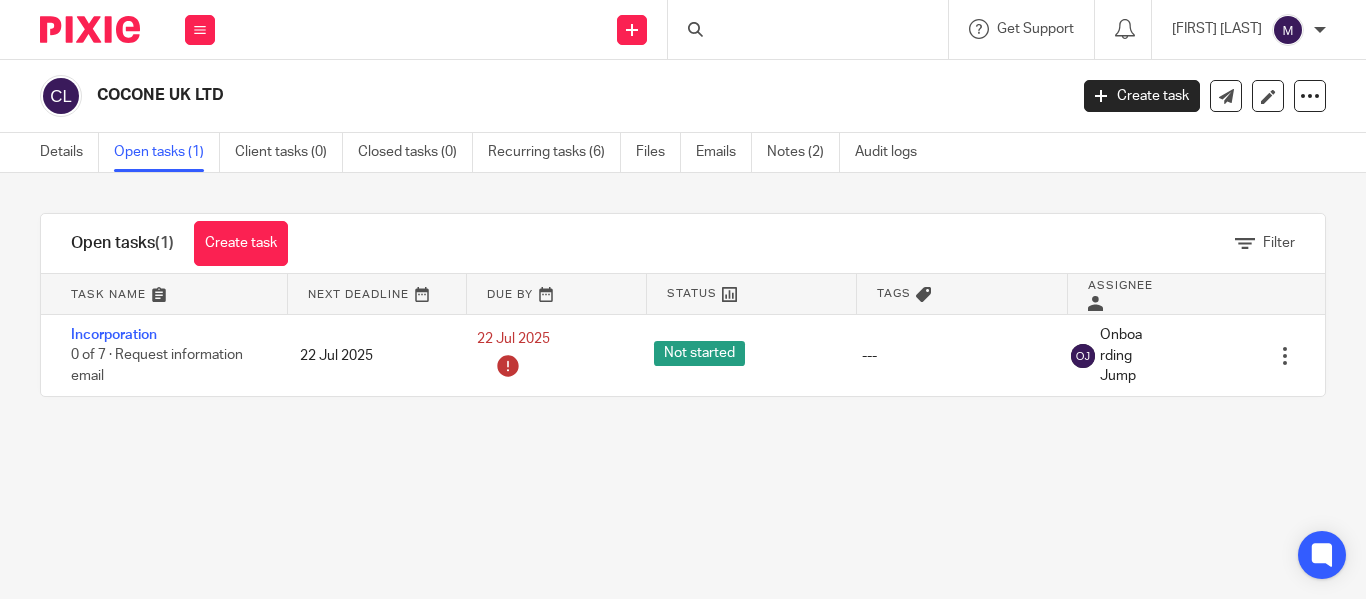scroll, scrollTop: 0, scrollLeft: 0, axis: both 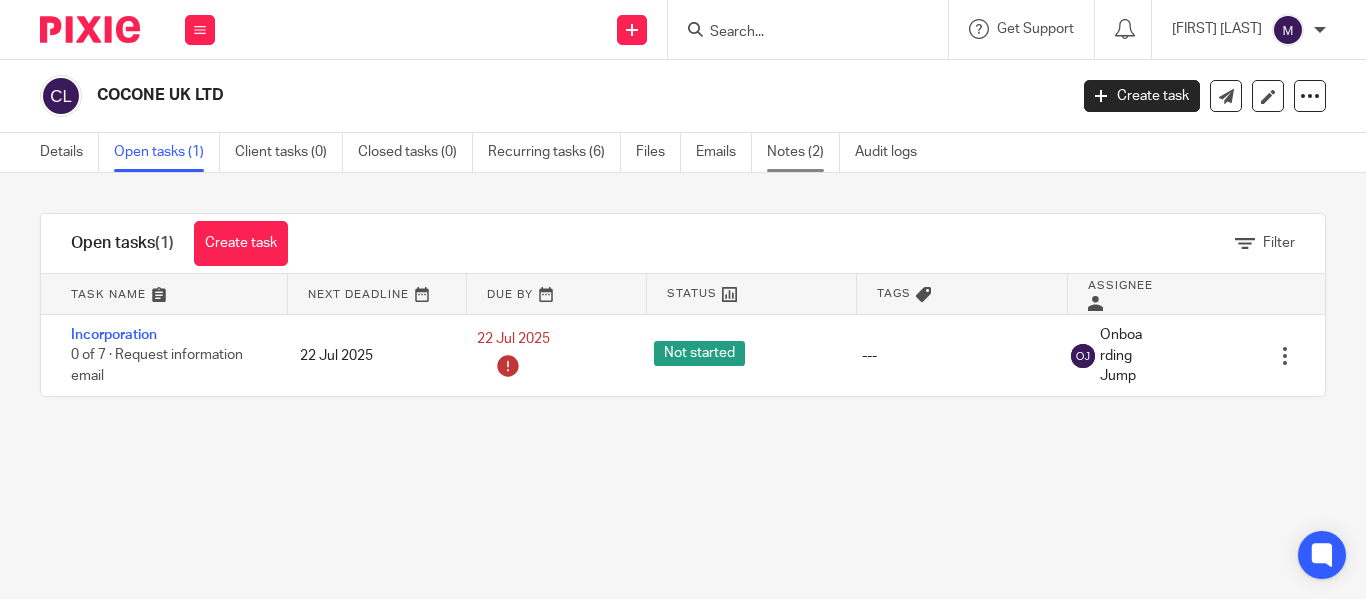 click on "Notes (2)" at bounding box center (803, 152) 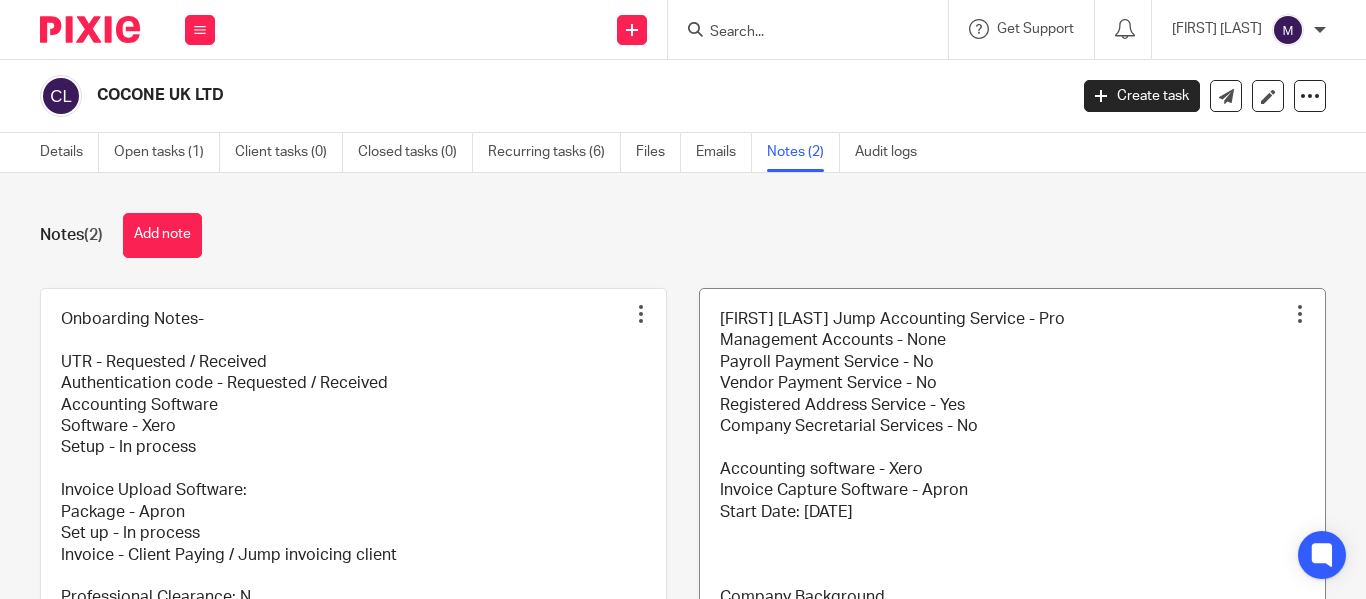 scroll, scrollTop: 0, scrollLeft: 0, axis: both 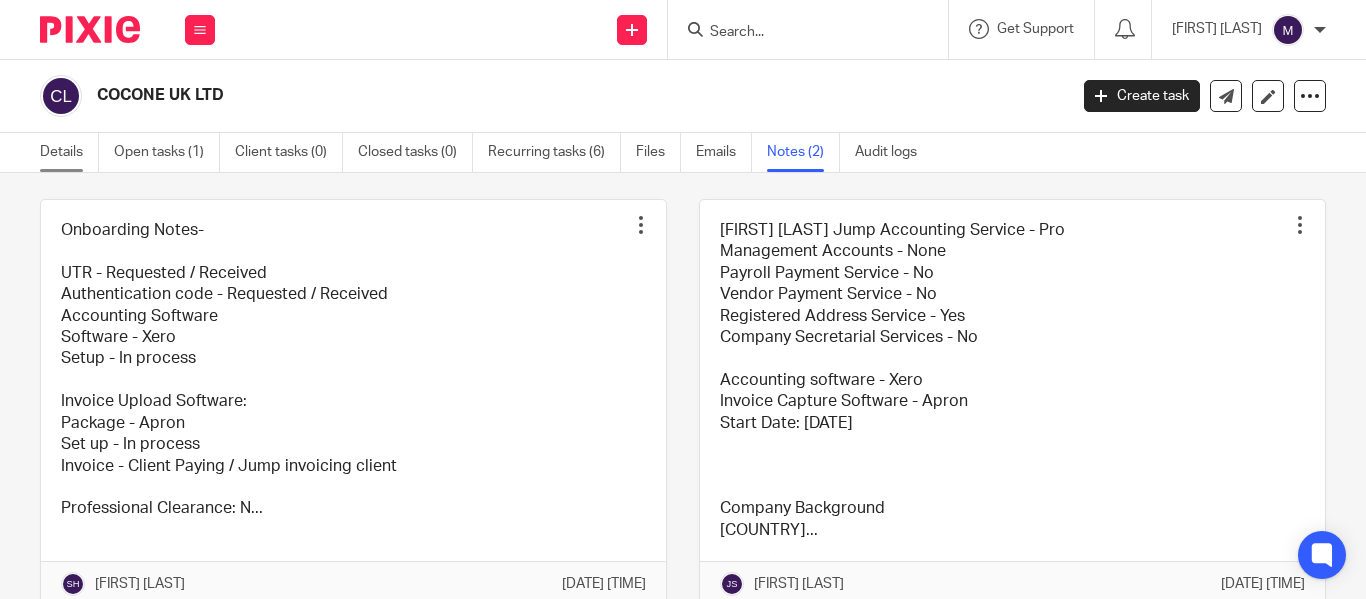 click on "Details" at bounding box center (69, 152) 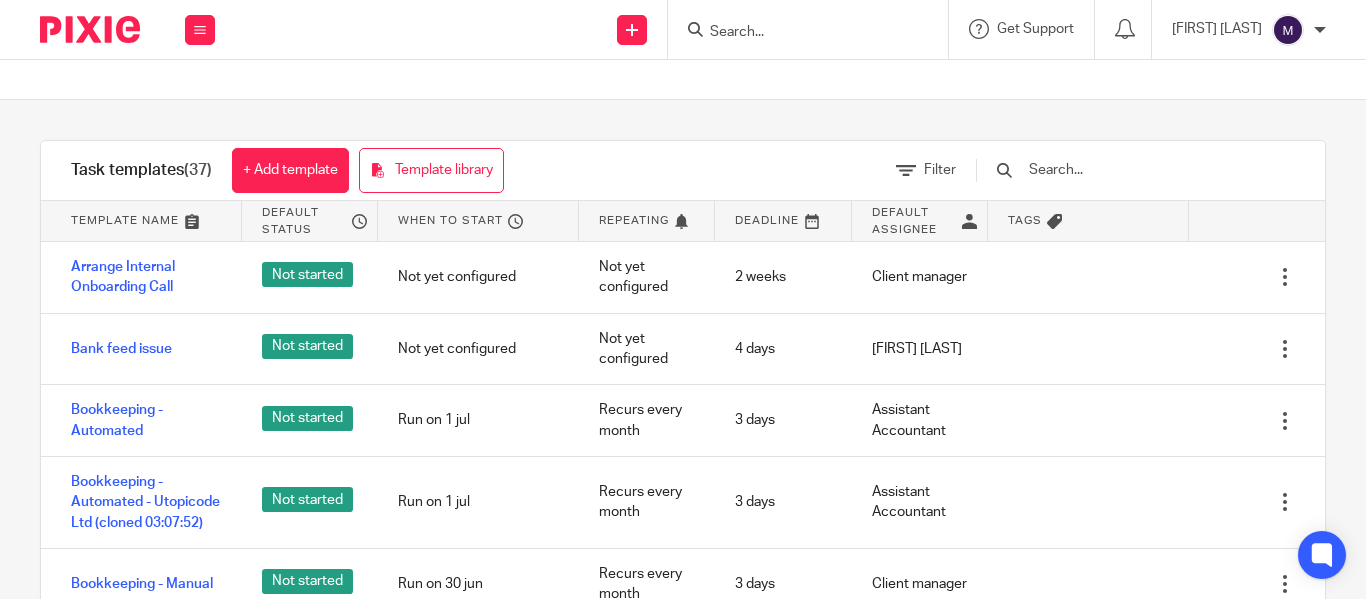 scroll, scrollTop: 0, scrollLeft: 0, axis: both 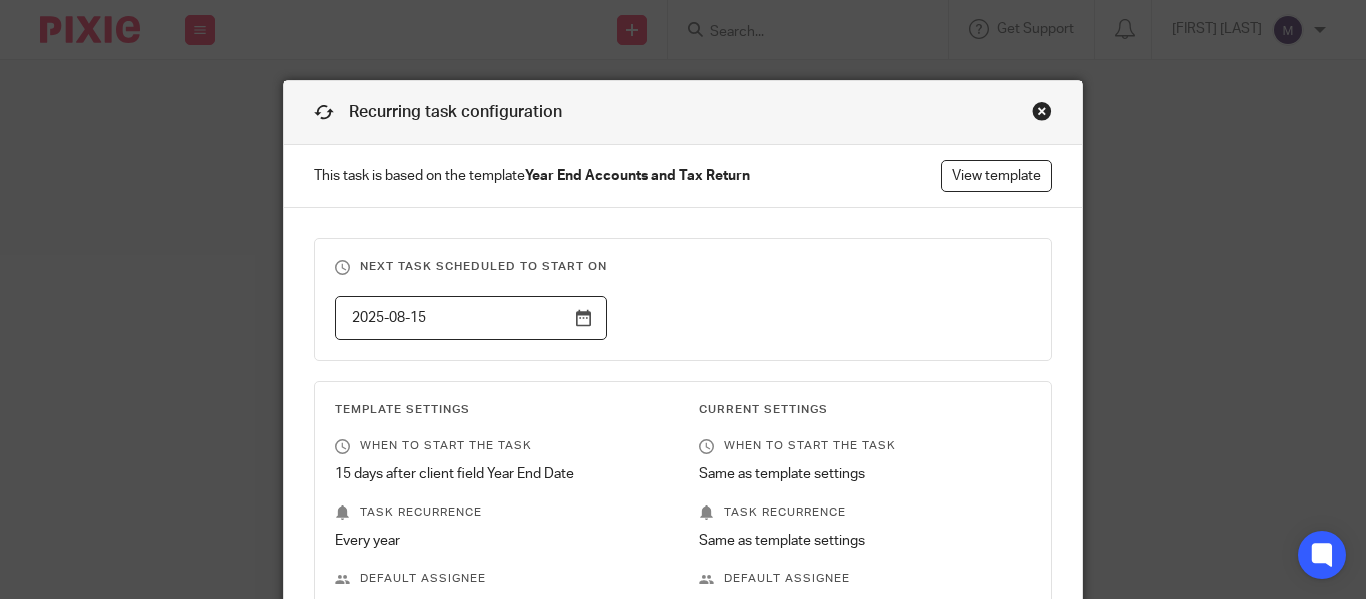 click on "Recurring task configuration" at bounding box center (683, 113) 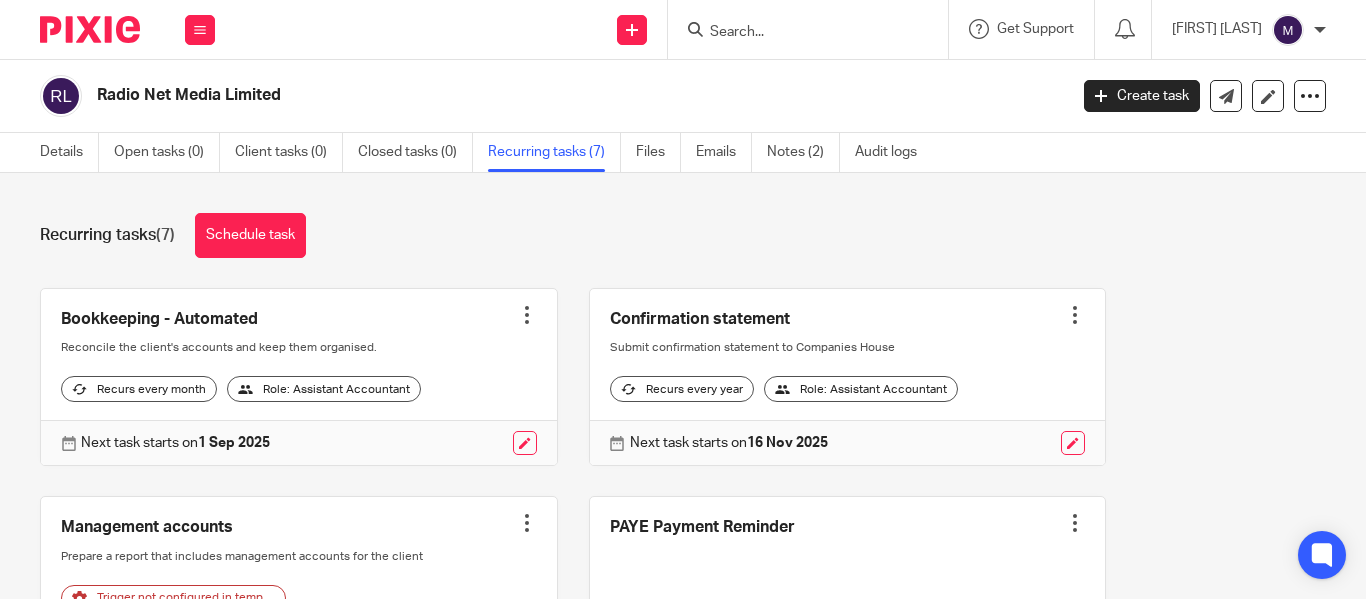 scroll, scrollTop: 0, scrollLeft: 0, axis: both 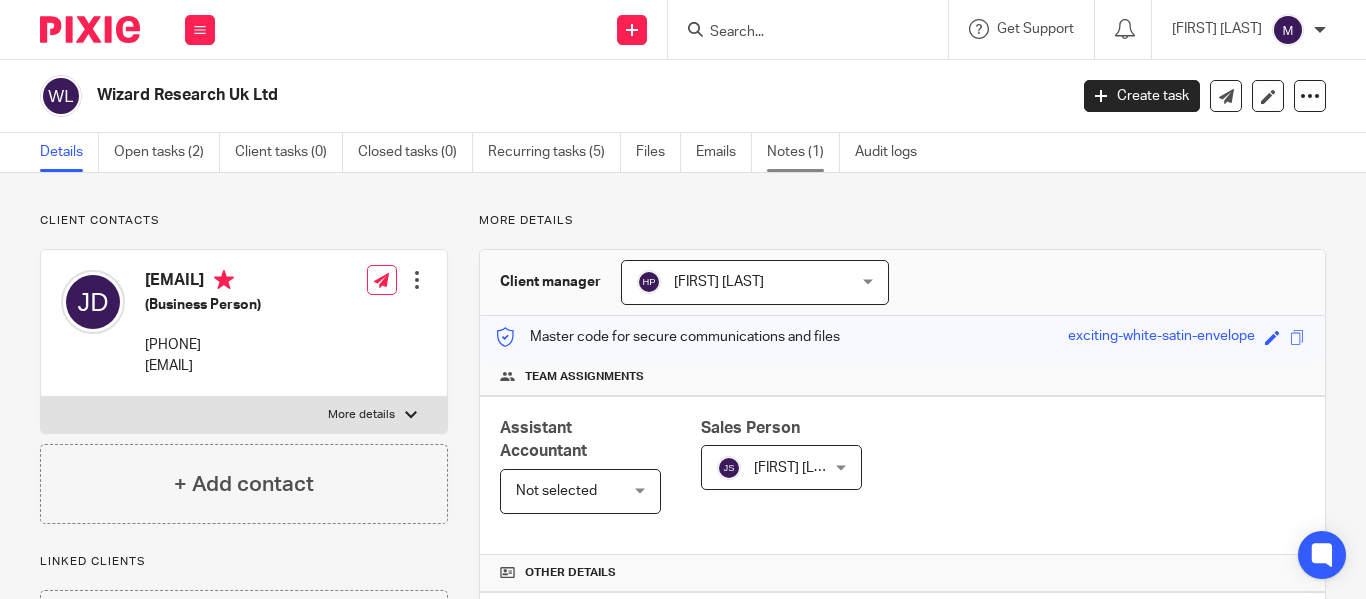 click on "Notes (1)" at bounding box center (803, 152) 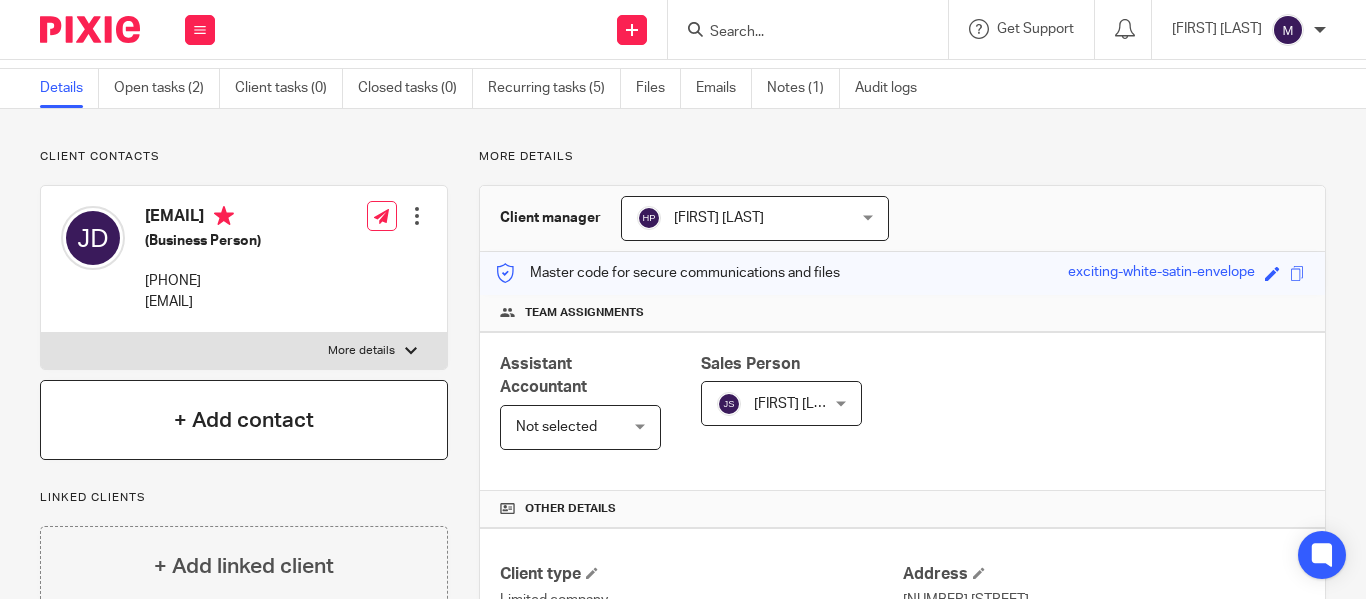 scroll, scrollTop: 99, scrollLeft: 0, axis: vertical 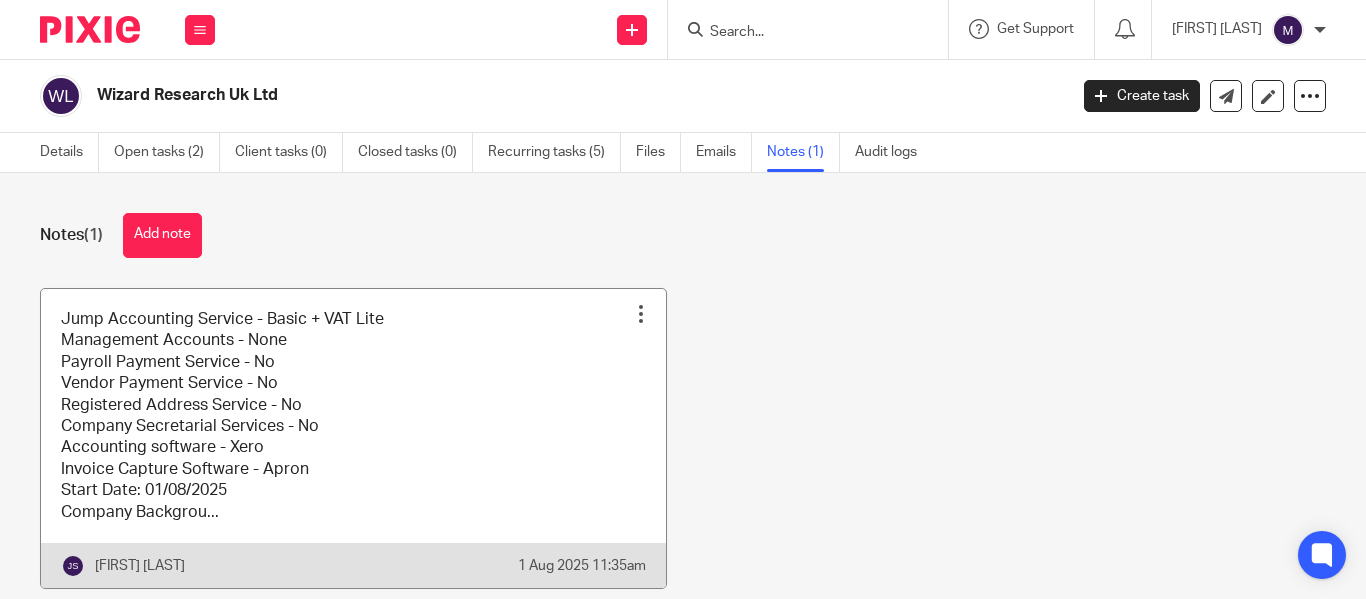 click at bounding box center (353, 438) 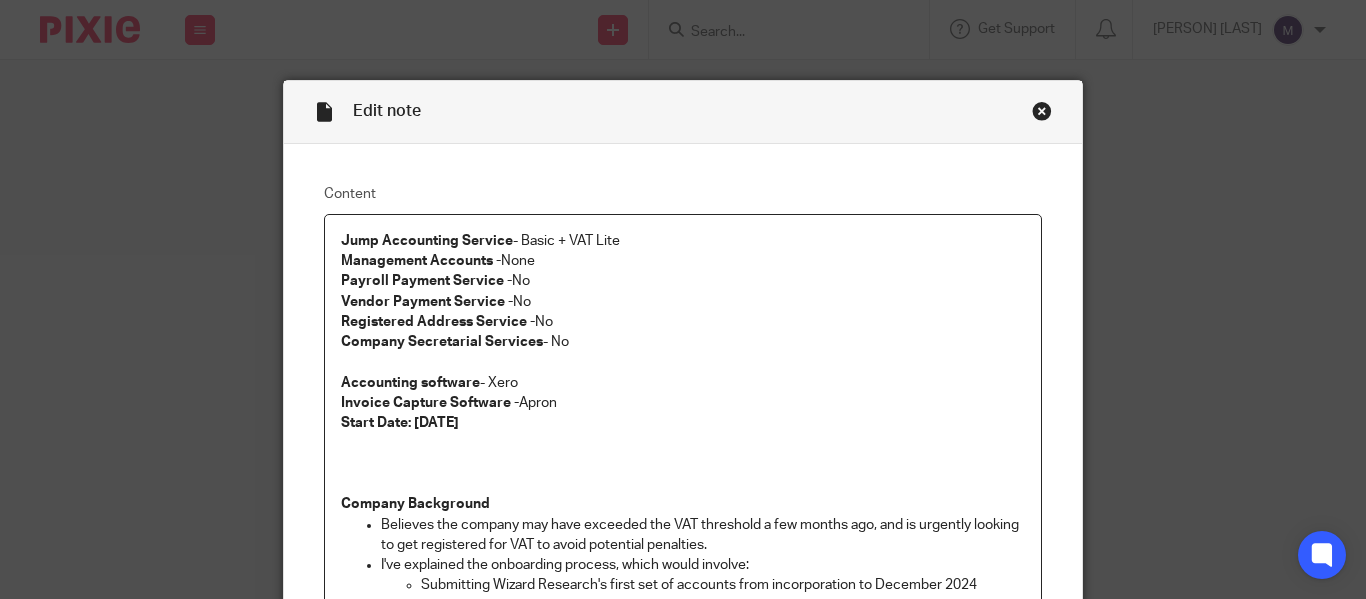 scroll, scrollTop: 0, scrollLeft: 0, axis: both 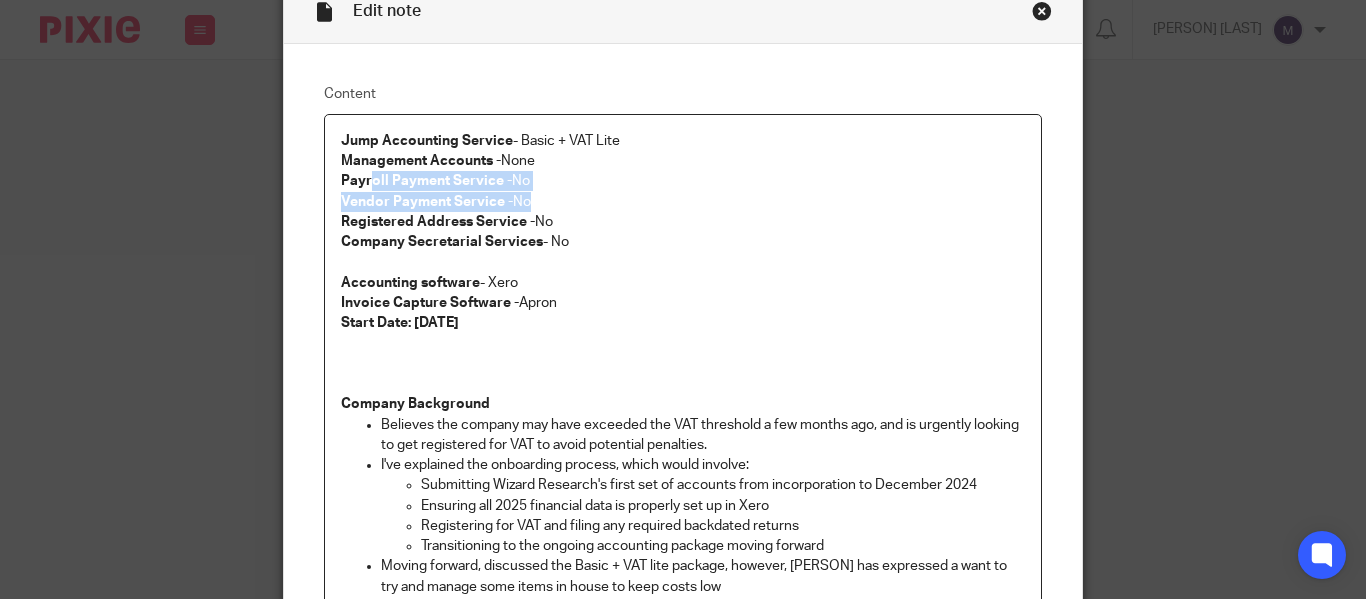 drag, startPoint x: 363, startPoint y: 181, endPoint x: 523, endPoint y: 193, distance: 160.44937 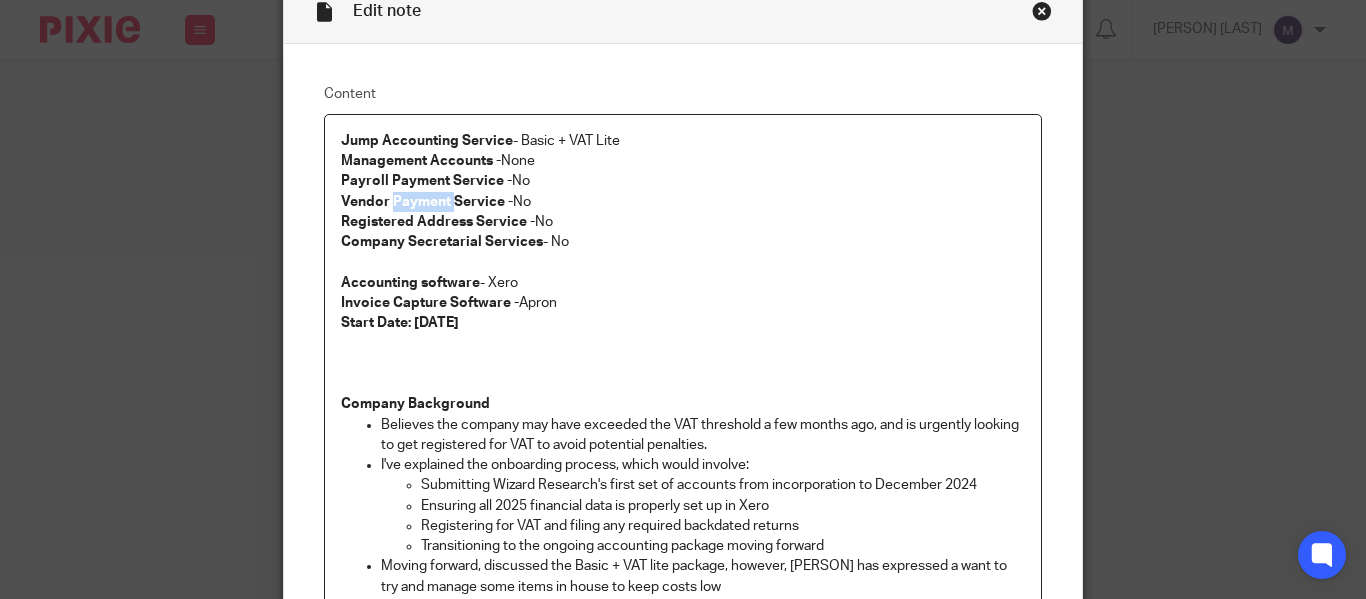 click on "Vendor Payment Service -" at bounding box center [427, 202] 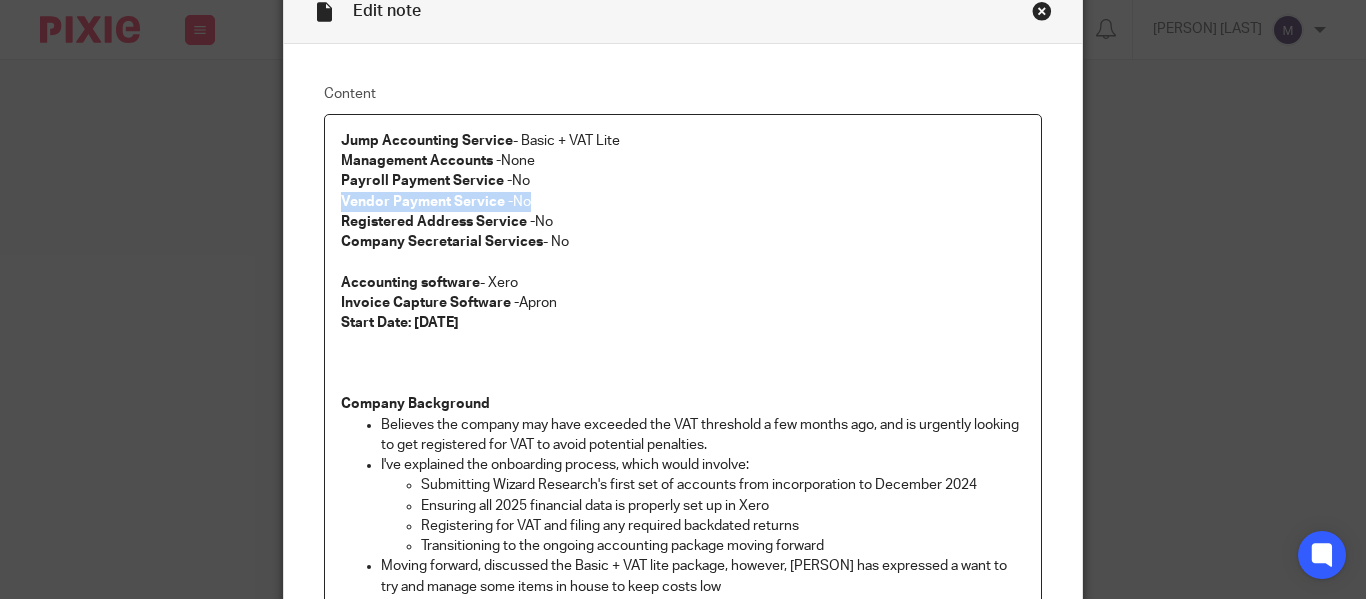 click on "Vendor Payment Service -" at bounding box center [427, 202] 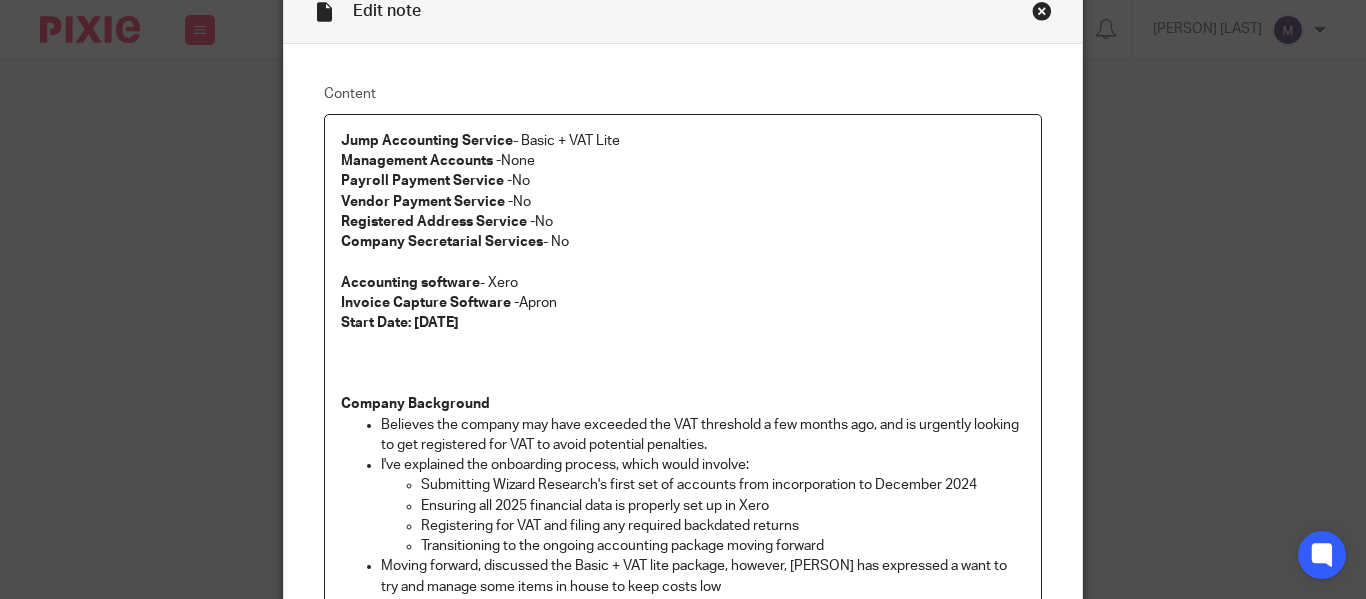 click on "Registered Address Service -" at bounding box center [438, 222] 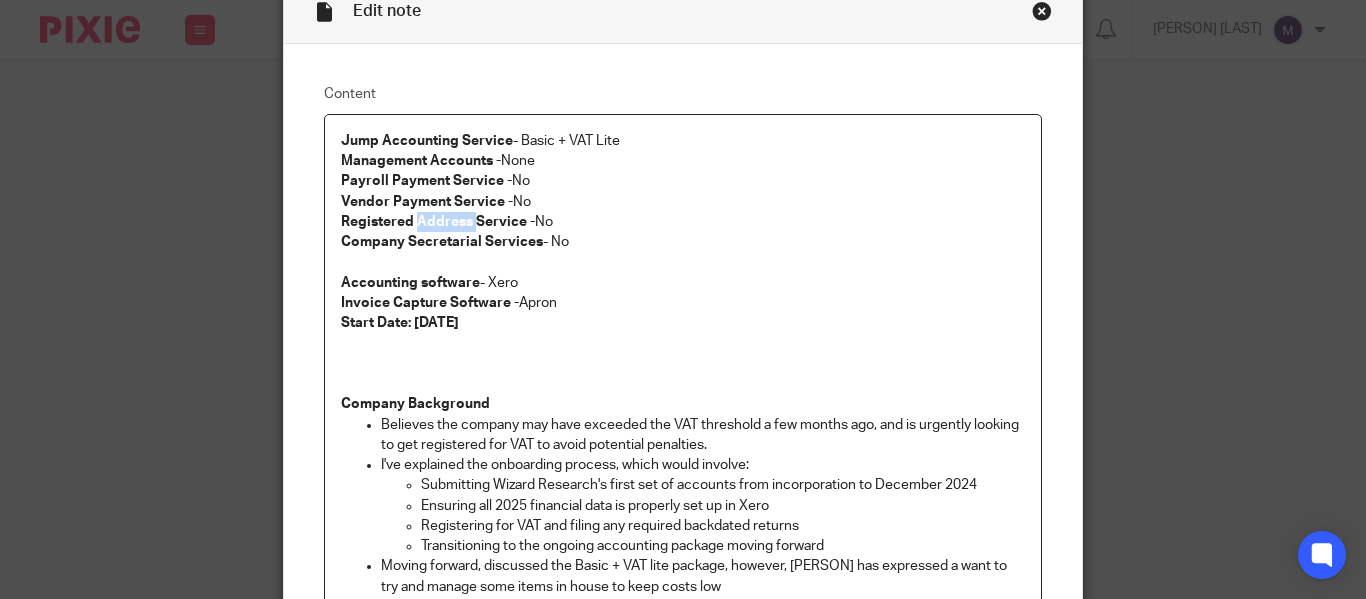 click on "Registered Address Service -" at bounding box center (438, 222) 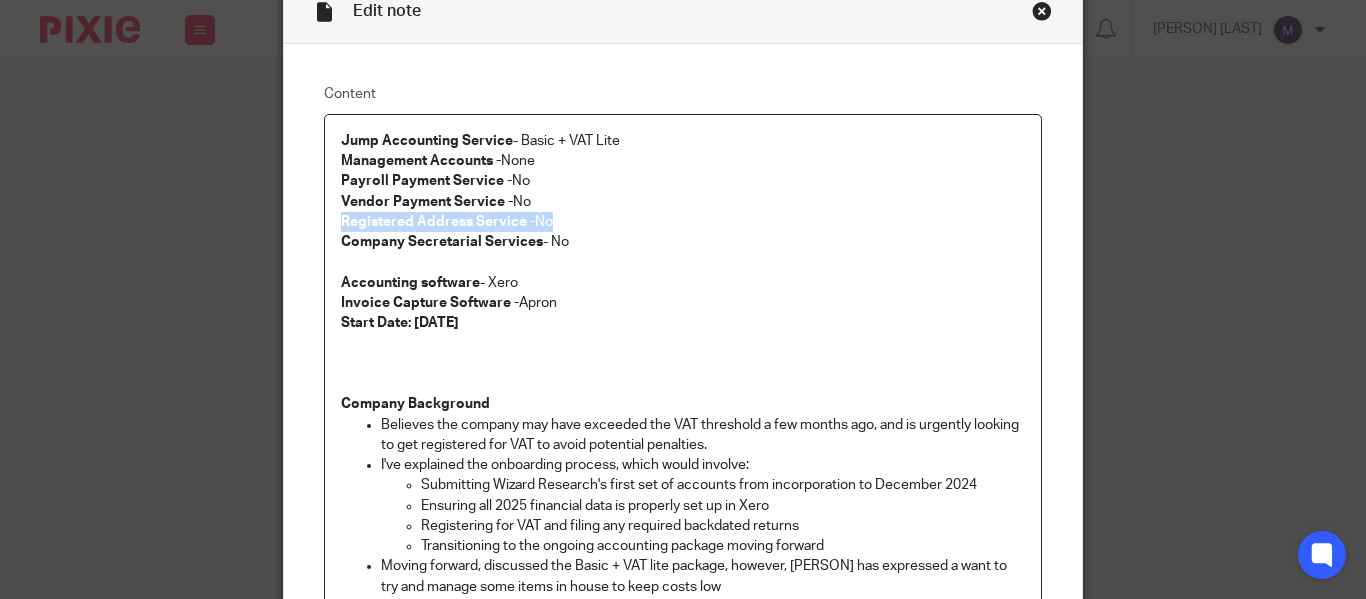 click on "Registered Address Service -" at bounding box center (438, 222) 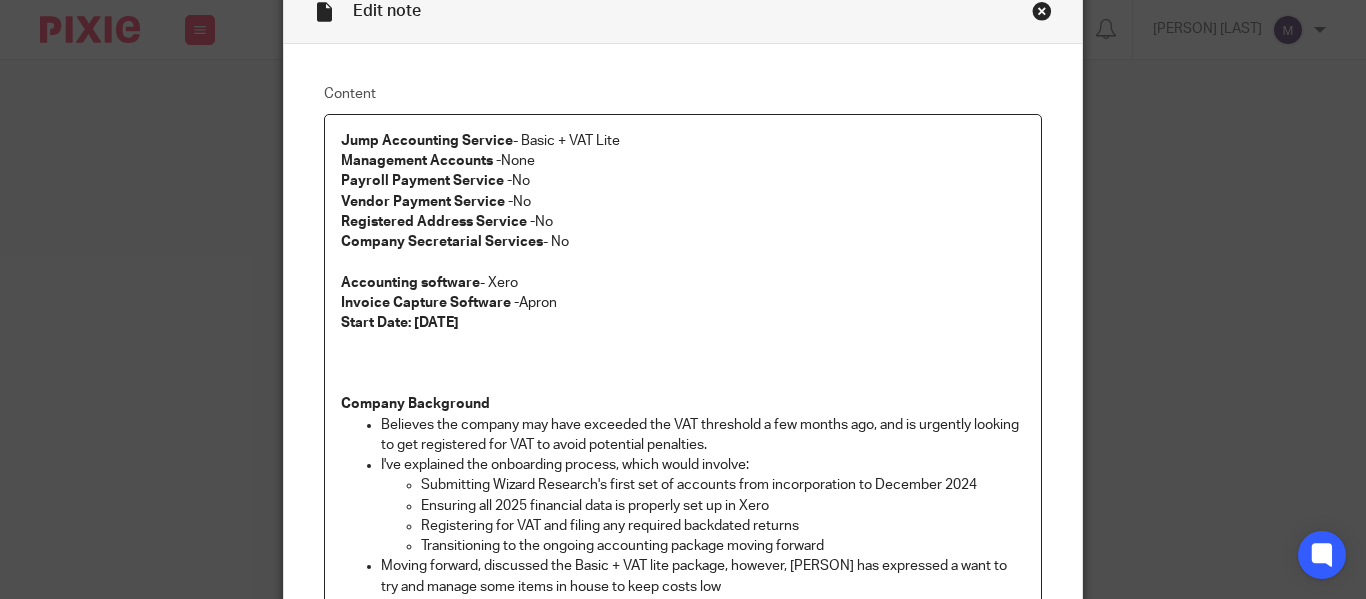click on "Company Secretarial Services" at bounding box center [442, 242] 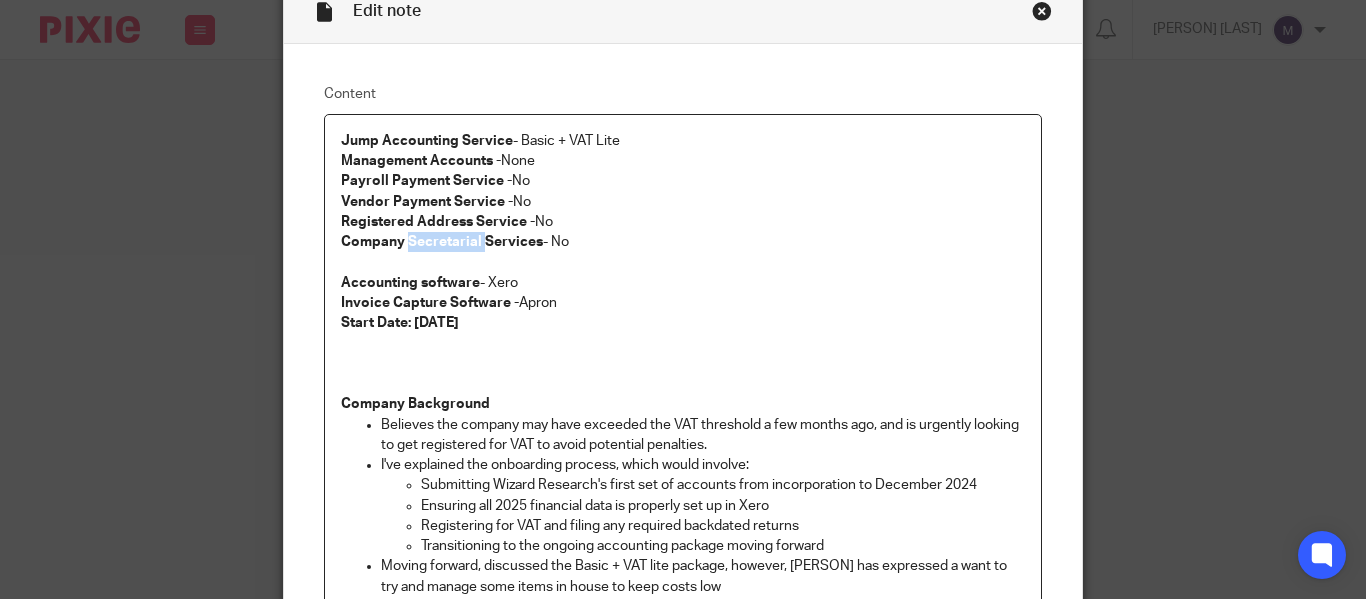 click on "Company Secretarial Services" at bounding box center (442, 242) 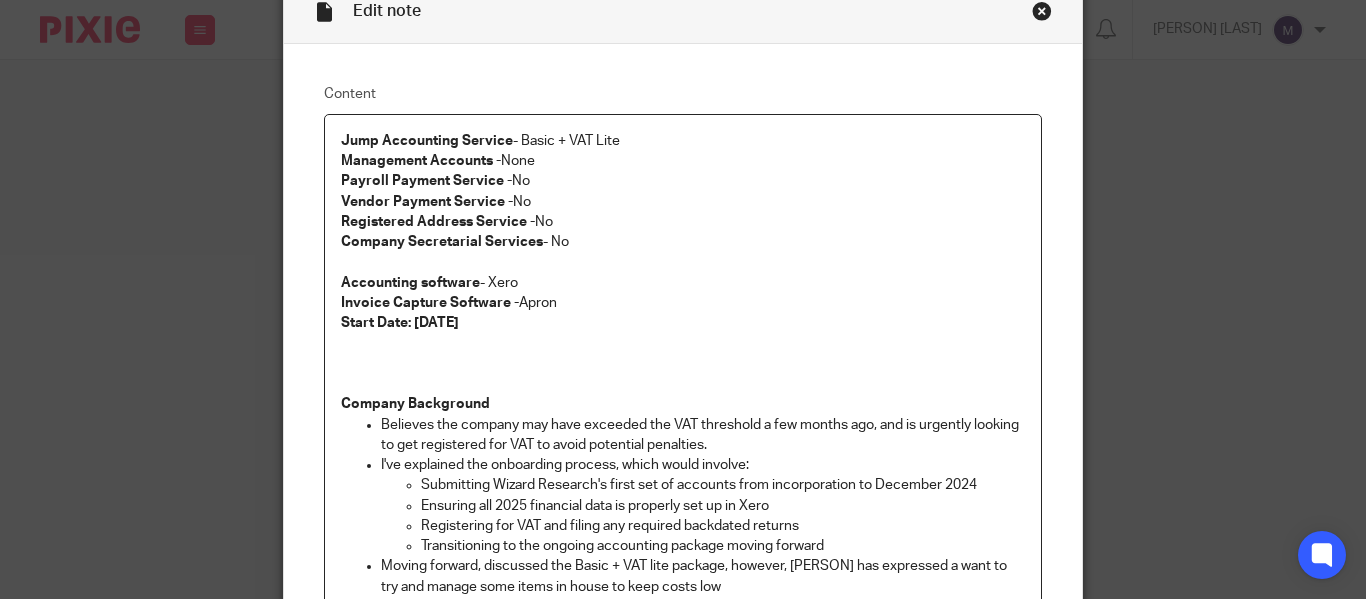 click on "Invoice Capture Software -" at bounding box center (430, 303) 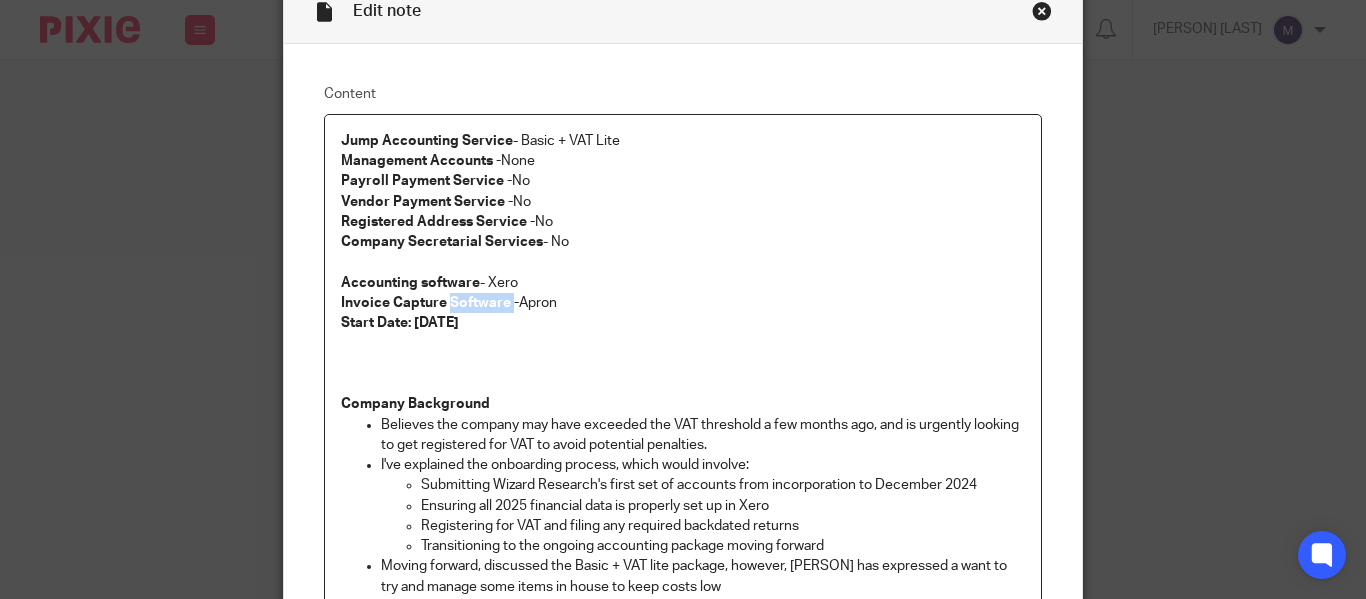 click on "Invoice Capture Software -" at bounding box center [430, 303] 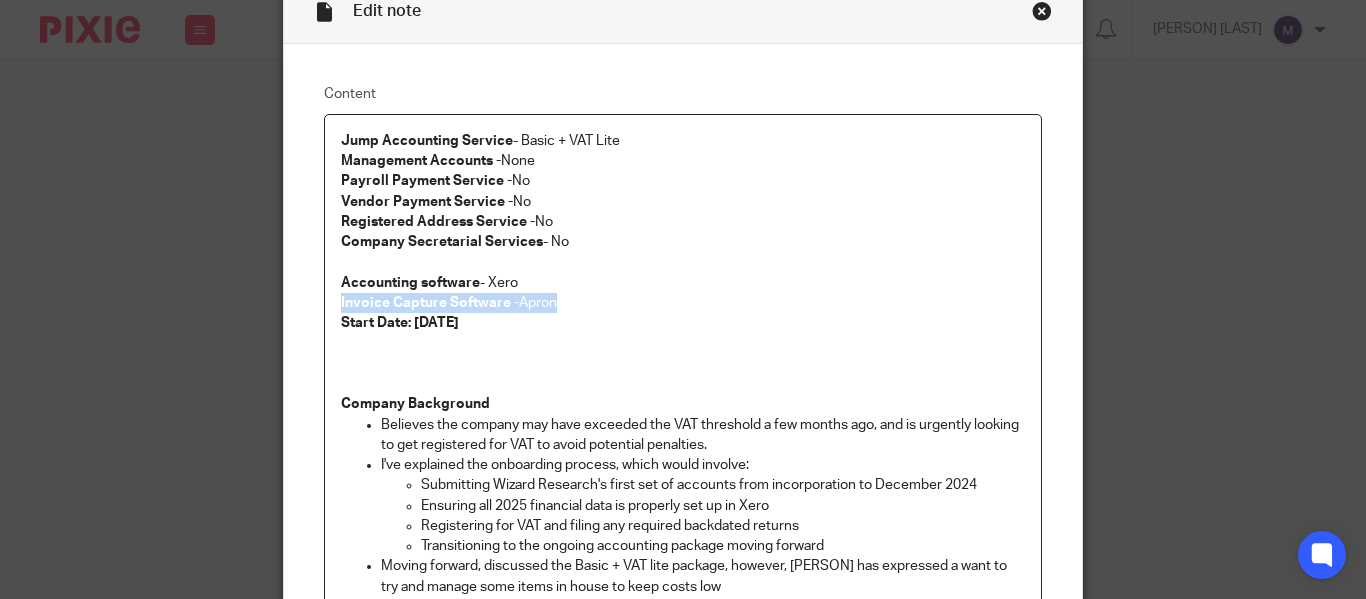 click on "Invoice Capture Software -" at bounding box center [430, 303] 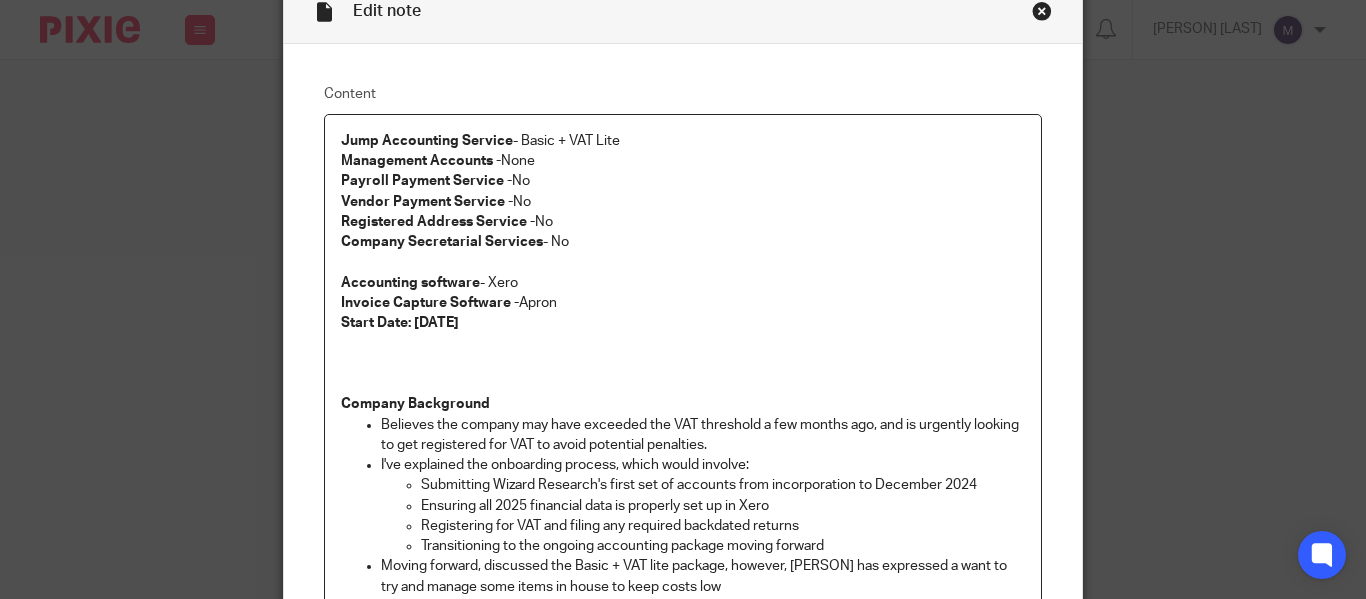 click on "Accounting software" at bounding box center (410, 283) 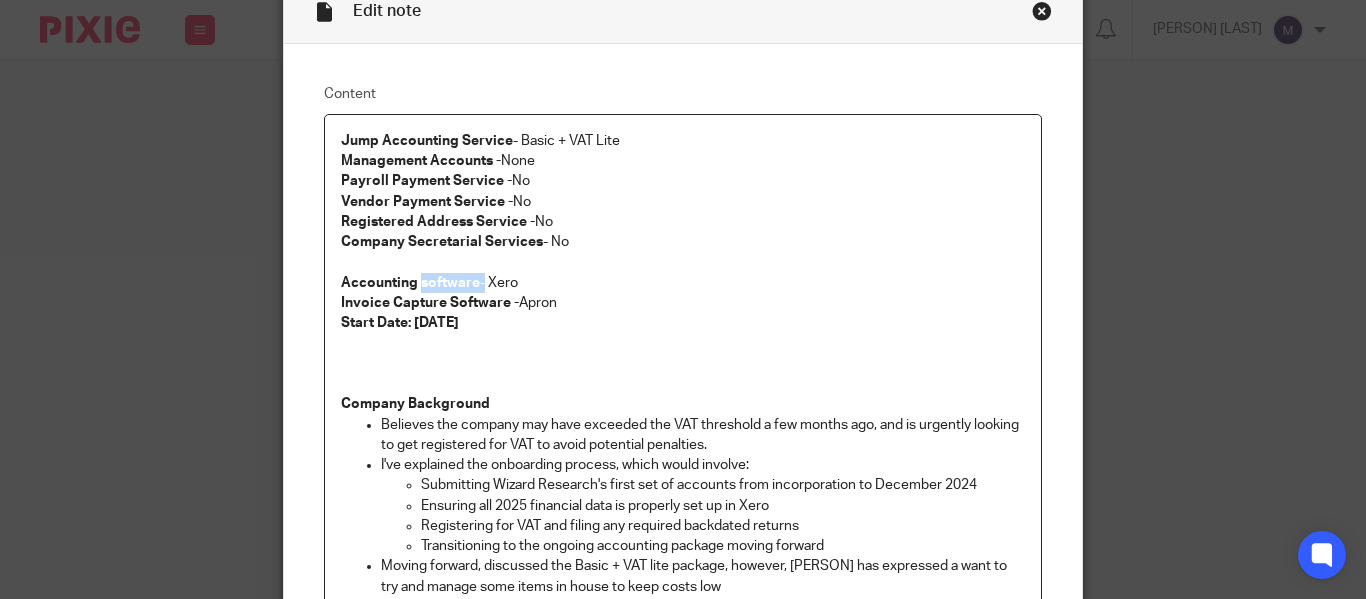 click on "Accounting software" at bounding box center [410, 283] 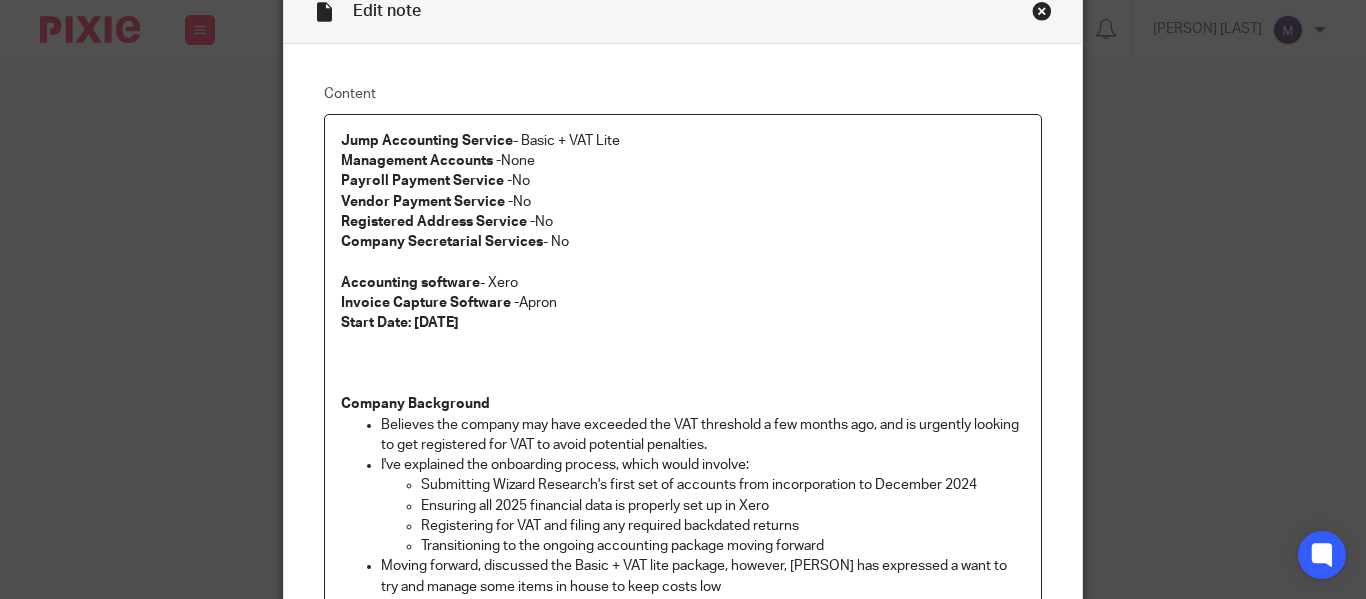 click at bounding box center (683, 364) 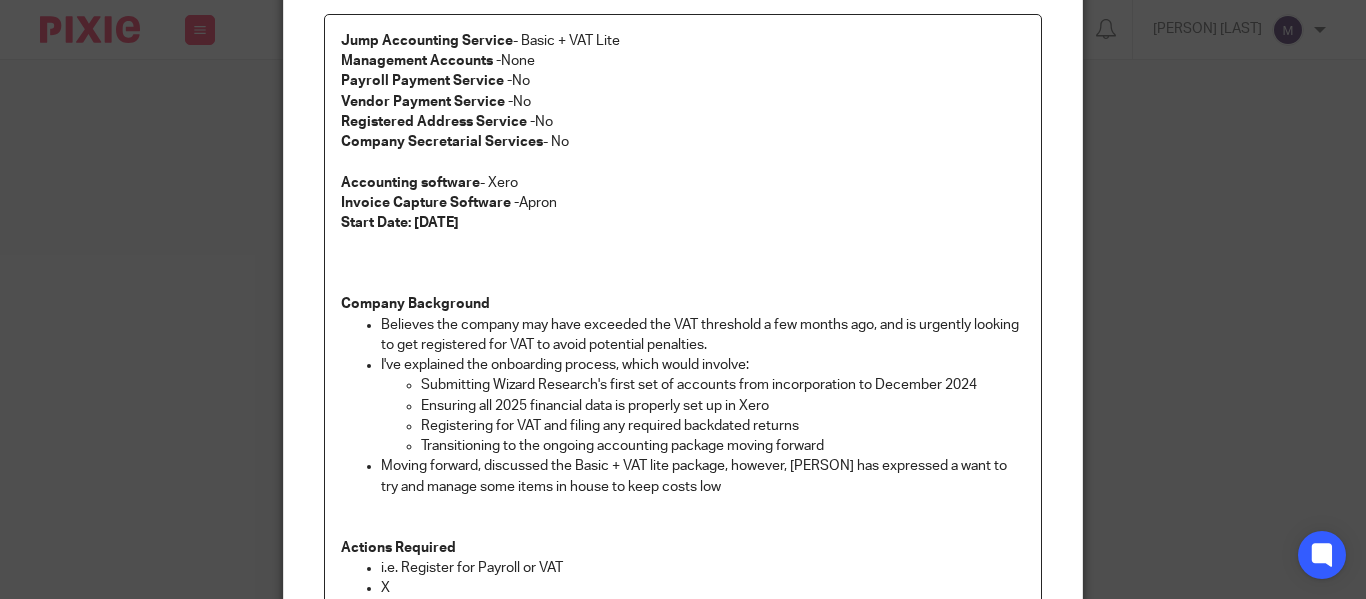click on "Believes the company may have exceeded the VAT threshold a few months ago, and is urgently looking to get registered for VAT to avoid potential penalties." at bounding box center (703, 335) 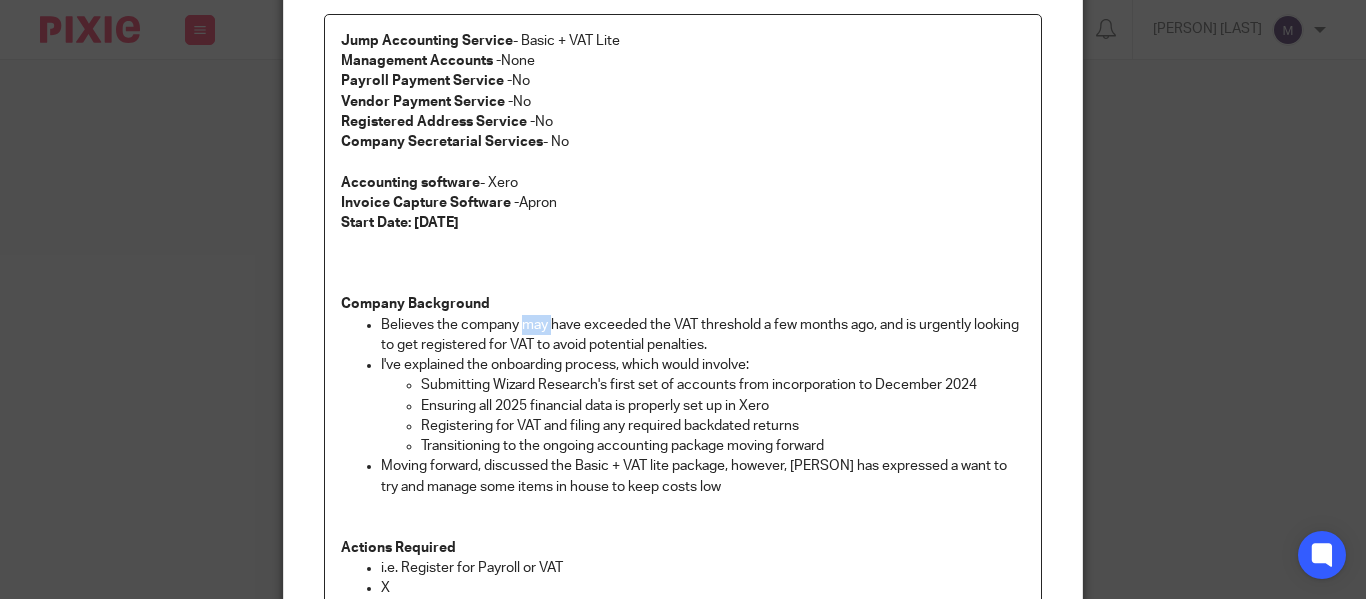 click on "Believes the company may have exceeded the VAT threshold a few months ago, and is urgently looking to get registered for VAT to avoid potential penalties." at bounding box center (703, 335) 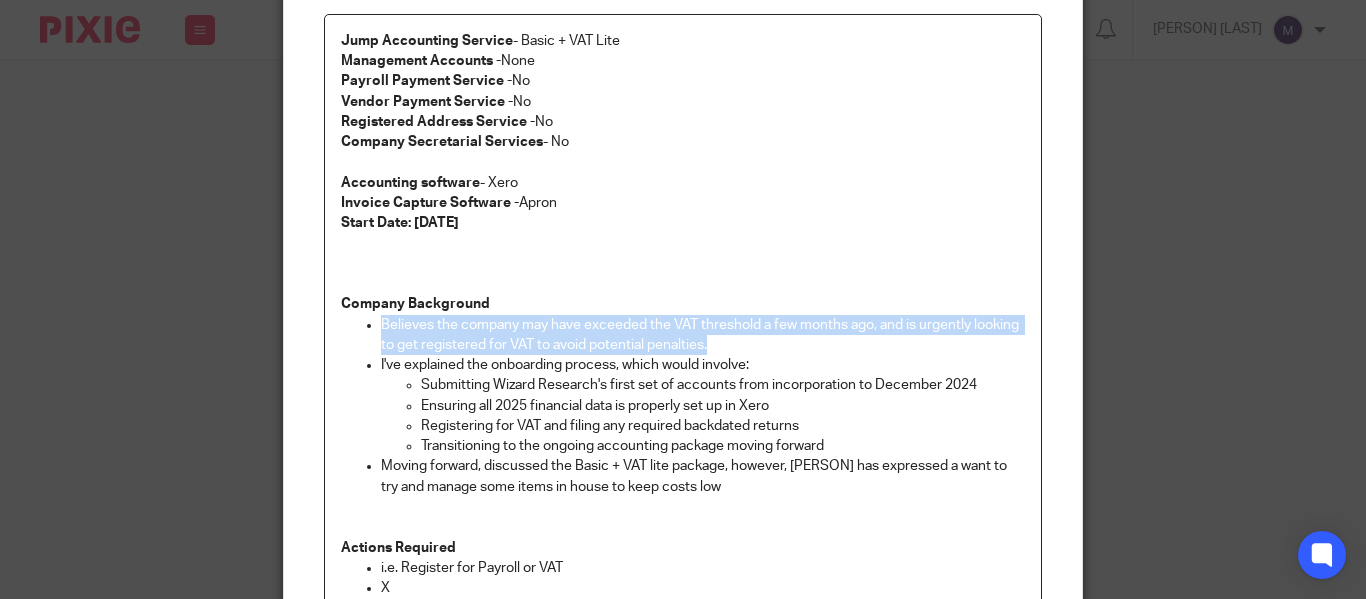click on "Believes the company may have exceeded the VAT threshold a few months ago, and is urgently looking to get registered for VAT to avoid potential penalties." at bounding box center (703, 335) 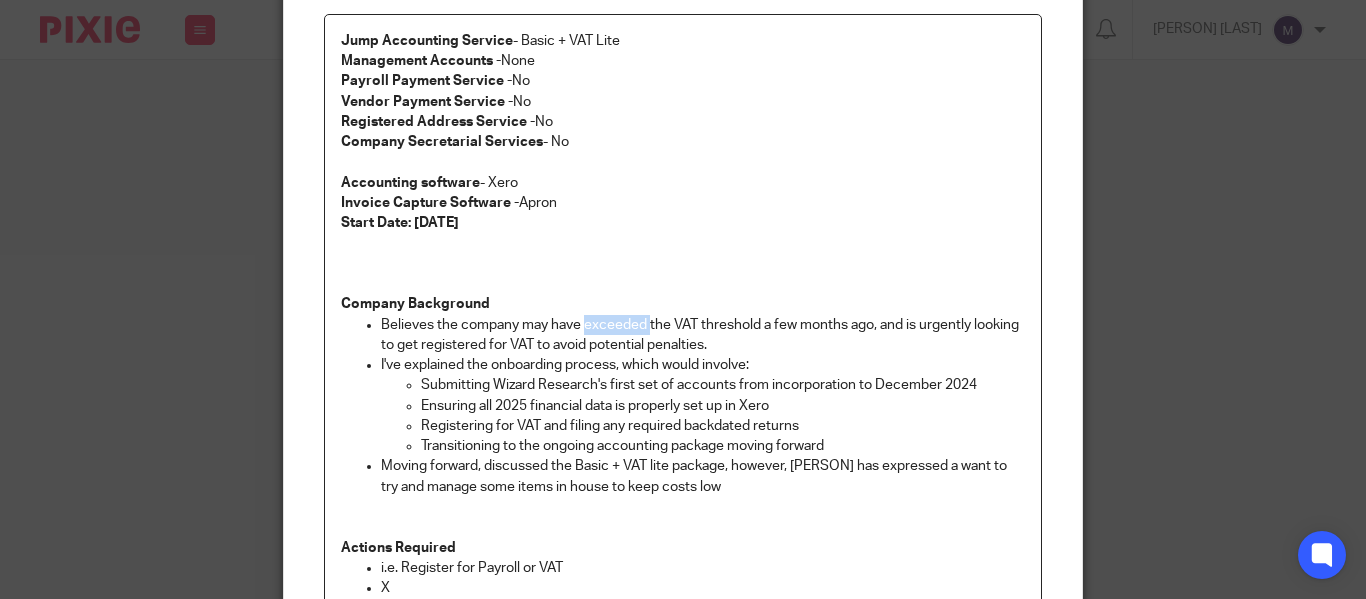click on "Believes the company may have exceeded the VAT threshold a few months ago, and is urgently looking to get registered for VAT to avoid potential penalties." at bounding box center [703, 335] 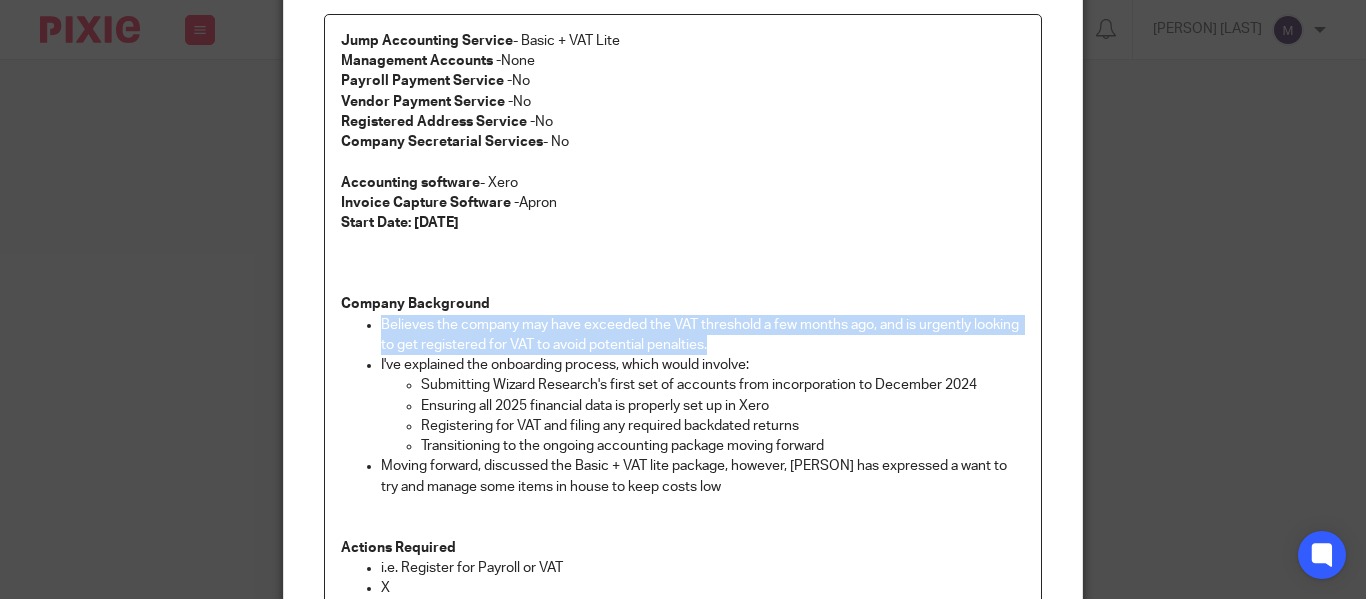 click on "Believes the company may have exceeded the VAT threshold a few months ago, and is urgently looking to get registered for VAT to avoid potential penalties." at bounding box center [703, 335] 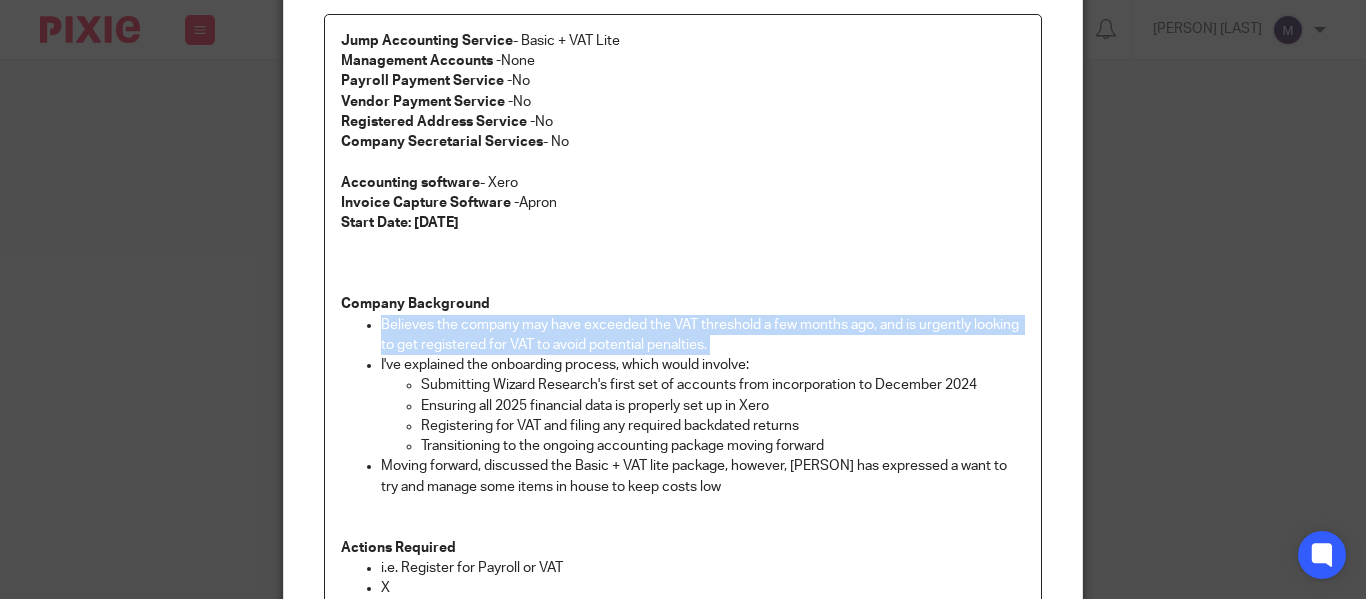 click on "Believes the company may have exceeded the VAT threshold a few months ago, and is urgently looking to get registered for VAT to avoid potential penalties." at bounding box center (703, 335) 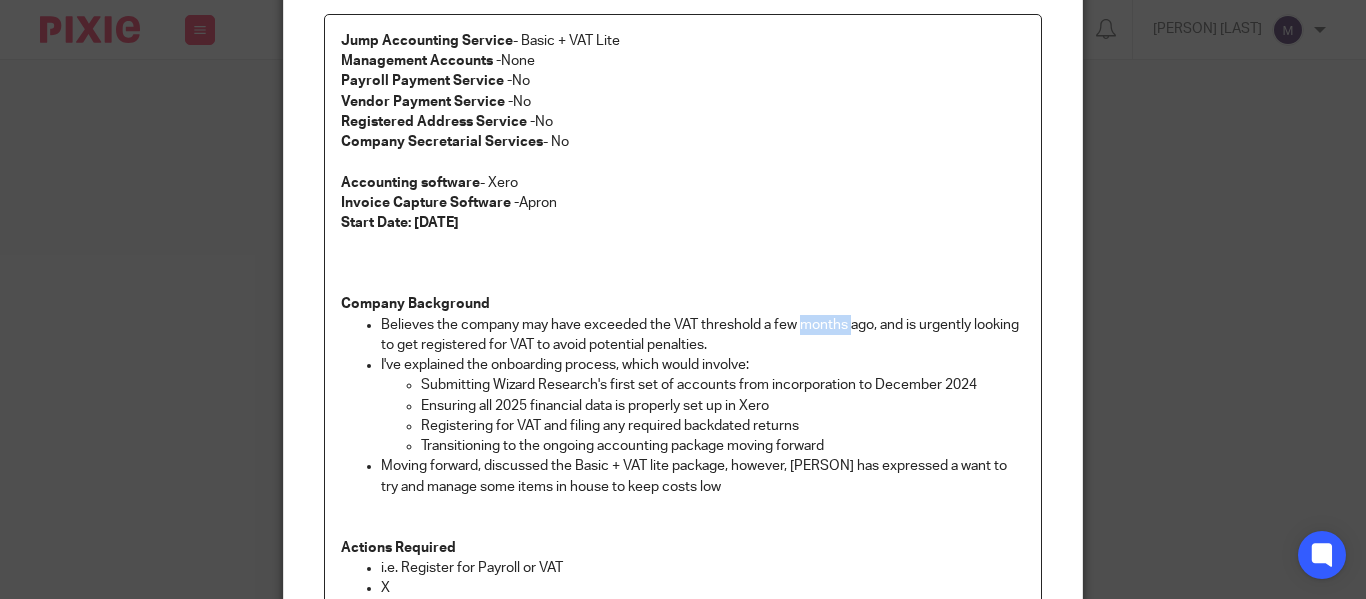 click on "Believes the company may have exceeded the VAT threshold a few months ago, and is urgently looking to get registered for VAT to avoid potential penalties." at bounding box center [703, 335] 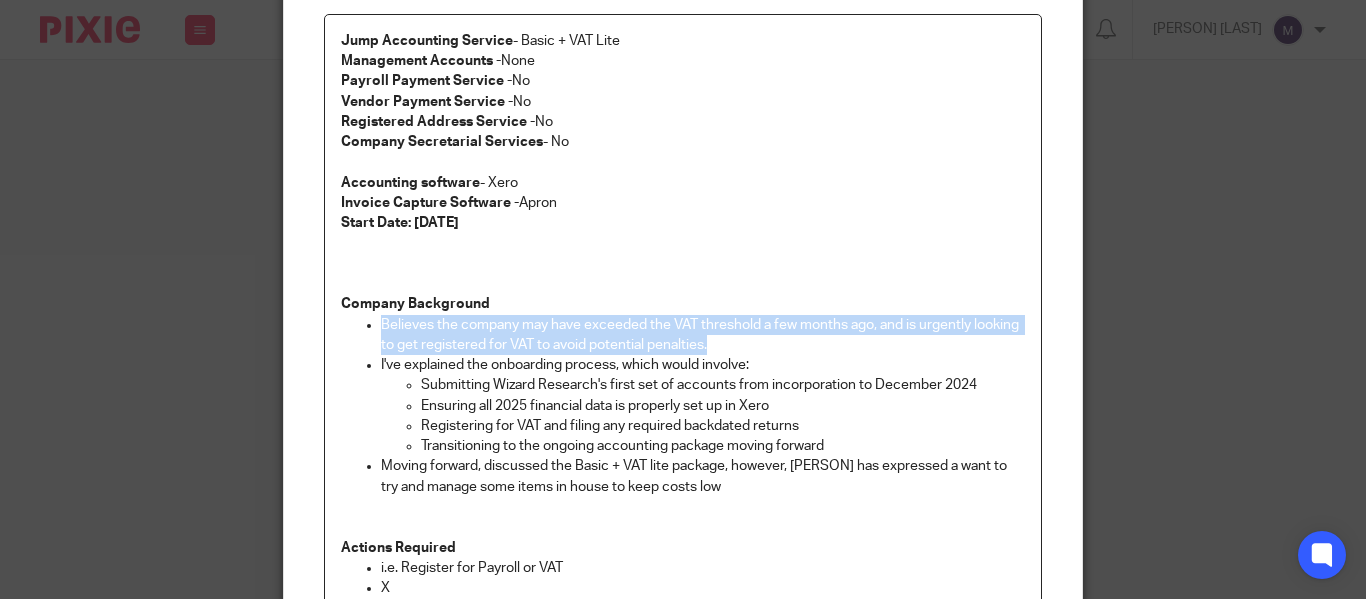 click on "Believes the company may have exceeded the VAT threshold a few months ago, and is urgently looking to get registered for VAT to avoid potential penalties." at bounding box center [703, 335] 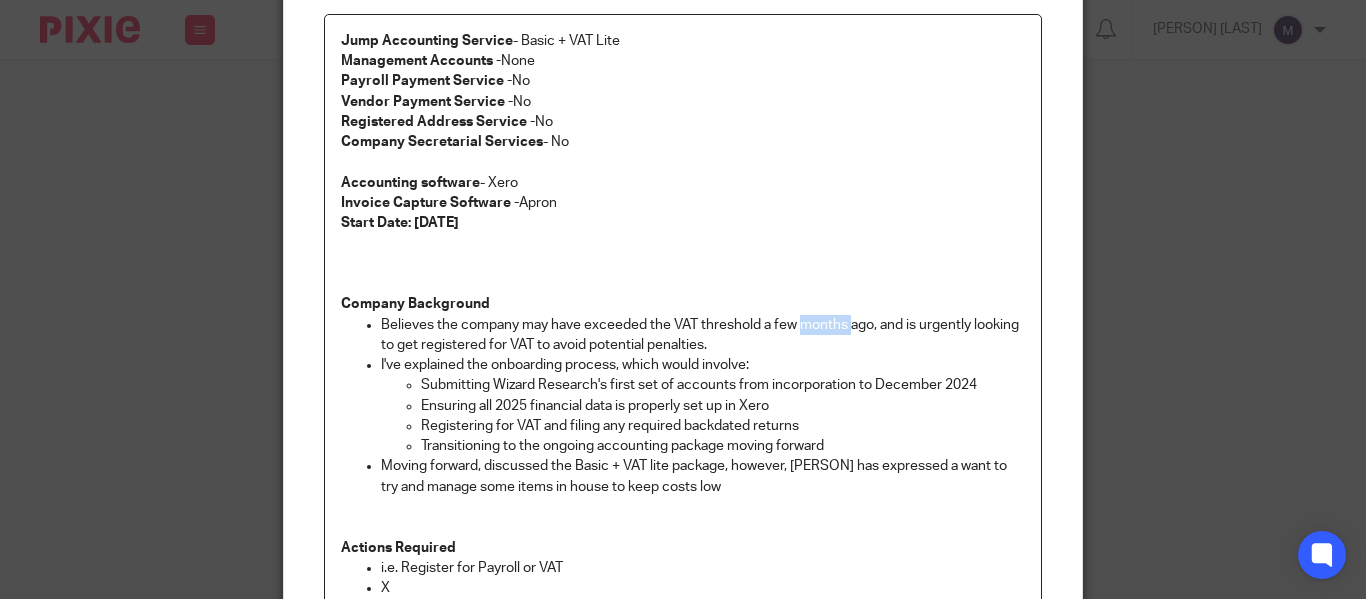 click on "Believes the company may have exceeded the VAT threshold a few months ago, and is urgently looking to get registered for VAT to avoid potential penalties." at bounding box center [703, 335] 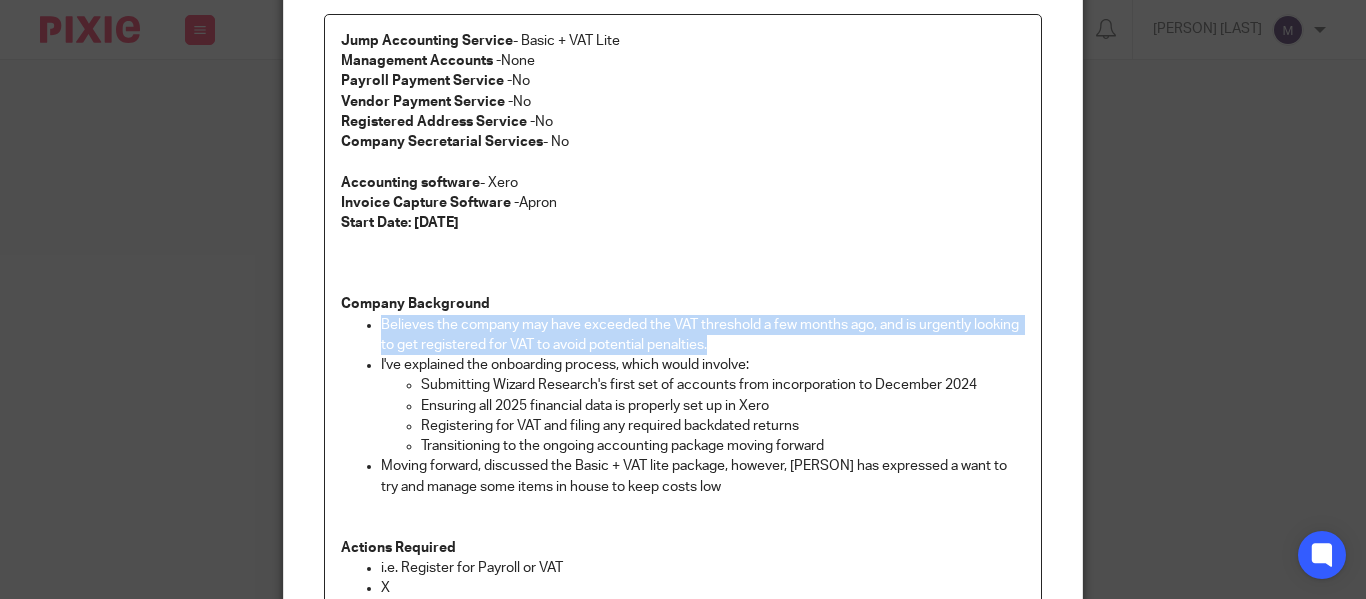 click on "Believes the company may have exceeded the VAT threshold a few months ago, and is urgently looking to get registered for VAT to avoid potential penalties." at bounding box center [703, 335] 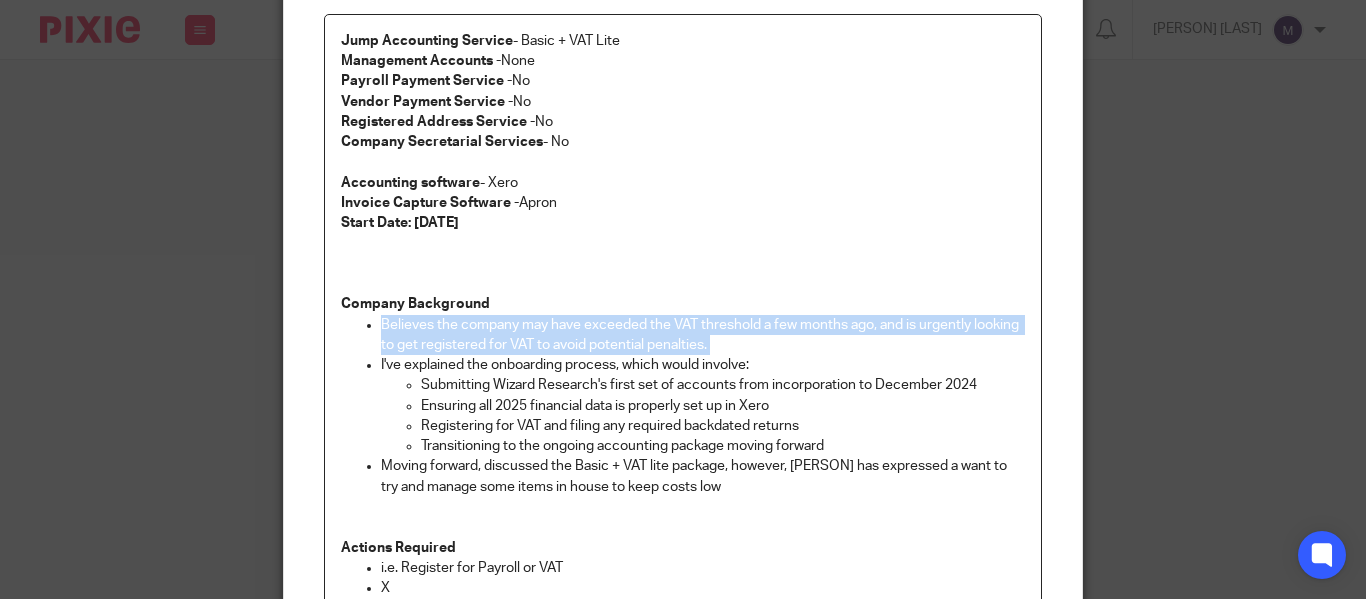 click on "Believes the company may have exceeded the VAT threshold a few months ago, and is urgently looking to get registered for VAT to avoid potential penalties." at bounding box center (703, 335) 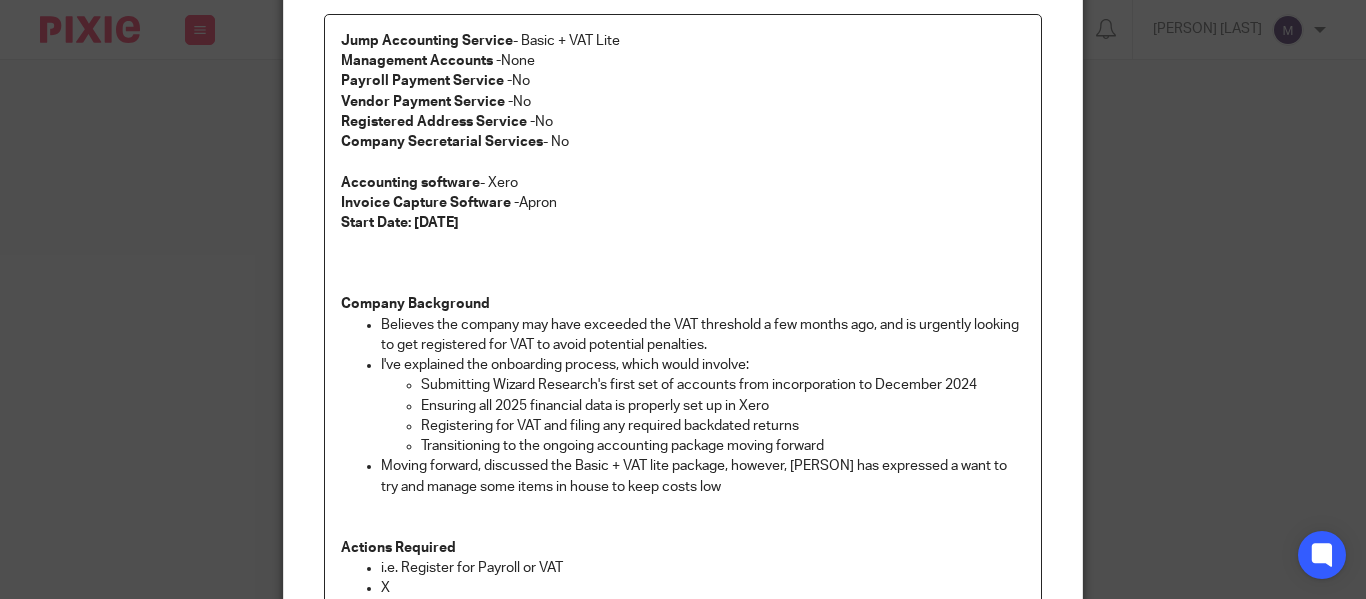 click on "I've explained the onboarding process, which would involve:" at bounding box center (703, 365) 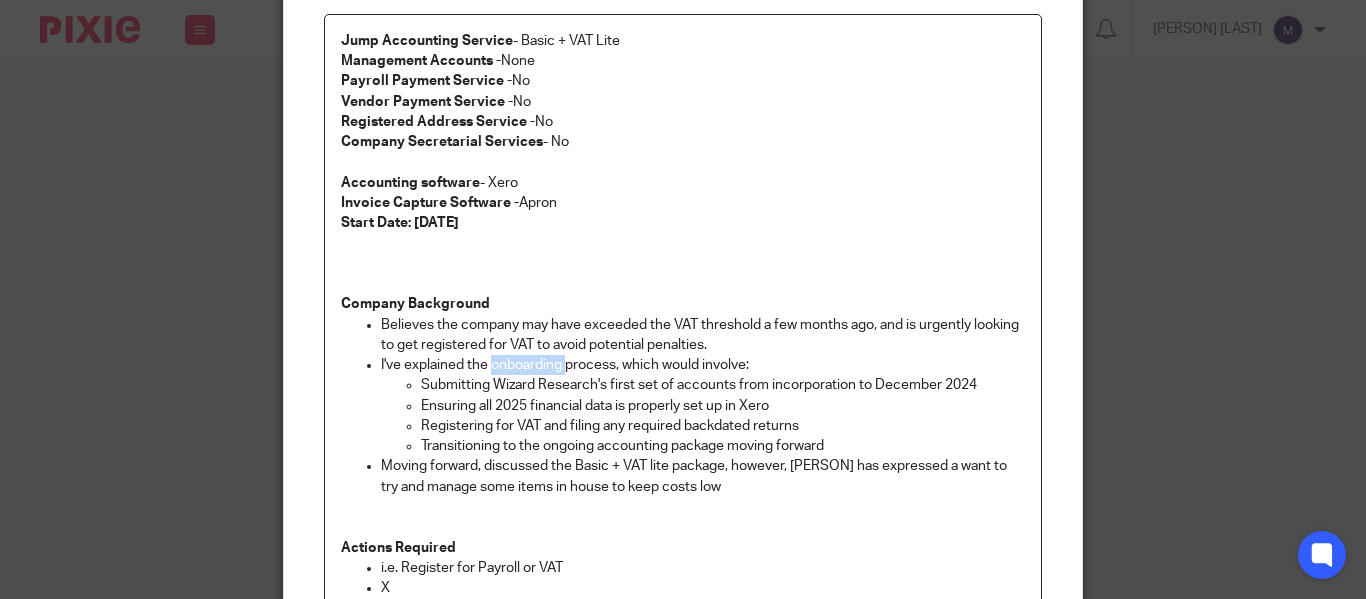 click on "I've explained the onboarding process, which would involve:" at bounding box center [703, 365] 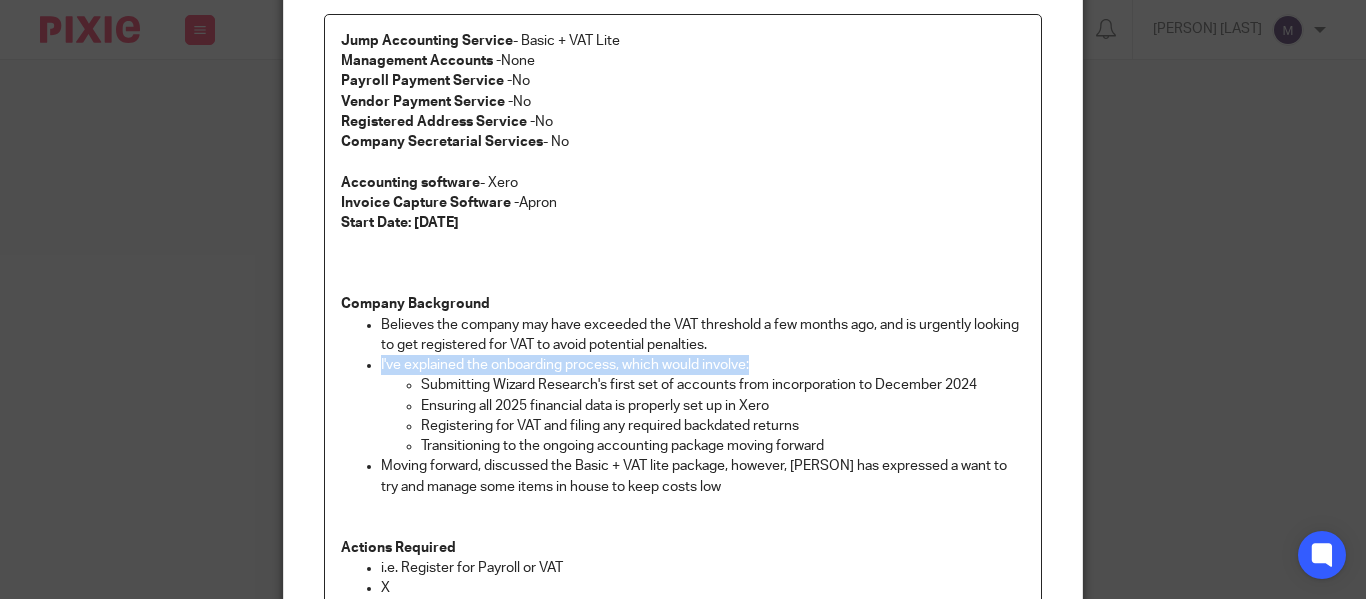 click on "I've explained the onboarding process, which would involve:" at bounding box center [703, 365] 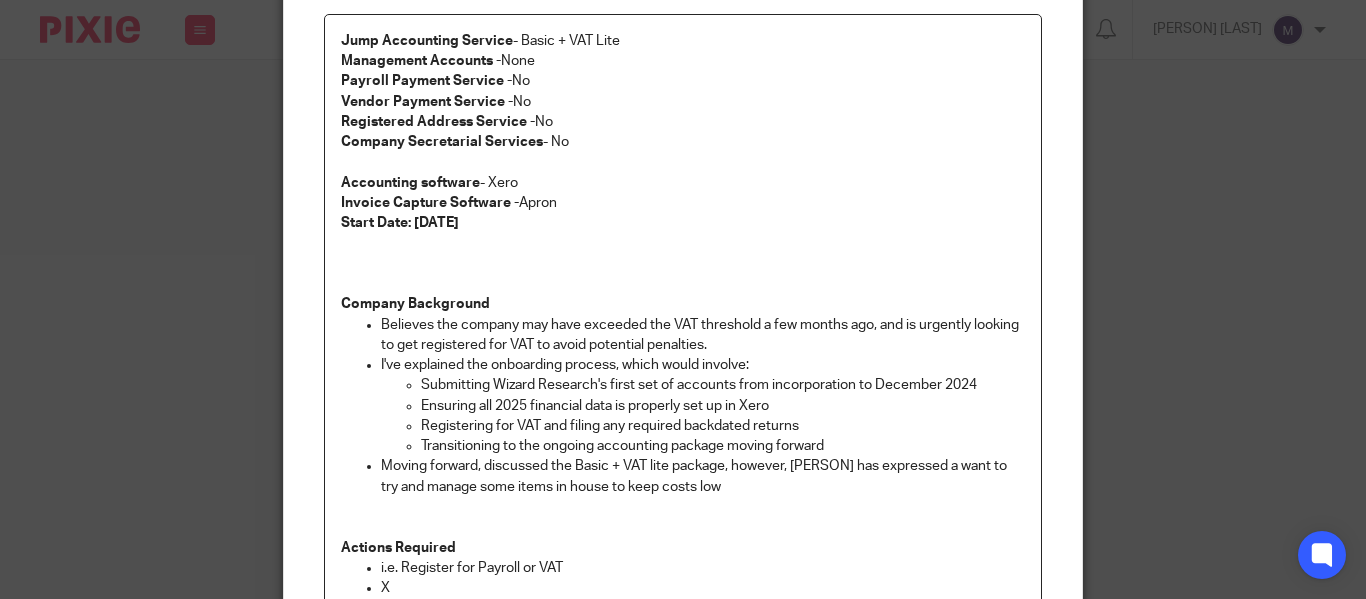 click on "Submitting Wizard Research's first set of accounts from incorporation to December 2024" at bounding box center (723, 385) 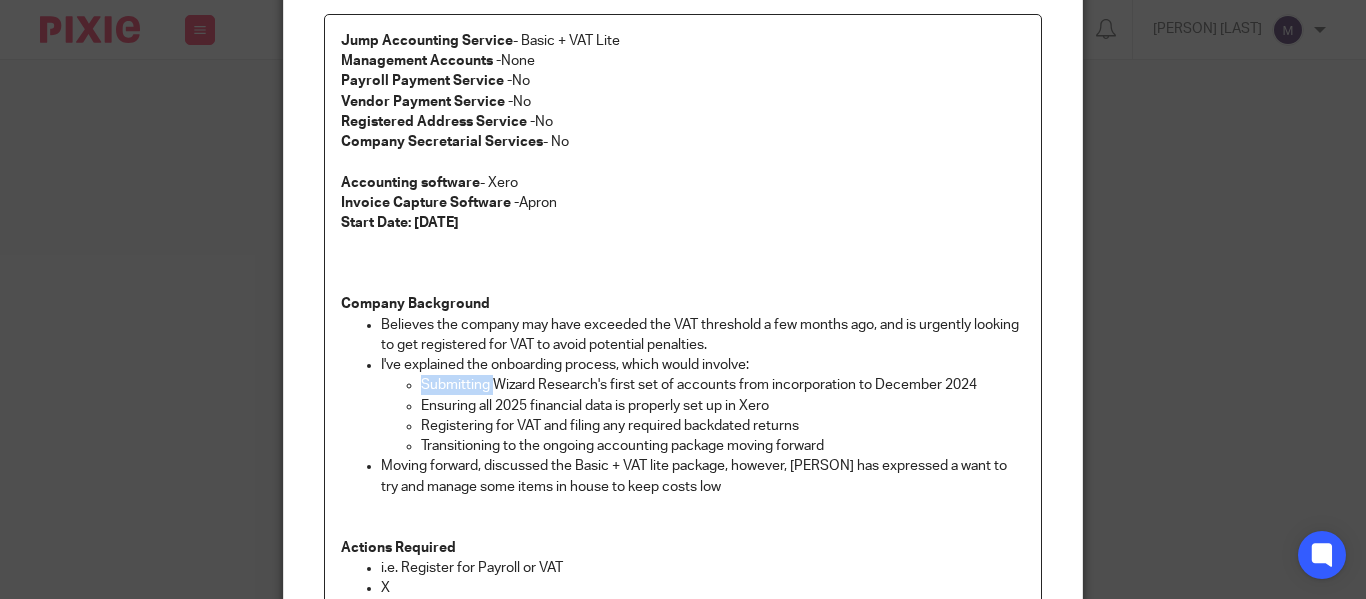 click on "Submitting Wizard Research's first set of accounts from incorporation to December 2024" at bounding box center [723, 385] 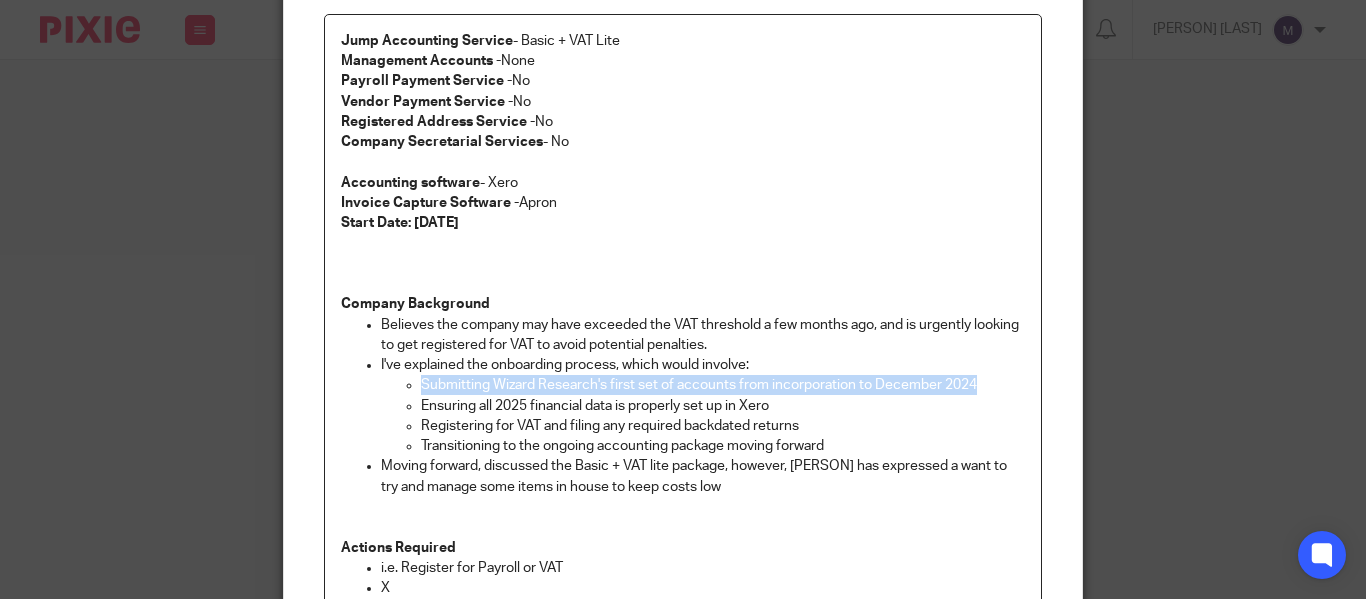 click on "Submitting Wizard Research's first set of accounts from incorporation to December 2024" at bounding box center (723, 385) 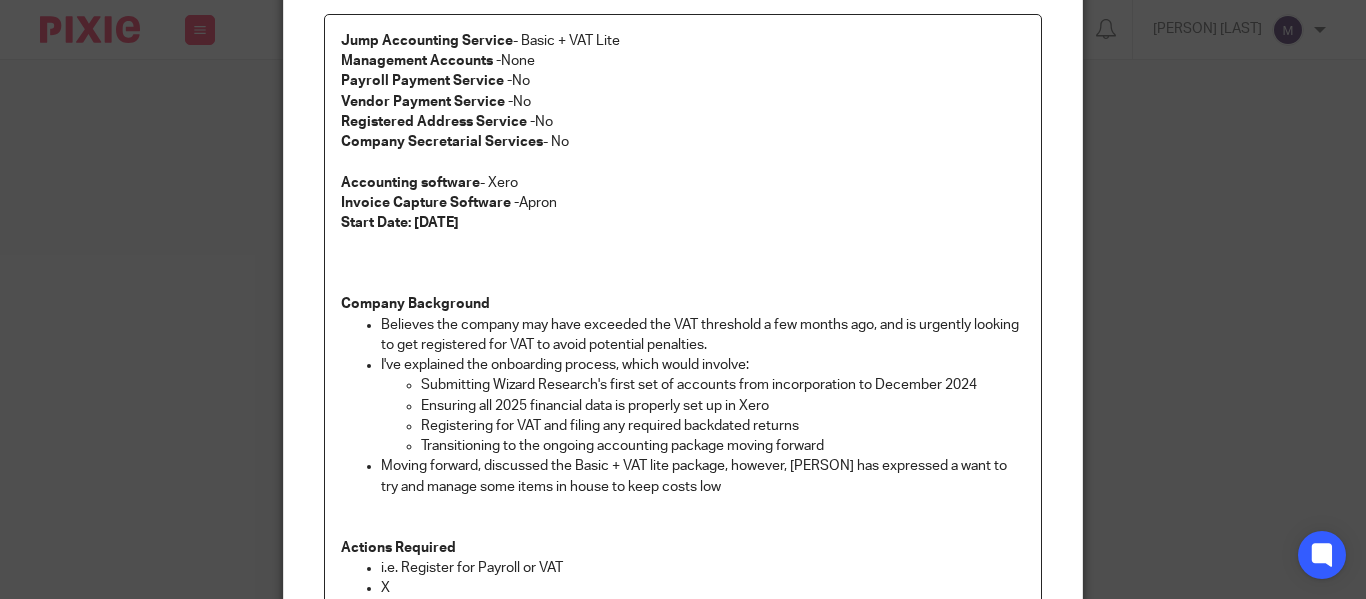 click at bounding box center [683, 517] 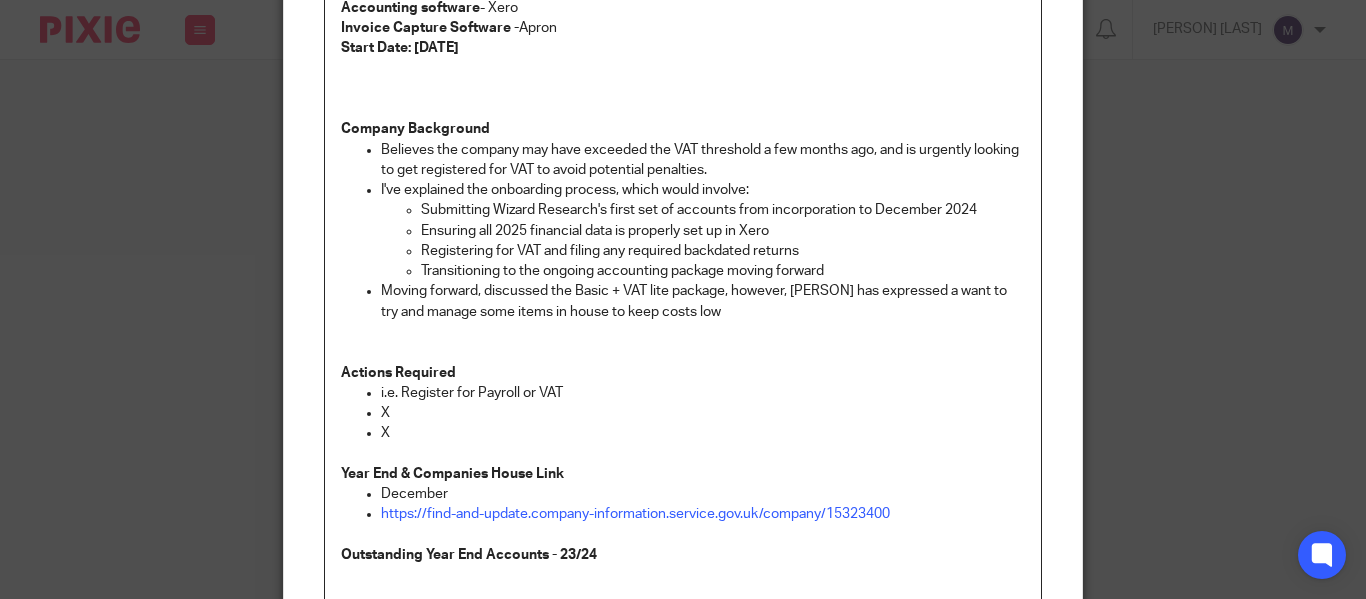 scroll, scrollTop: 400, scrollLeft: 0, axis: vertical 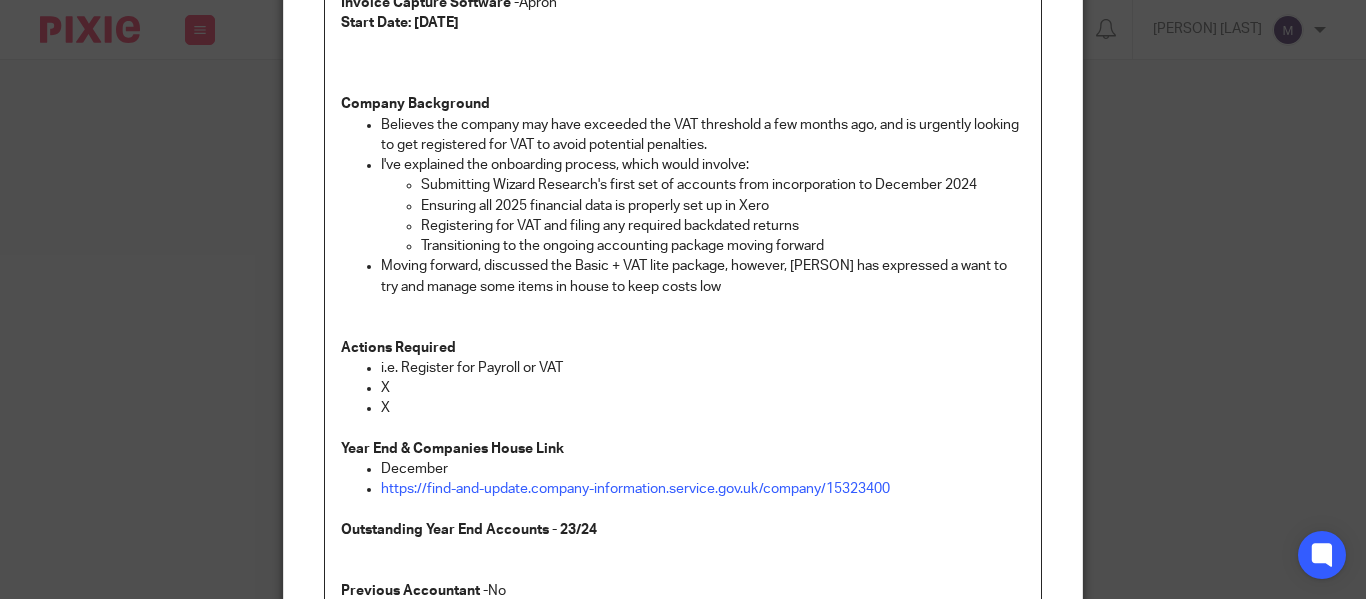click at bounding box center (683, 317) 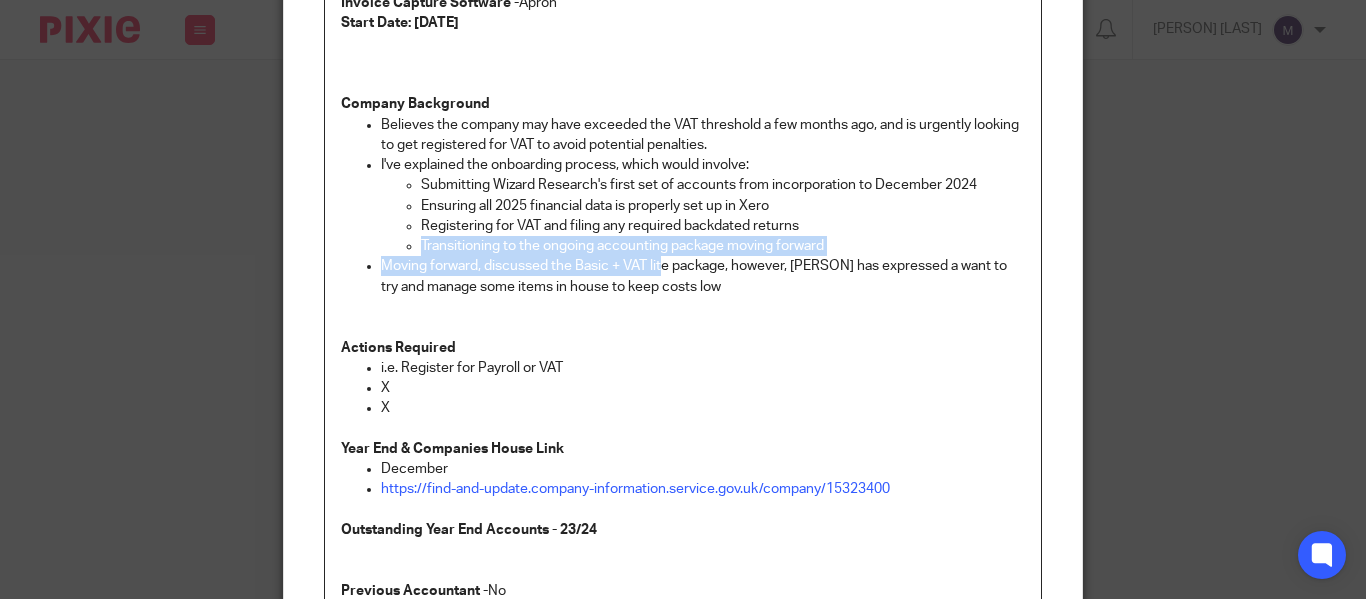 drag, startPoint x: 372, startPoint y: 256, endPoint x: 656, endPoint y: 265, distance: 284.14258 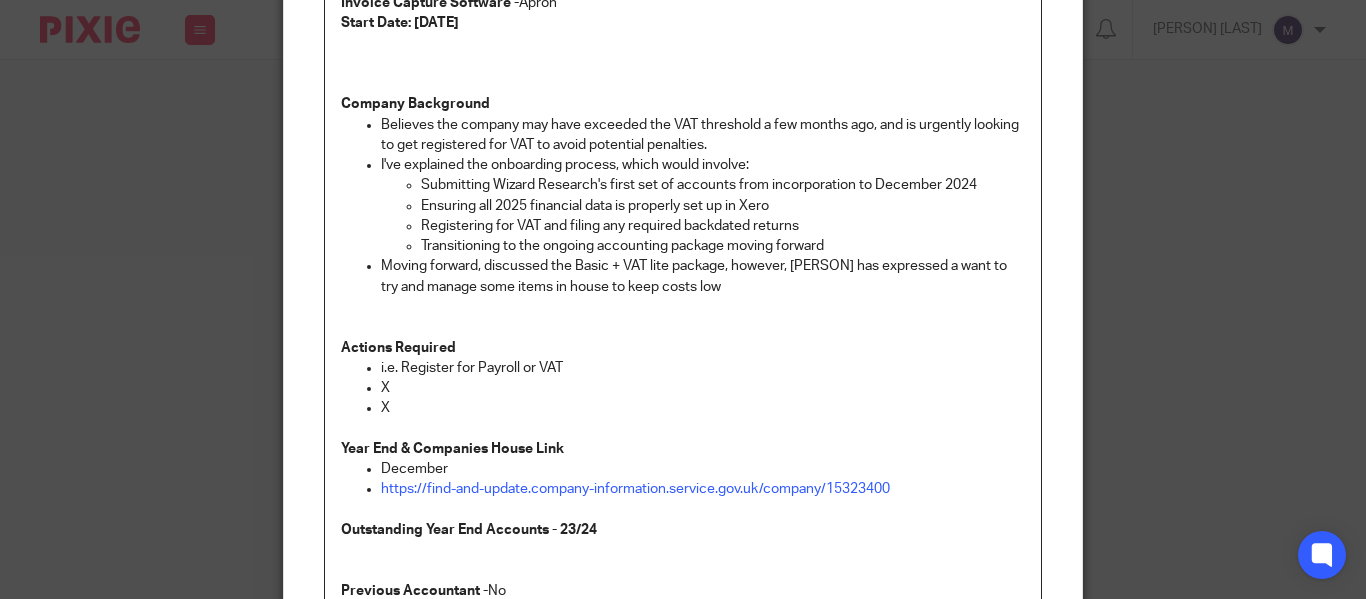 click on "Moving forward, discussed the Basic + VAT lite package, however, [NAME] has expressed a want to try and manage some items in house to keep costs low" at bounding box center (703, 276) 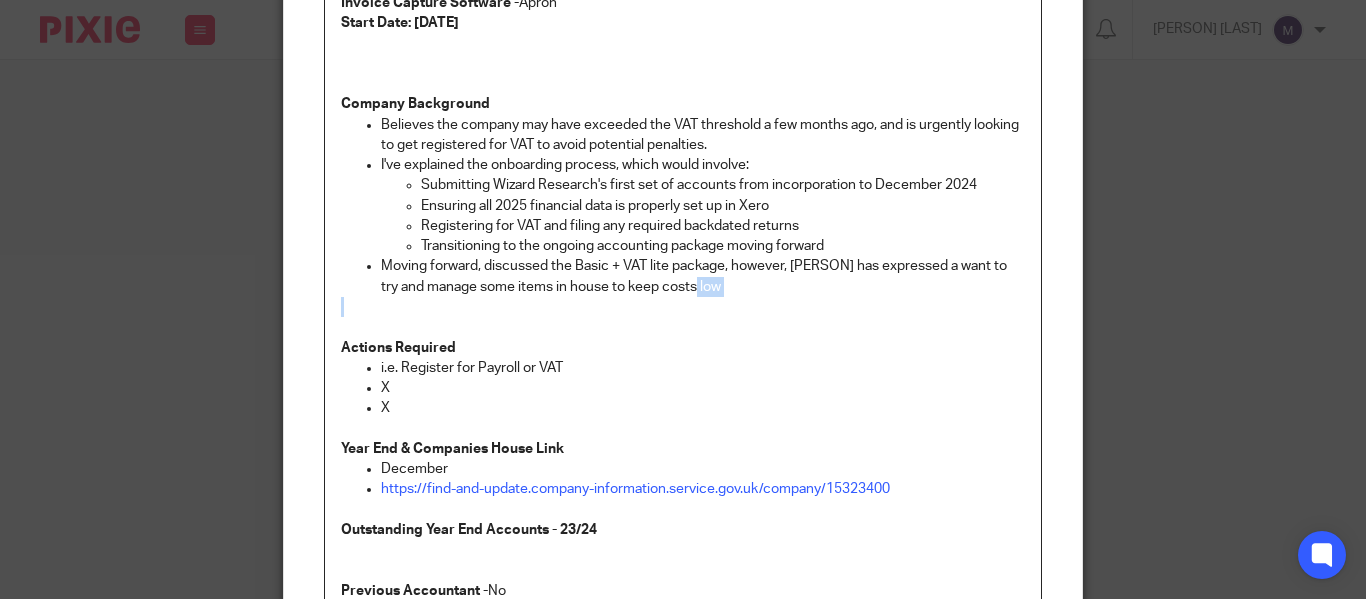 click on "Moving forward, discussed the Basic + VAT lite package, however, [NAME] has expressed a want to try and manage some items in house to keep costs low" at bounding box center (703, 276) 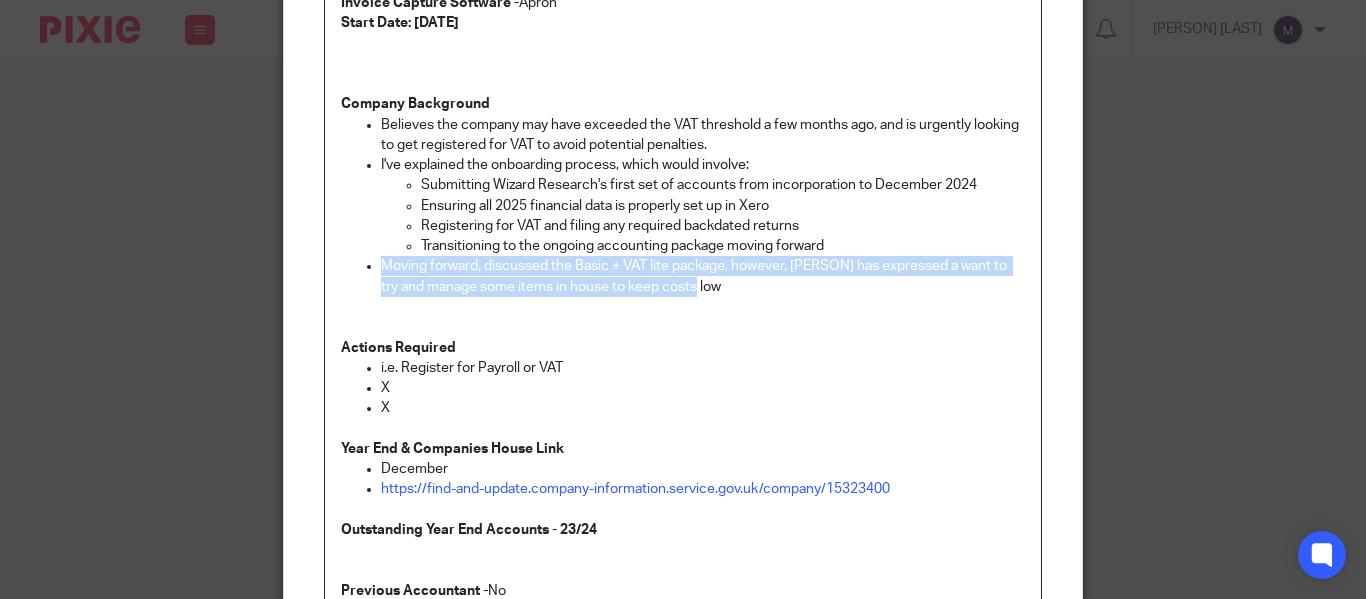 click on "Moving forward, discussed the Basic + VAT lite package, however, [NAME] has expressed a want to try and manage some items in house to keep costs low" at bounding box center [703, 276] 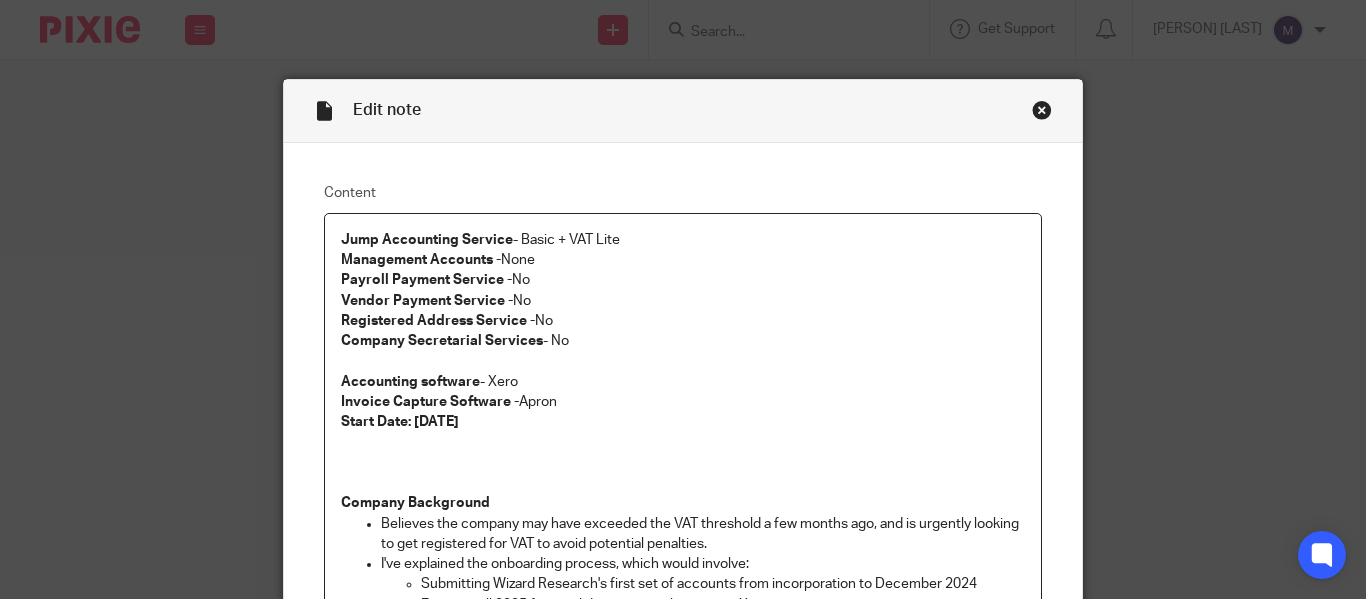 scroll, scrollTop: 0, scrollLeft: 0, axis: both 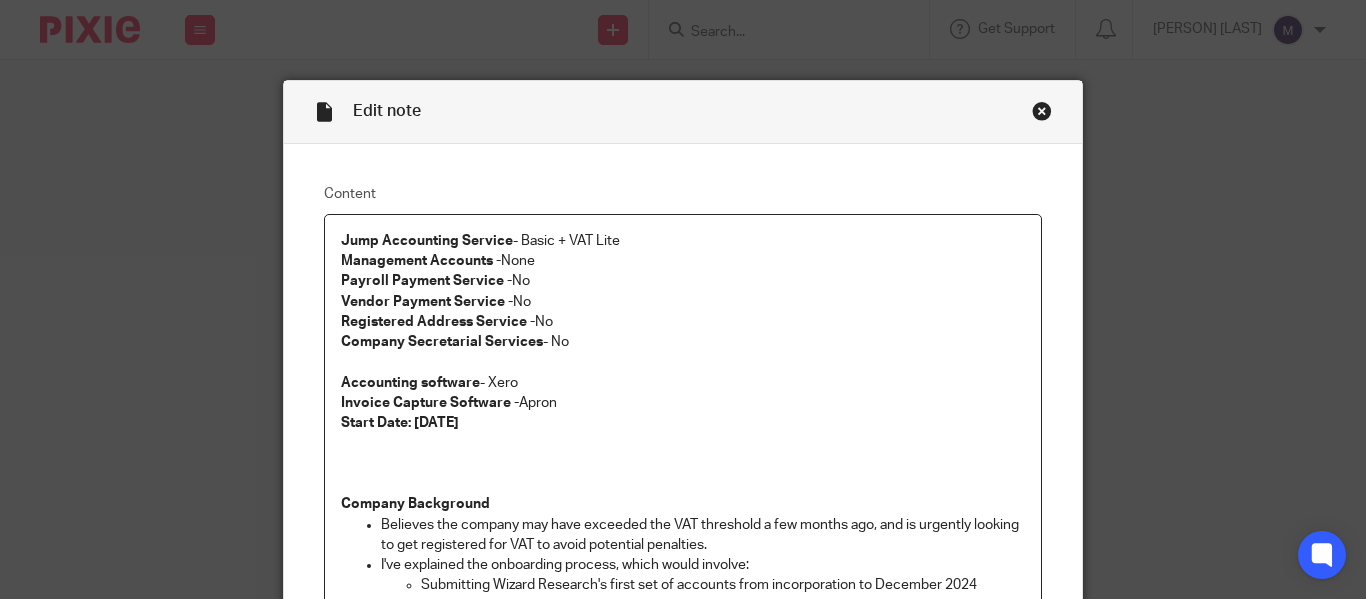 click on "Payroll Payment Service -  No" at bounding box center [683, 281] 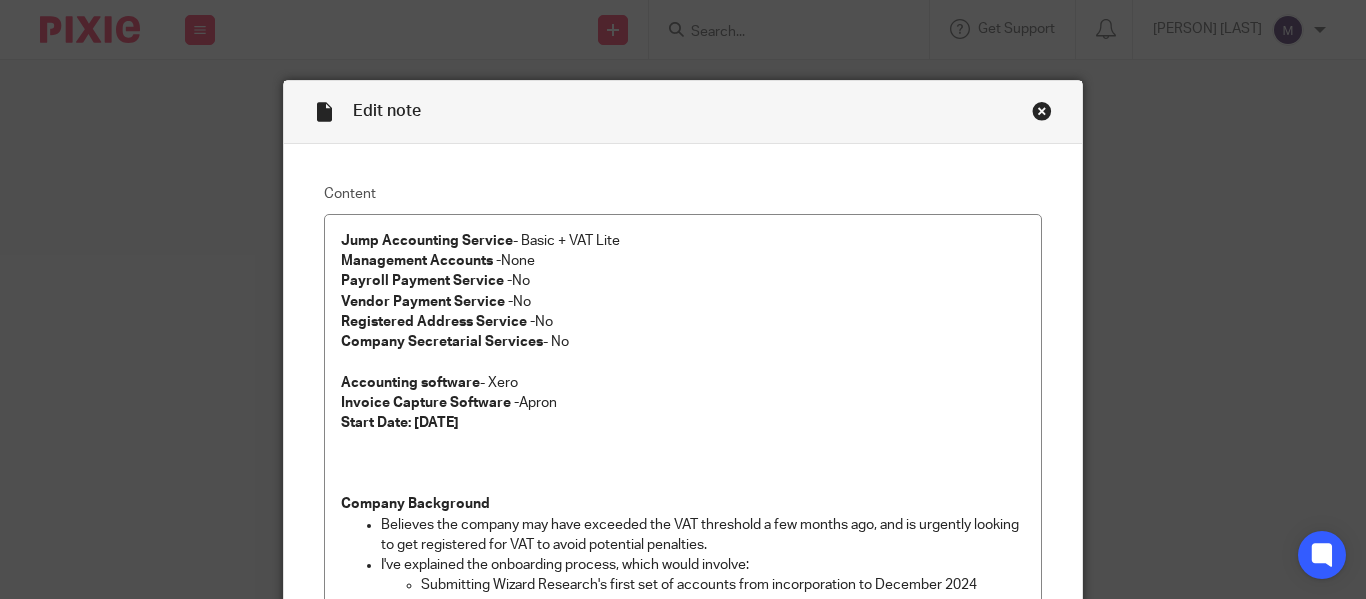 click at bounding box center [1042, 111] 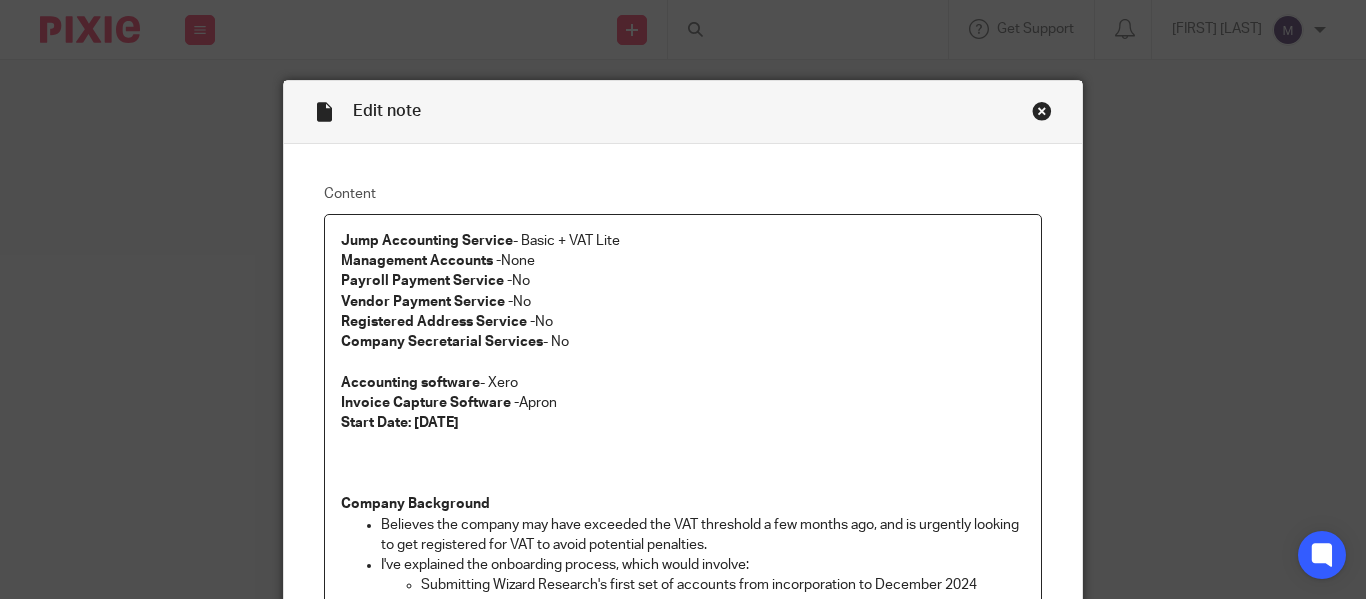 scroll, scrollTop: 0, scrollLeft: 0, axis: both 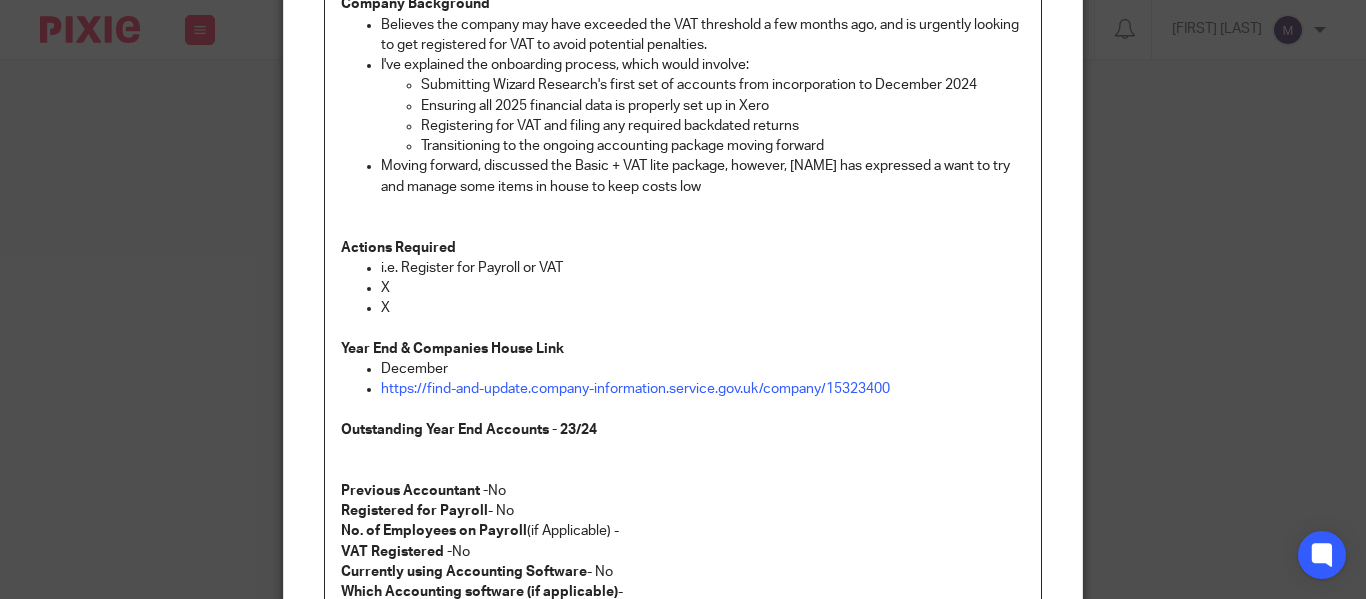 click on "X" at bounding box center [703, 288] 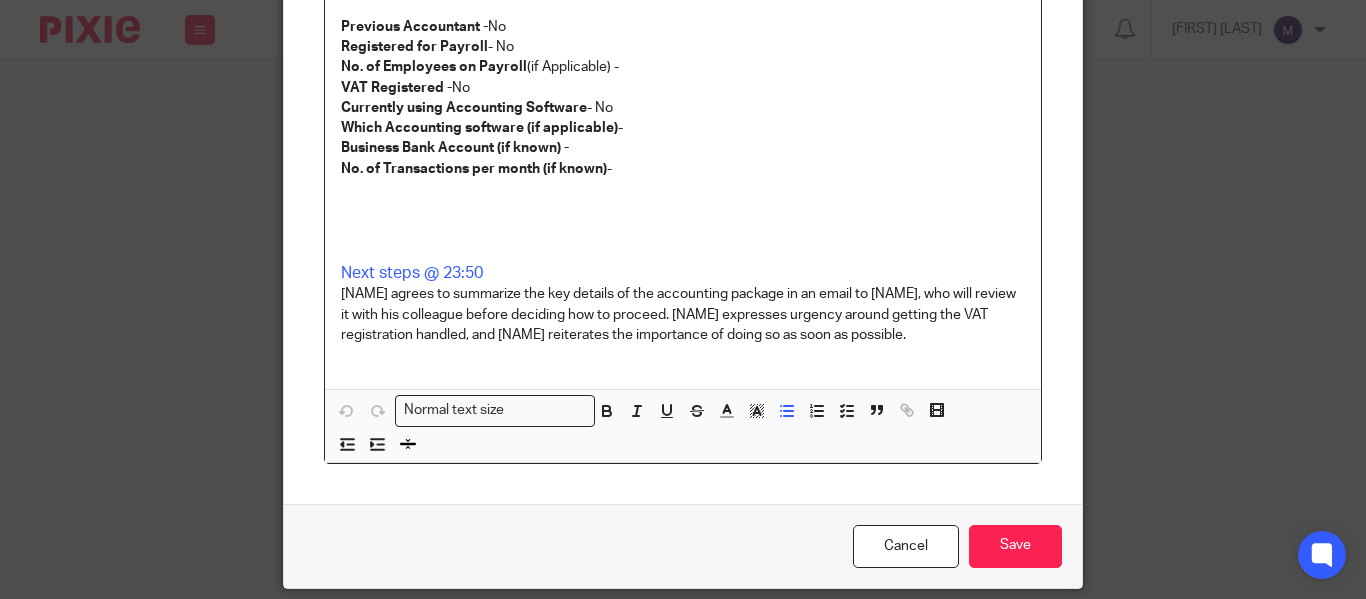 scroll, scrollTop: 1000, scrollLeft: 0, axis: vertical 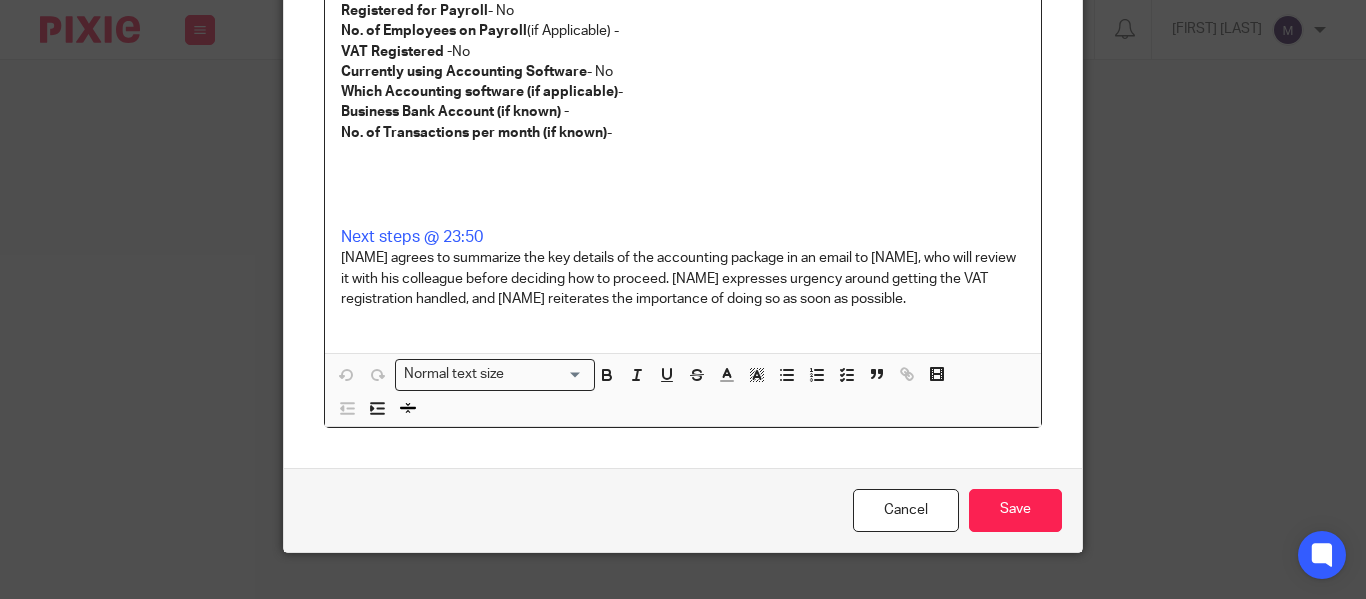 click on "[NAME] agrees to summarize the key details of the accounting package in an email to [NAME], who will review it with his colleague before deciding how to proceed. [NAME] expresses urgency around getting the VAT registration handled, and [NAME] reiterates the importance of doing so as soon as possible." at bounding box center [683, 278] 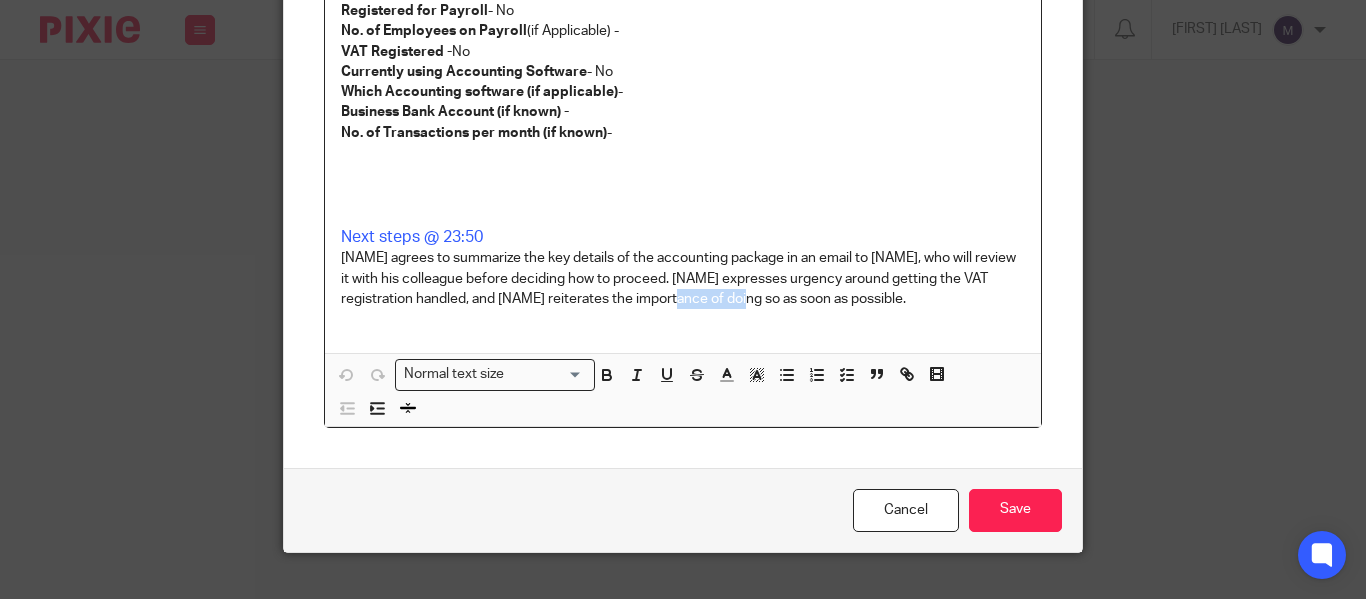 click on "[NAME] agrees to summarize the key details of the accounting package in an email to [NAME], who will review it with his colleague before deciding how to proceed. [NAME] expresses urgency around getting the VAT registration handled, and [NAME] reiterates the importance of doing so as soon as possible." at bounding box center [683, 278] 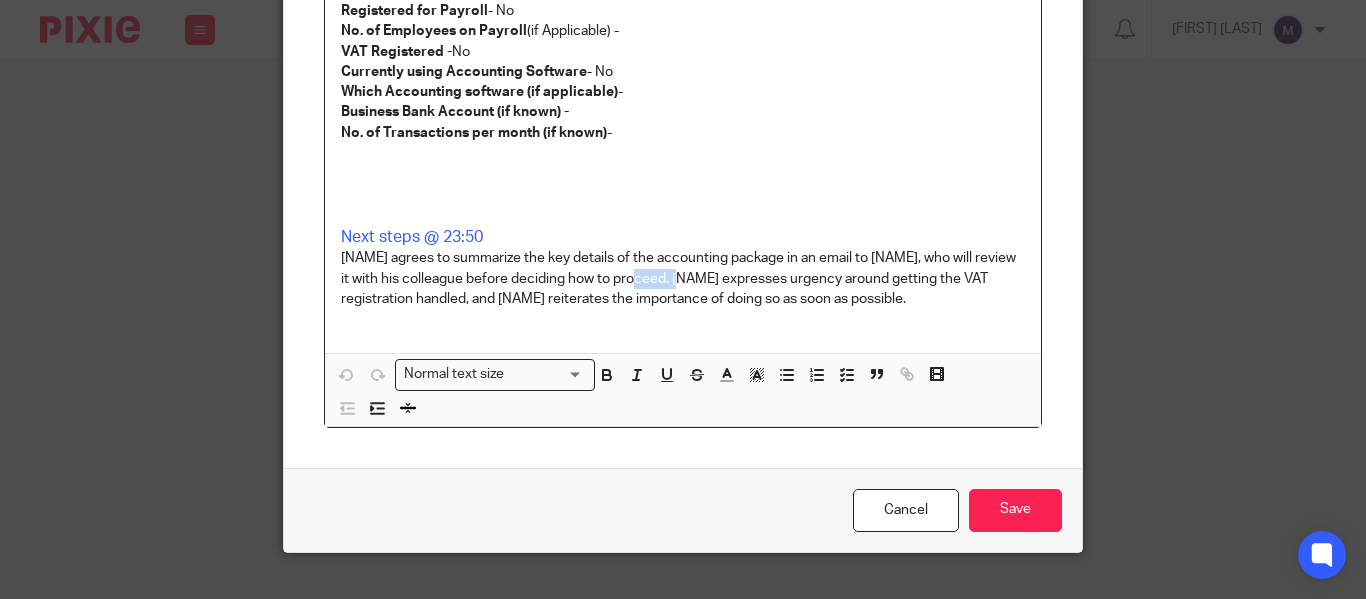 click on "[NAME] agrees to summarize the key details of the accounting package in an email to [NAME], who will review it with his colleague before deciding how to proceed. [NAME] expresses urgency around getting the VAT registration handled, and [NAME] reiterates the importance of doing so as soon as possible." at bounding box center (683, 278) 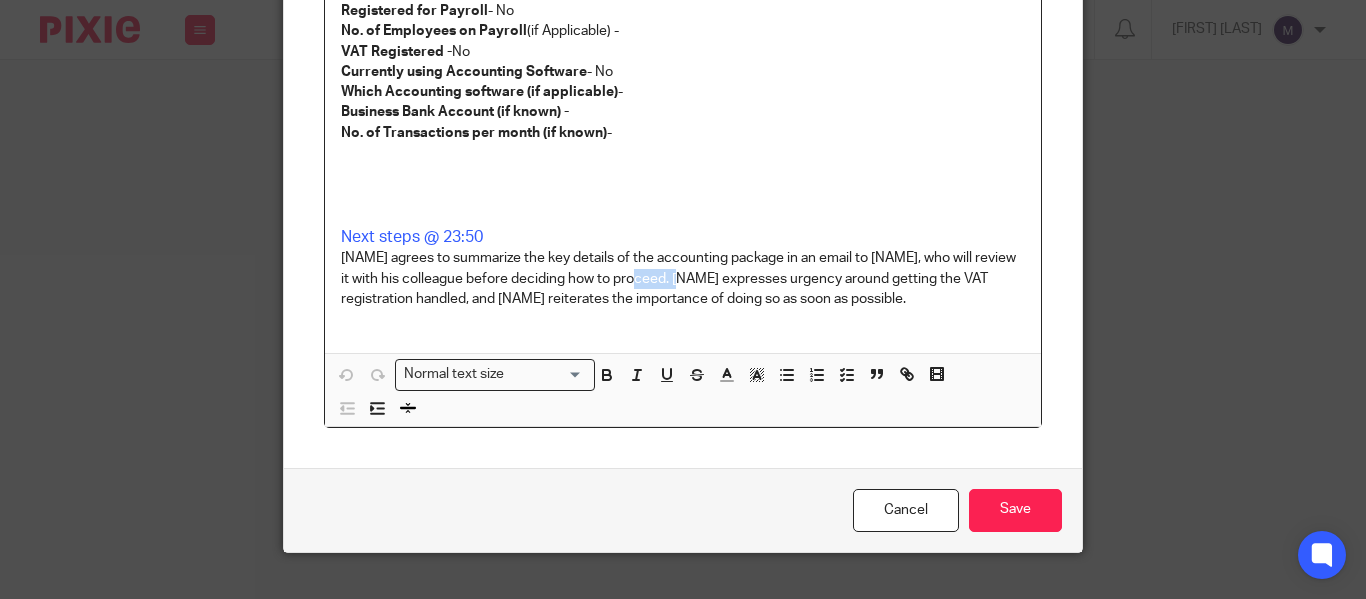 click on "[NAME] agrees to summarize the key details of the accounting package in an email to [NAME], who will review it with his colleague before deciding how to proceed. [NAME] expresses urgency around getting the VAT registration handled, and [NAME] reiterates the importance of doing so as soon as possible." at bounding box center (683, 278) 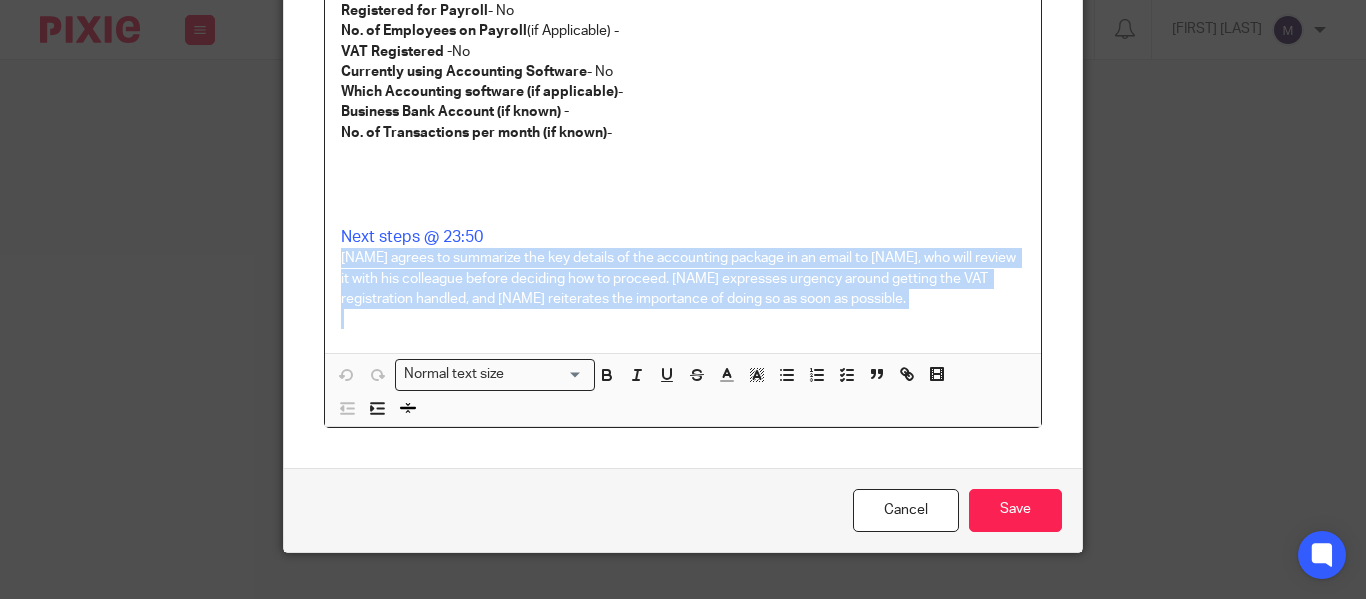 click on "[NAME] agrees to summarize the key details of the accounting package in an email to [NAME], who will review it with his colleague before deciding how to proceed. [NAME] expresses urgency around getting the VAT registration handled, and [NAME] reiterates the importance of doing so as soon as possible." at bounding box center [683, 278] 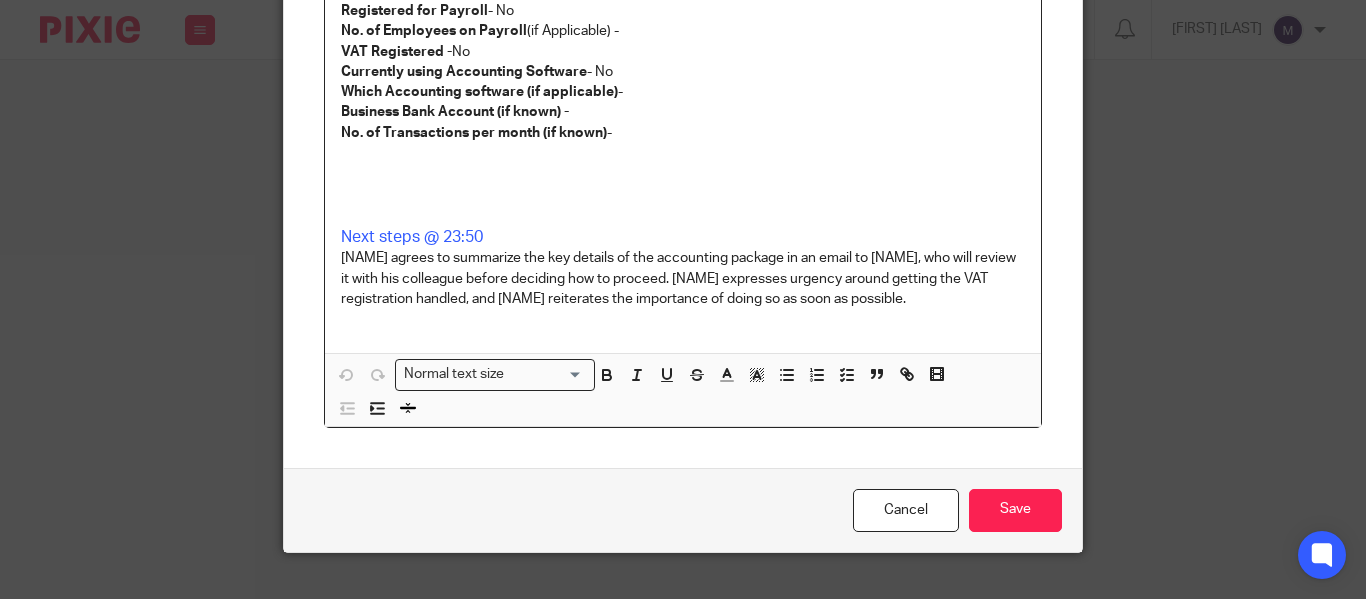 click at bounding box center (683, 173) 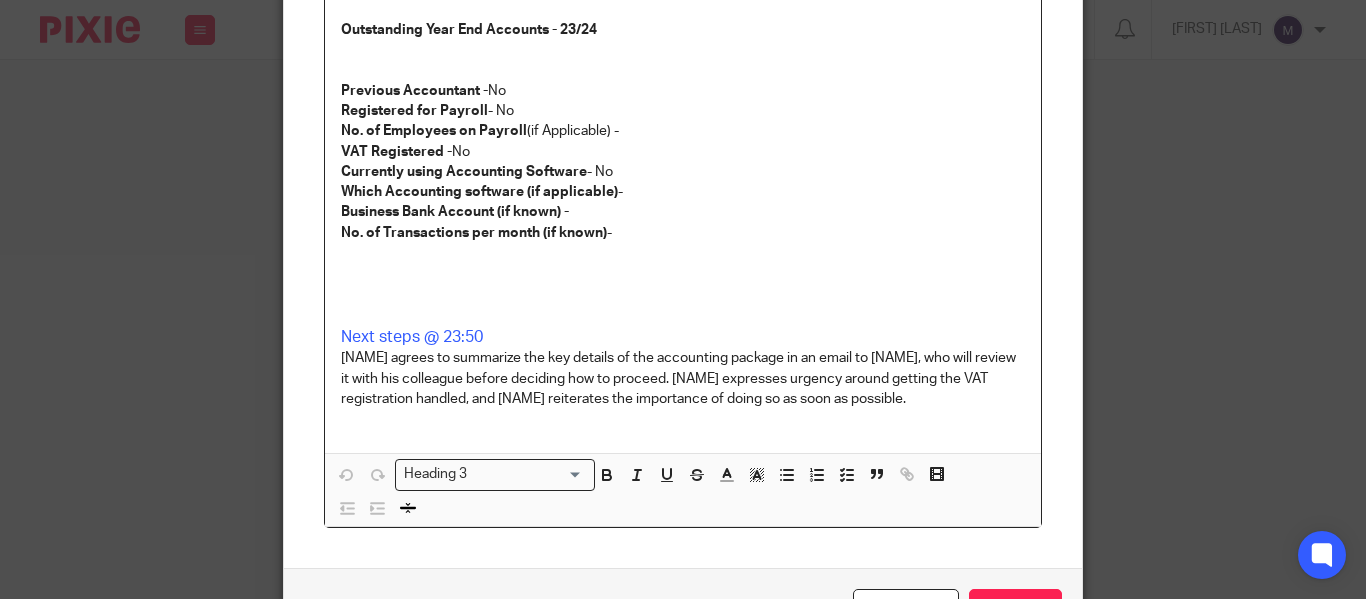scroll, scrollTop: 800, scrollLeft: 0, axis: vertical 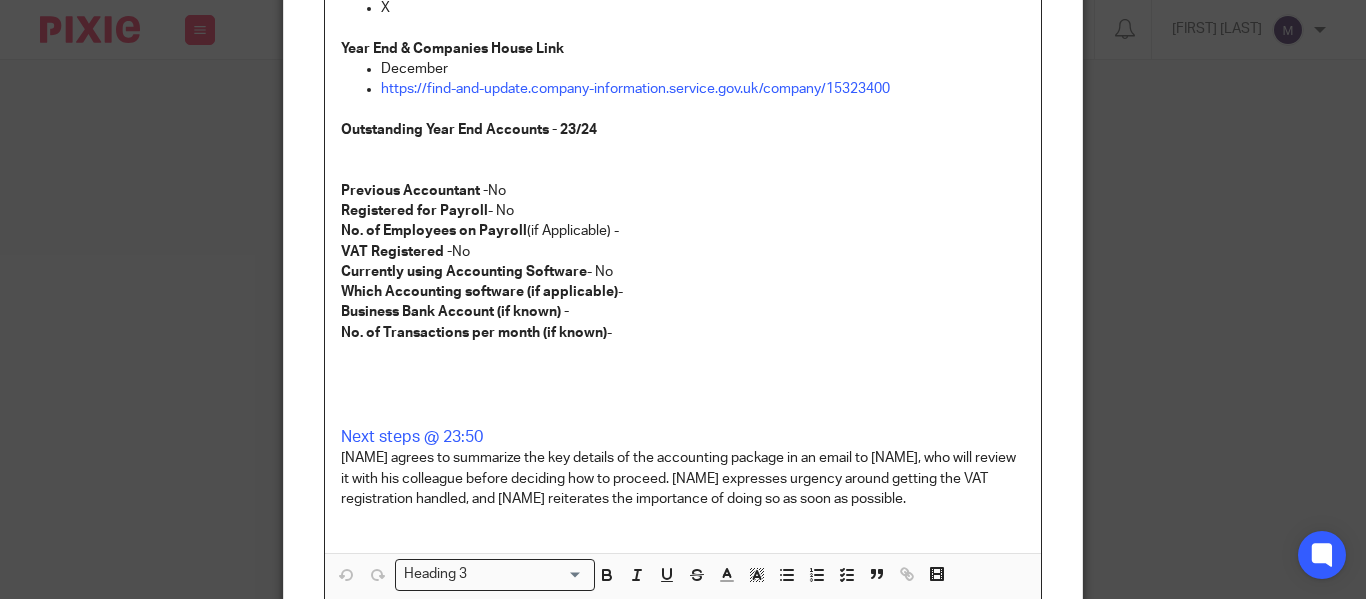 click on "Currently using Accounting Software" at bounding box center (464, 272) 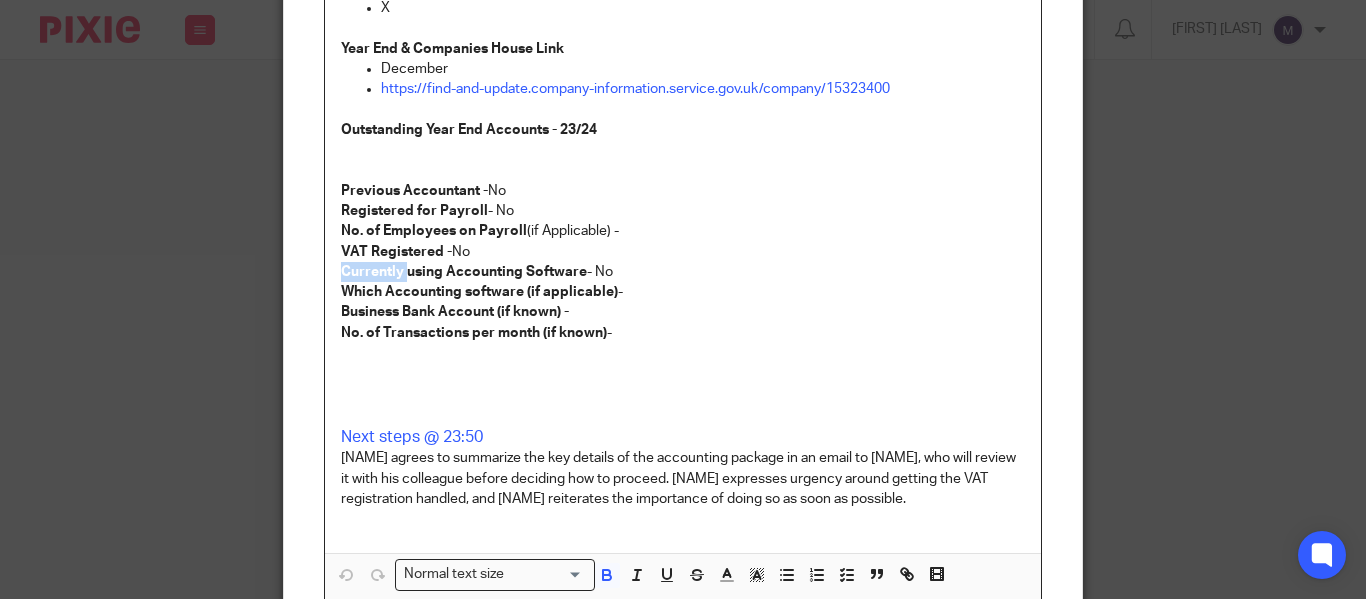 click on "Currently using Accounting Software" at bounding box center [464, 272] 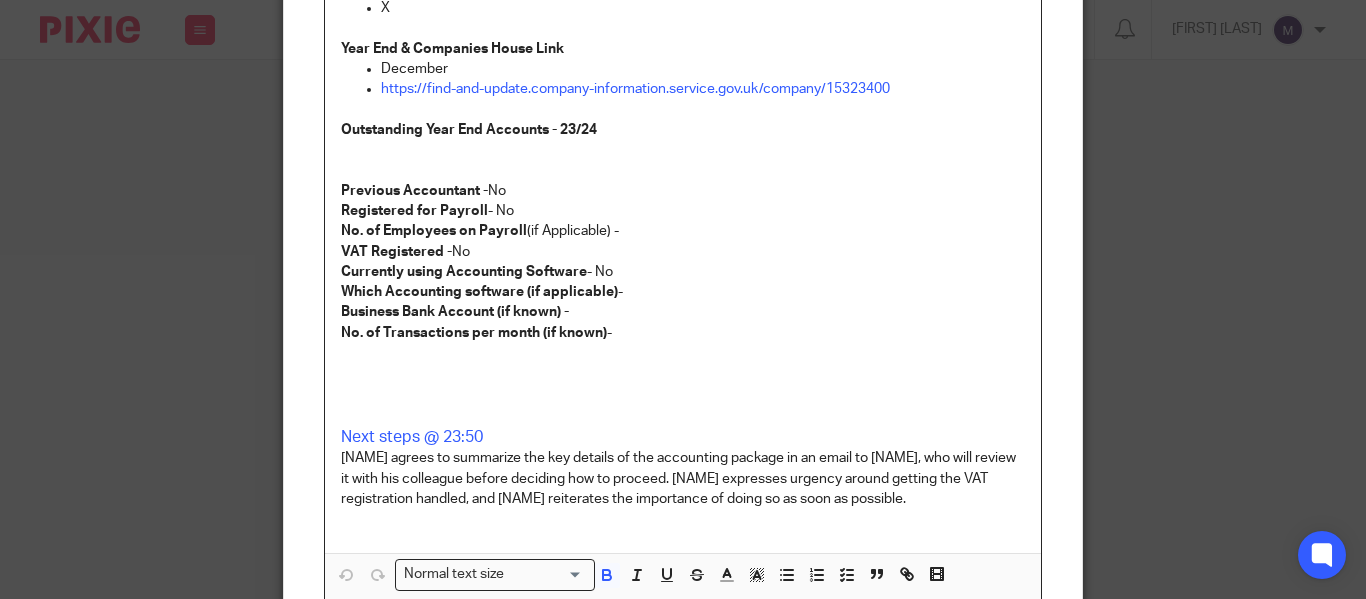 click on "Registered for Payroll" at bounding box center [414, 211] 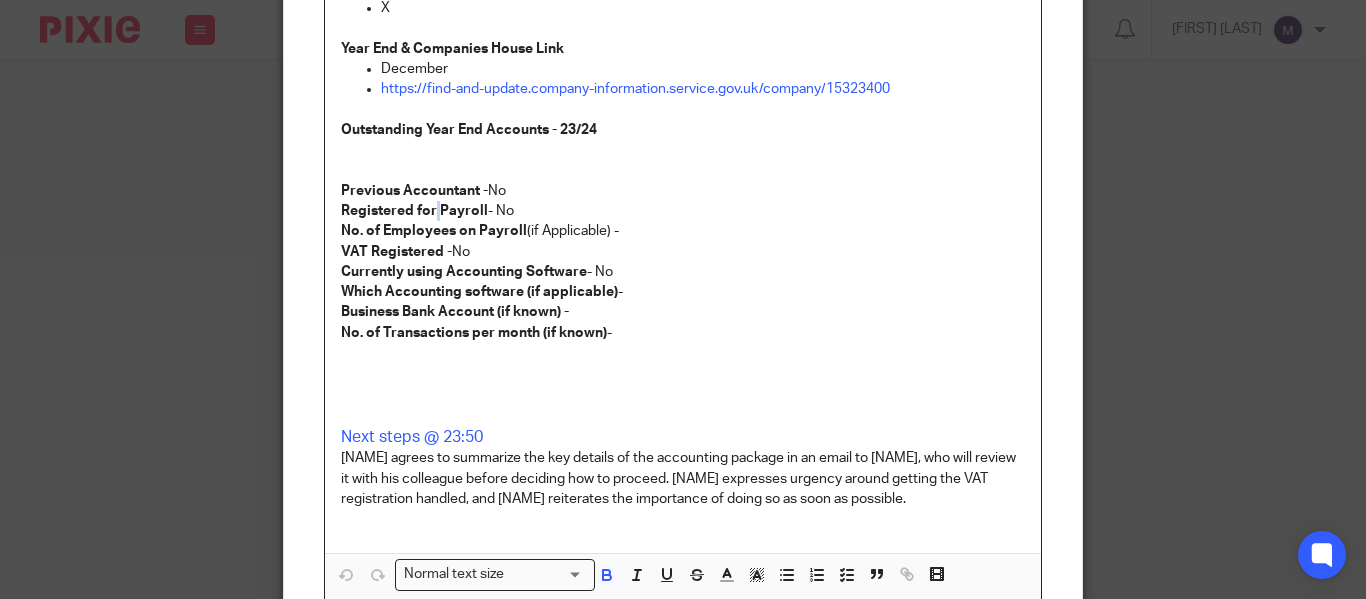 click on "Registered for Payroll" at bounding box center [414, 211] 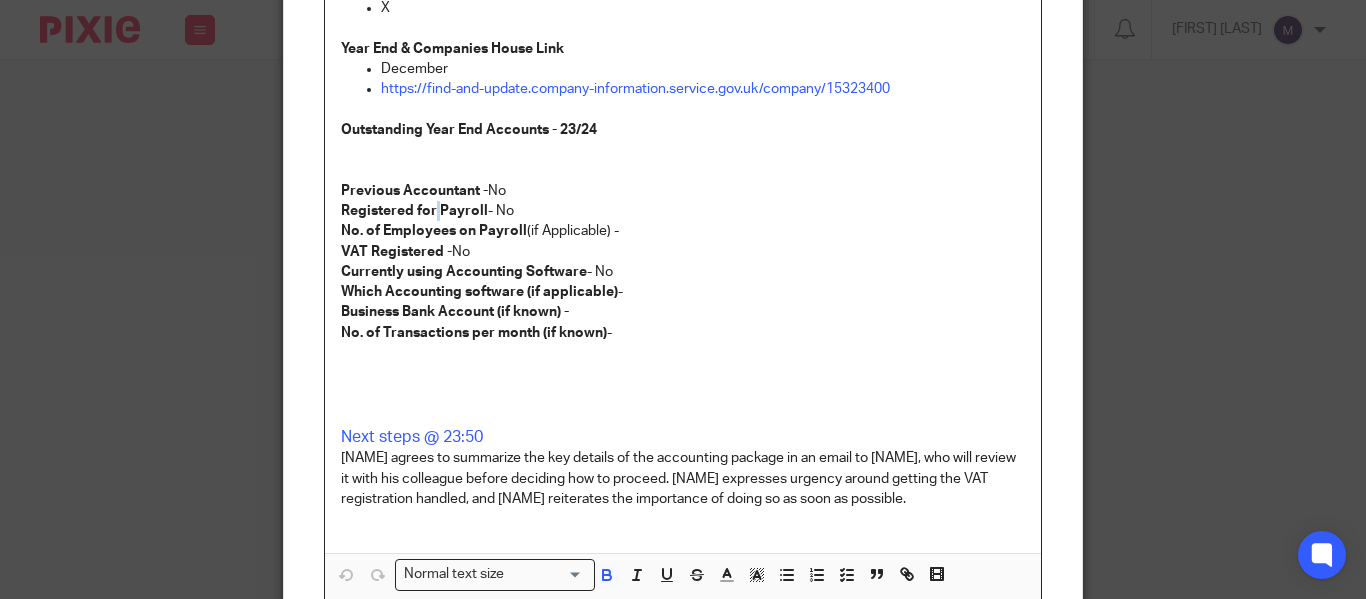 click on "Registered for Payroll" at bounding box center [414, 211] 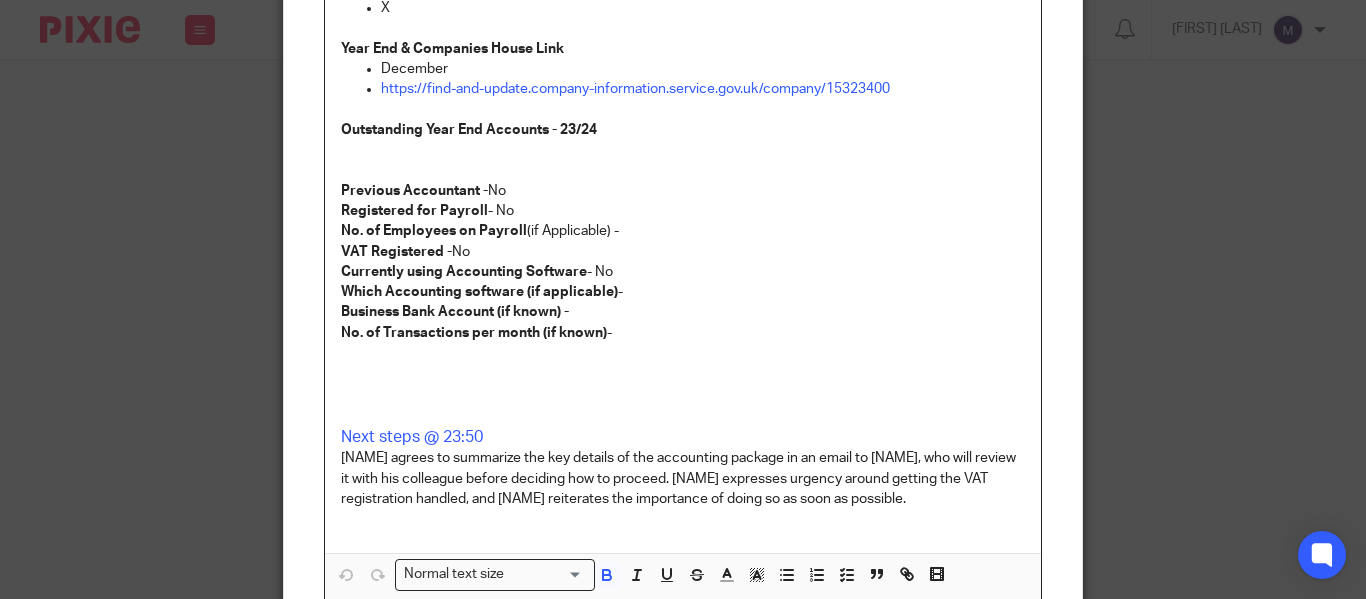 click on "Previous Accountant -" at bounding box center (414, 191) 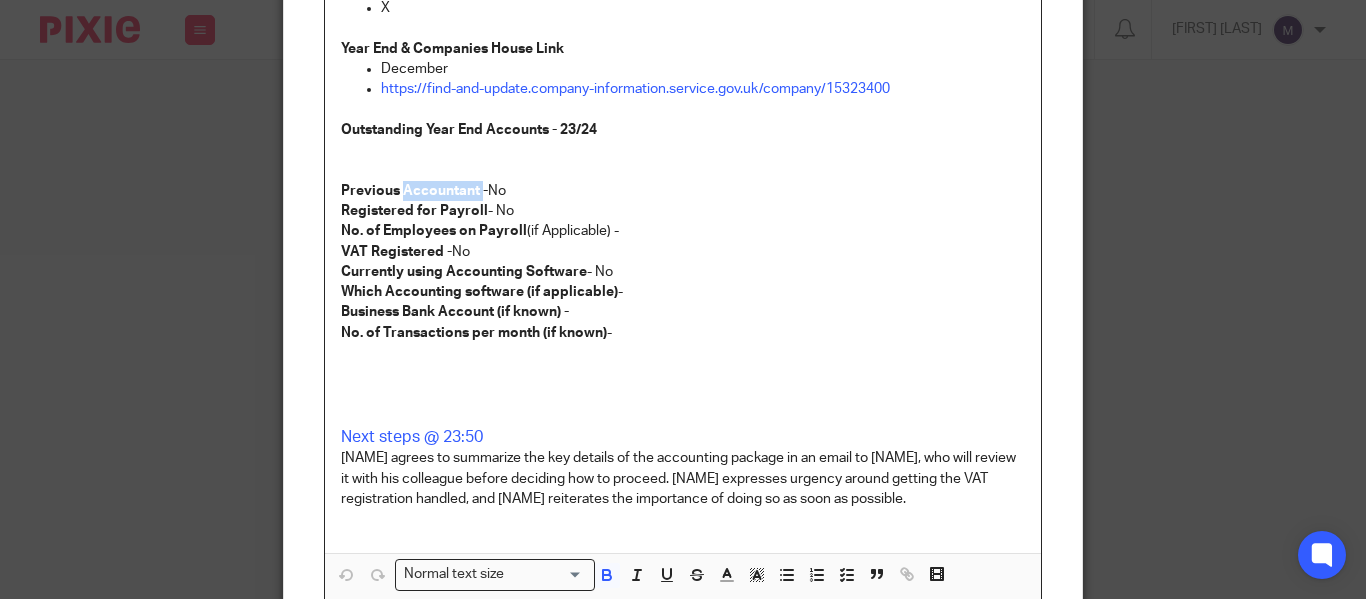 click on "Previous Accountant -" at bounding box center [414, 191] 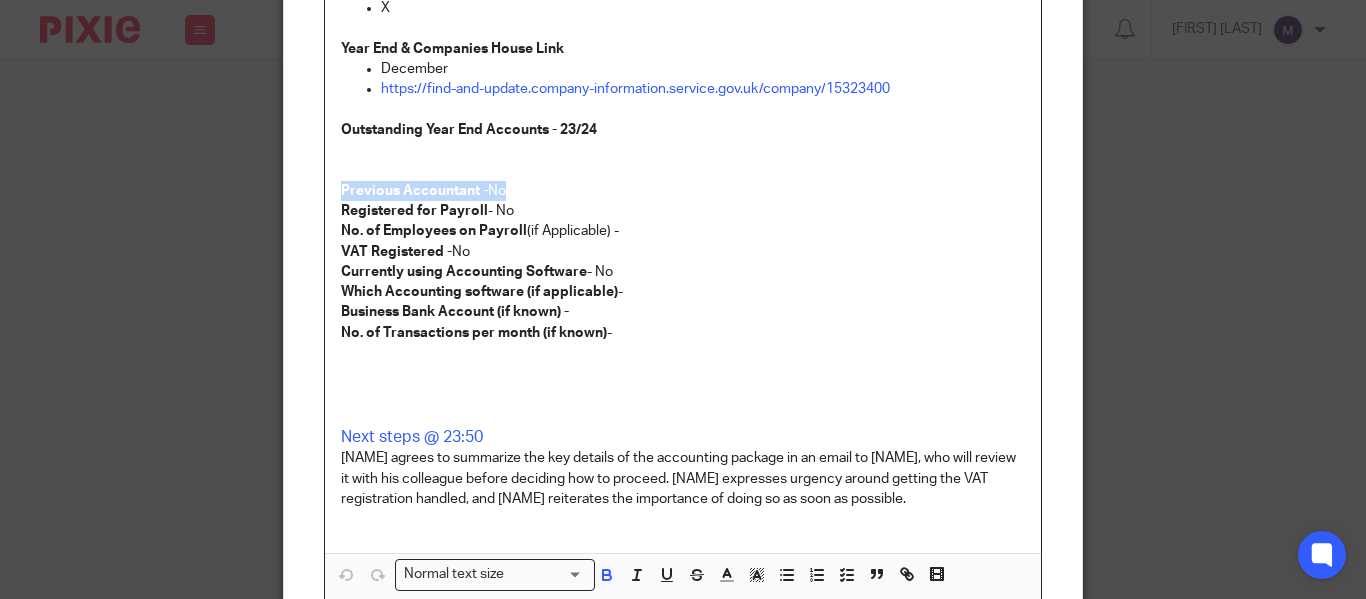 click on "Previous Accountant -" at bounding box center [414, 191] 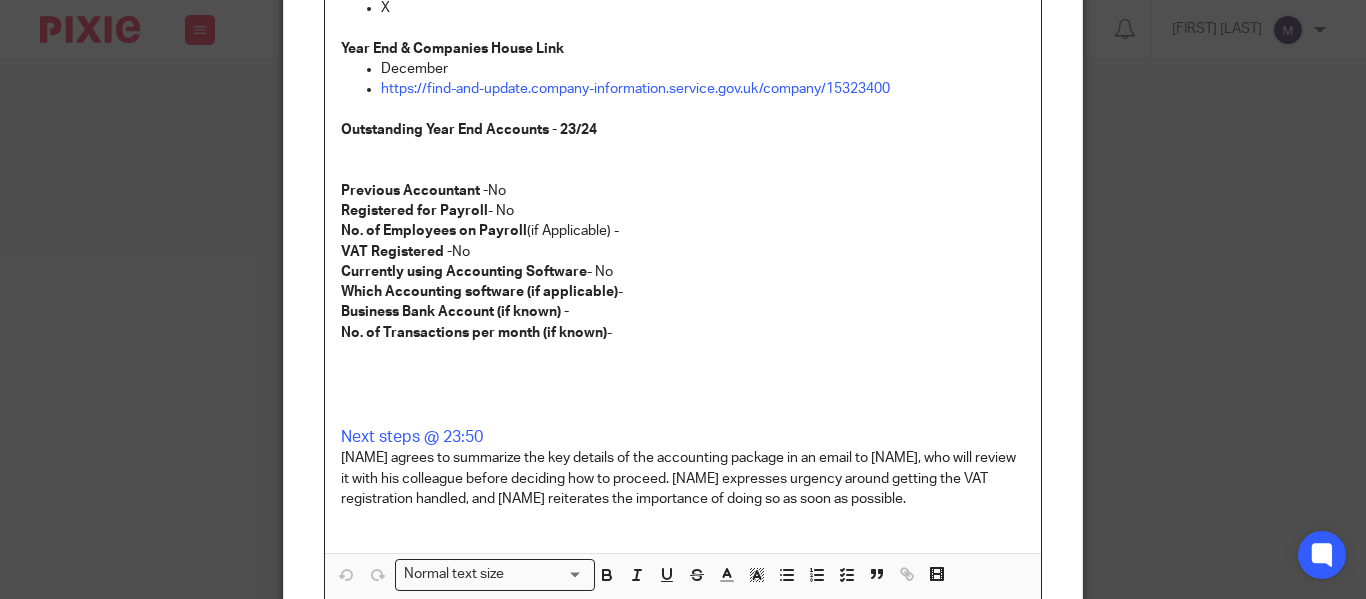 click at bounding box center (683, 160) 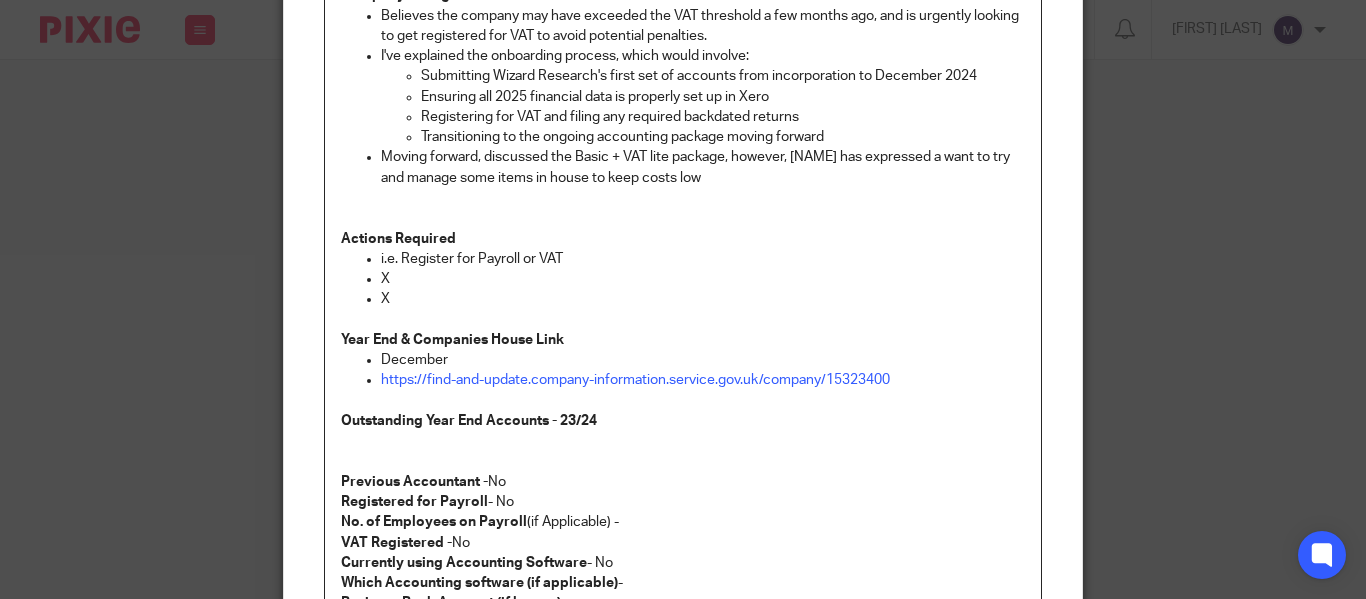 scroll, scrollTop: 500, scrollLeft: 0, axis: vertical 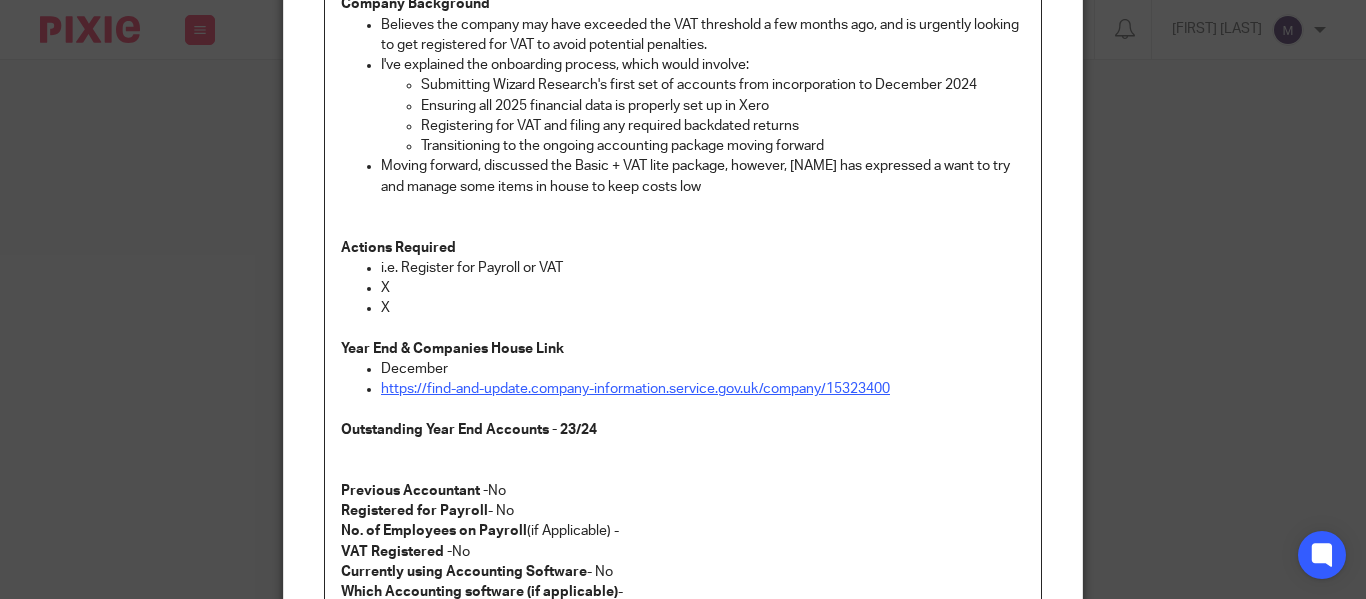 click on "https://find-and-update.company-information.service.gov.uk/company/15323400" at bounding box center (635, 389) 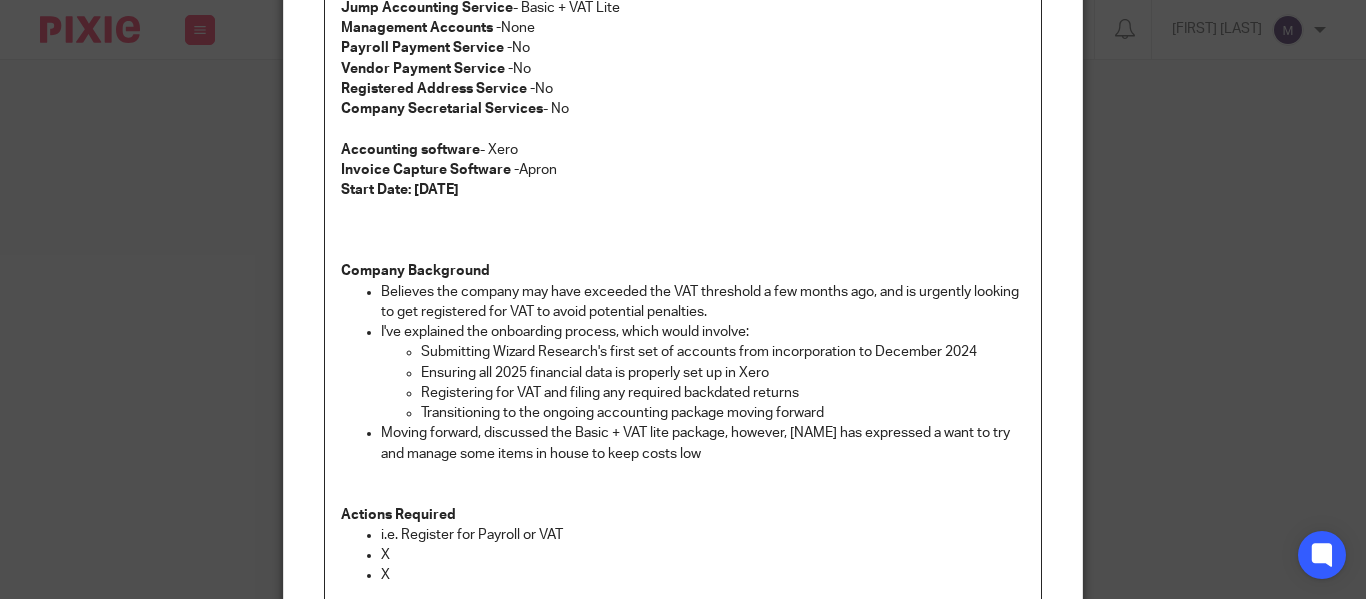 scroll, scrollTop: 200, scrollLeft: 0, axis: vertical 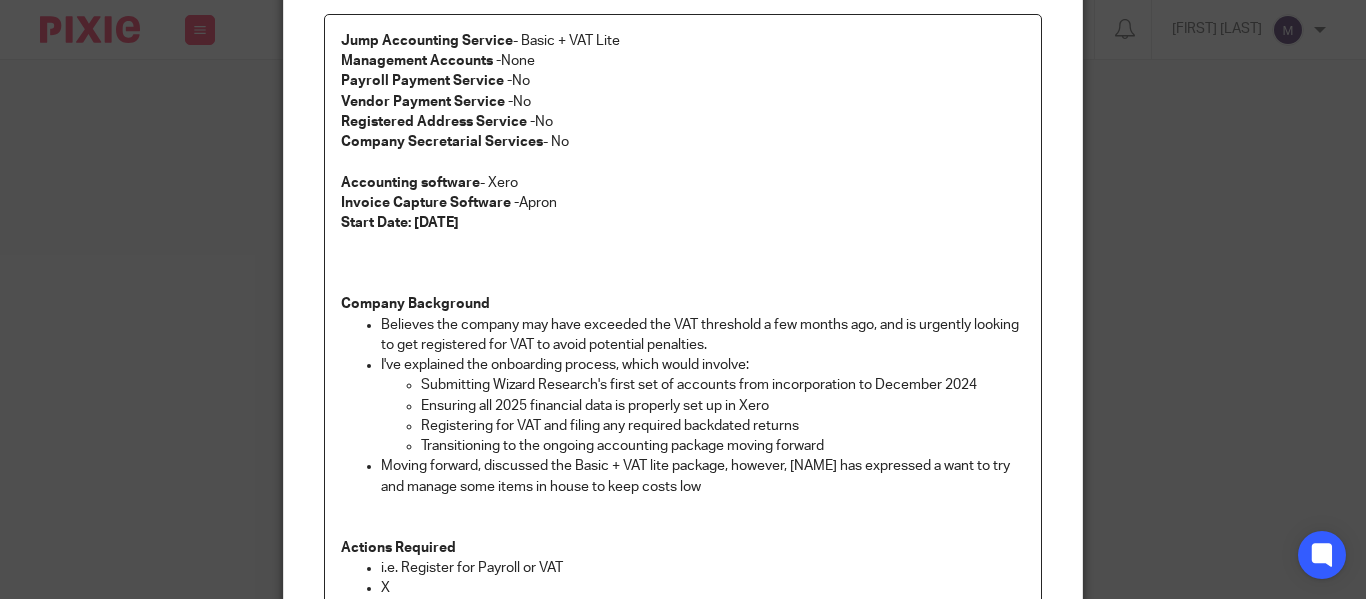 click at bounding box center (683, 264) 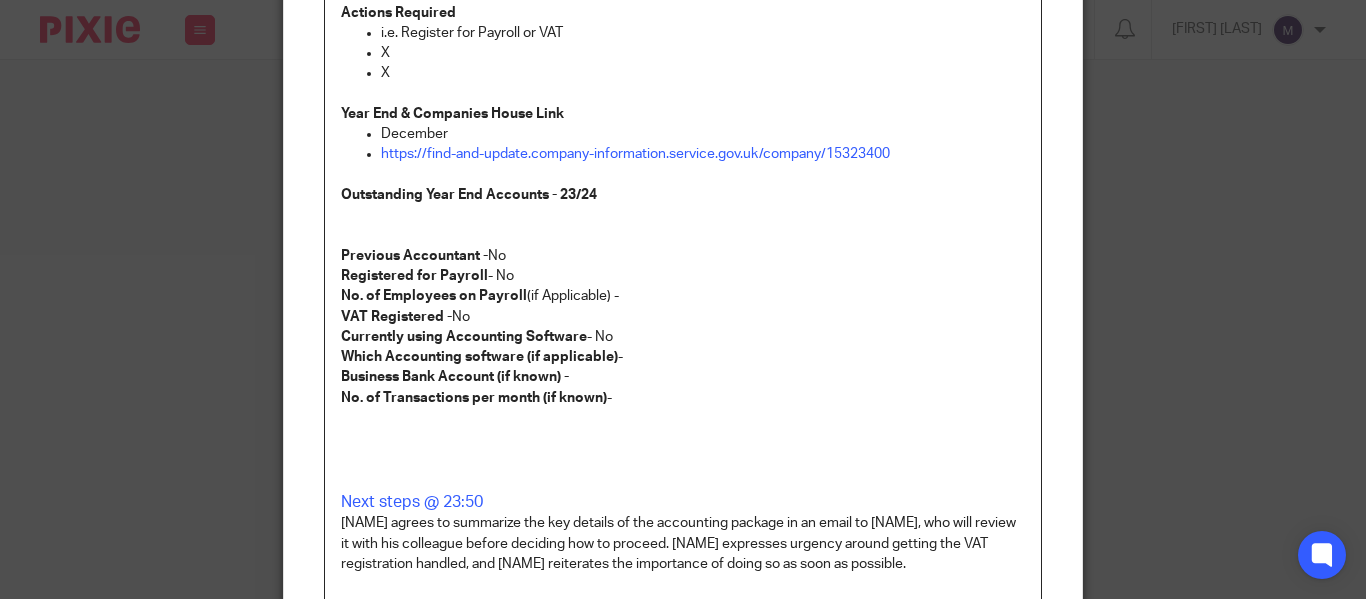 scroll, scrollTop: 700, scrollLeft: 0, axis: vertical 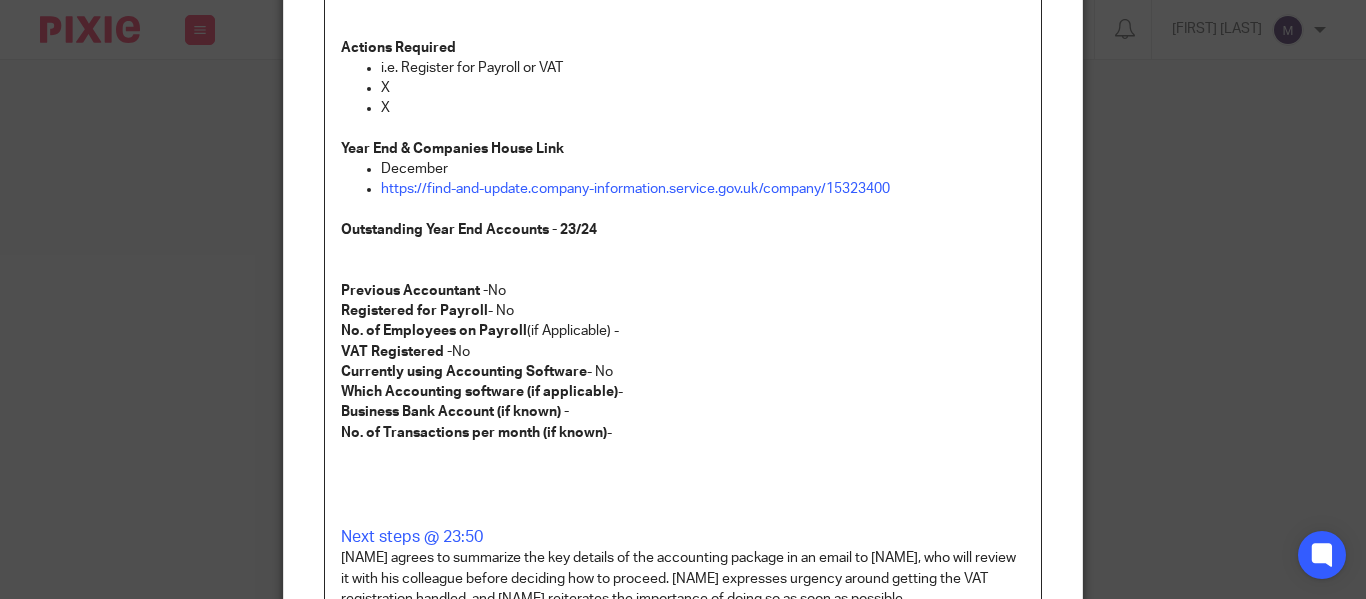 click at bounding box center (683, 260) 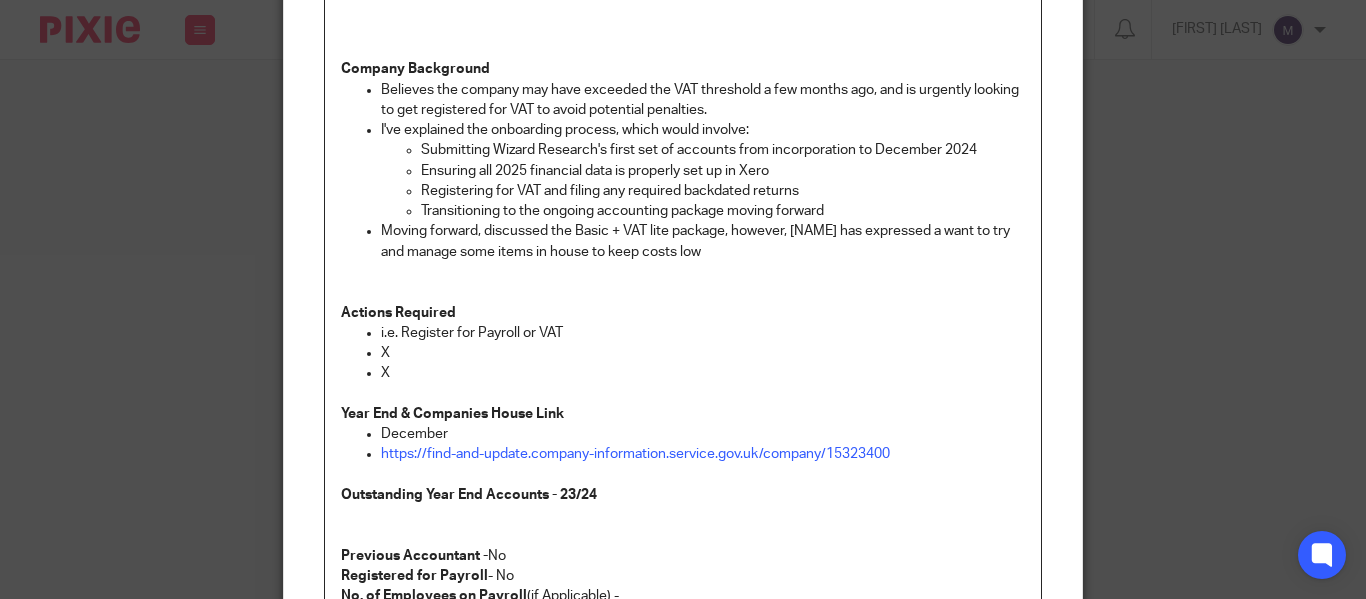 scroll, scrollTop: 400, scrollLeft: 0, axis: vertical 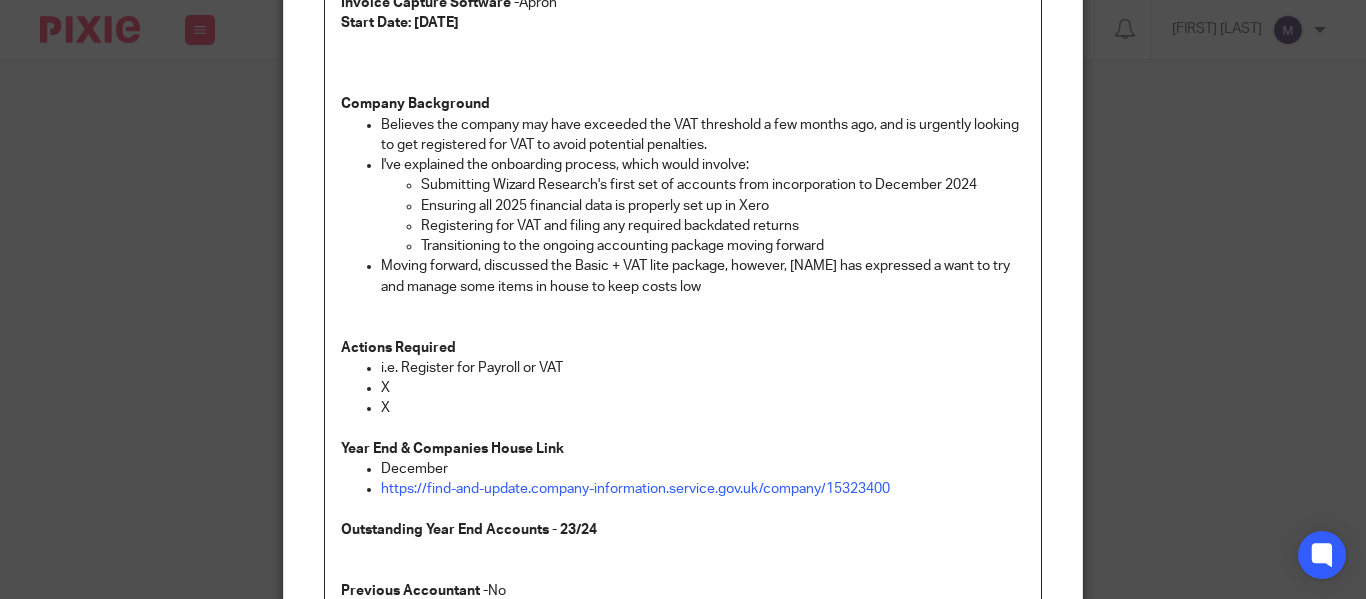 click at bounding box center (683, 317) 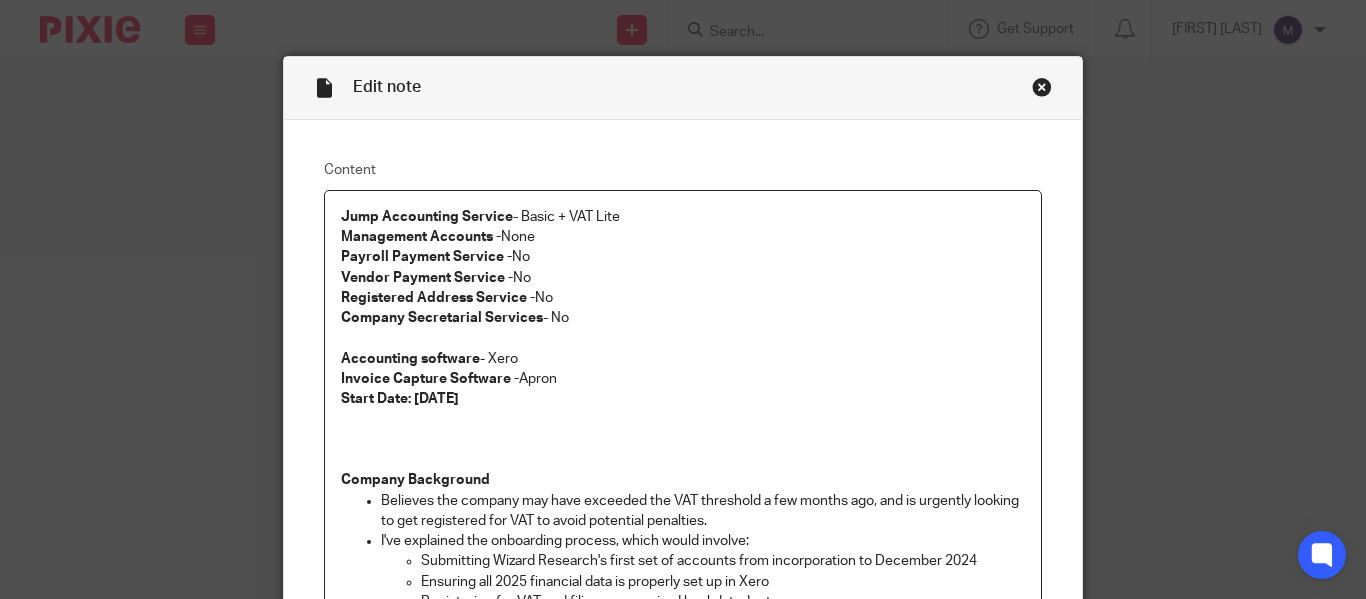scroll, scrollTop: 0, scrollLeft: 0, axis: both 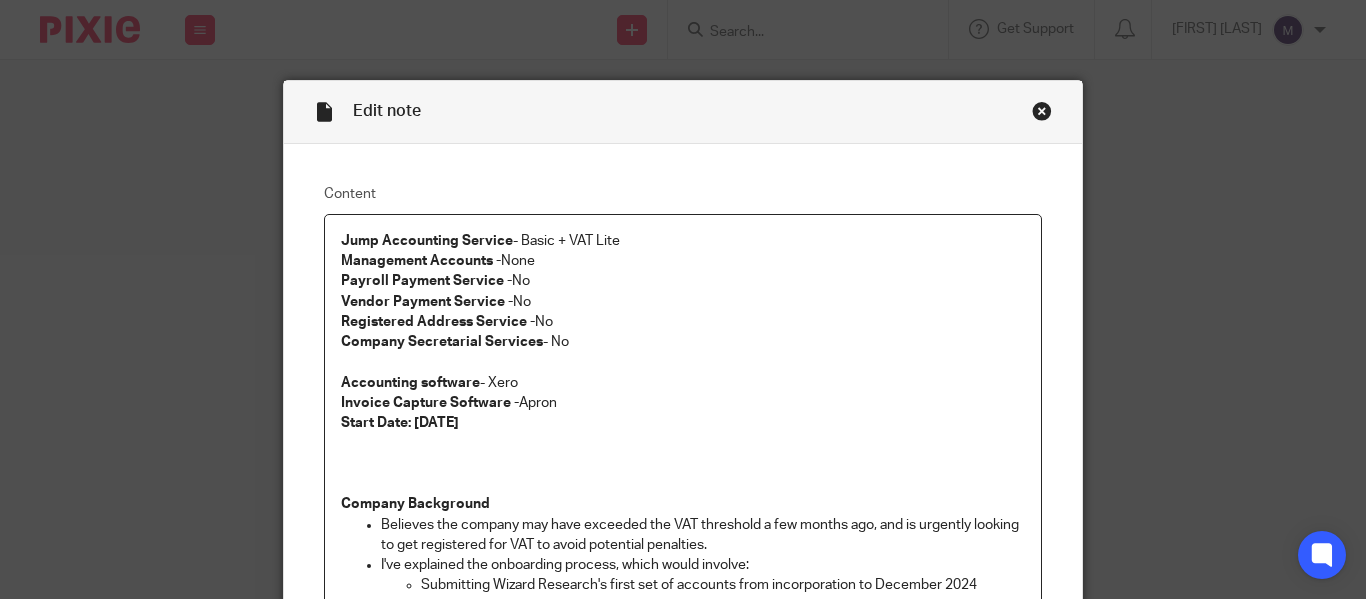 click at bounding box center (1042, 111) 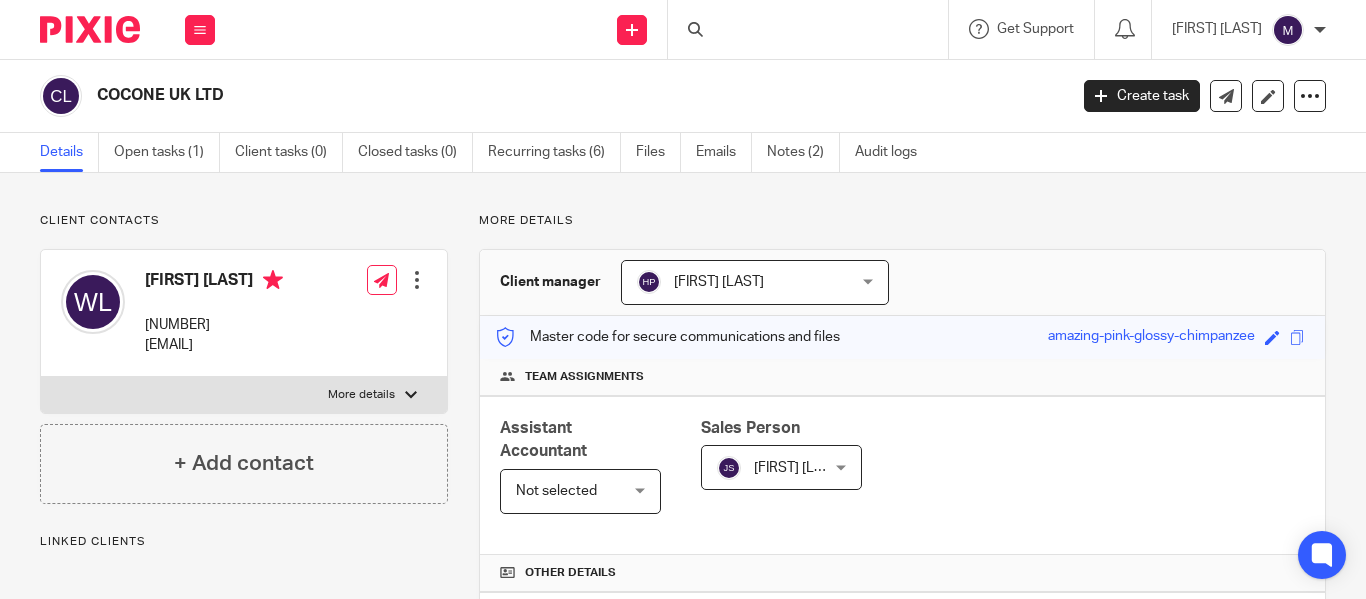 scroll, scrollTop: 0, scrollLeft: 0, axis: both 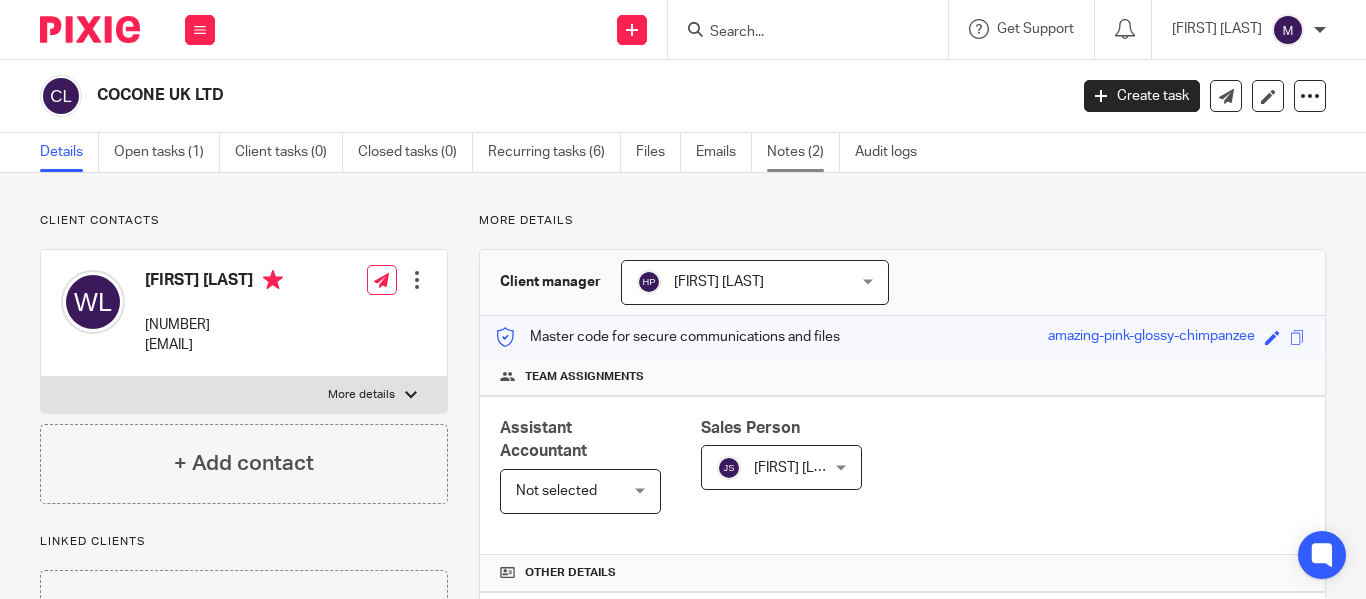 click on "Notes (2)" at bounding box center (803, 152) 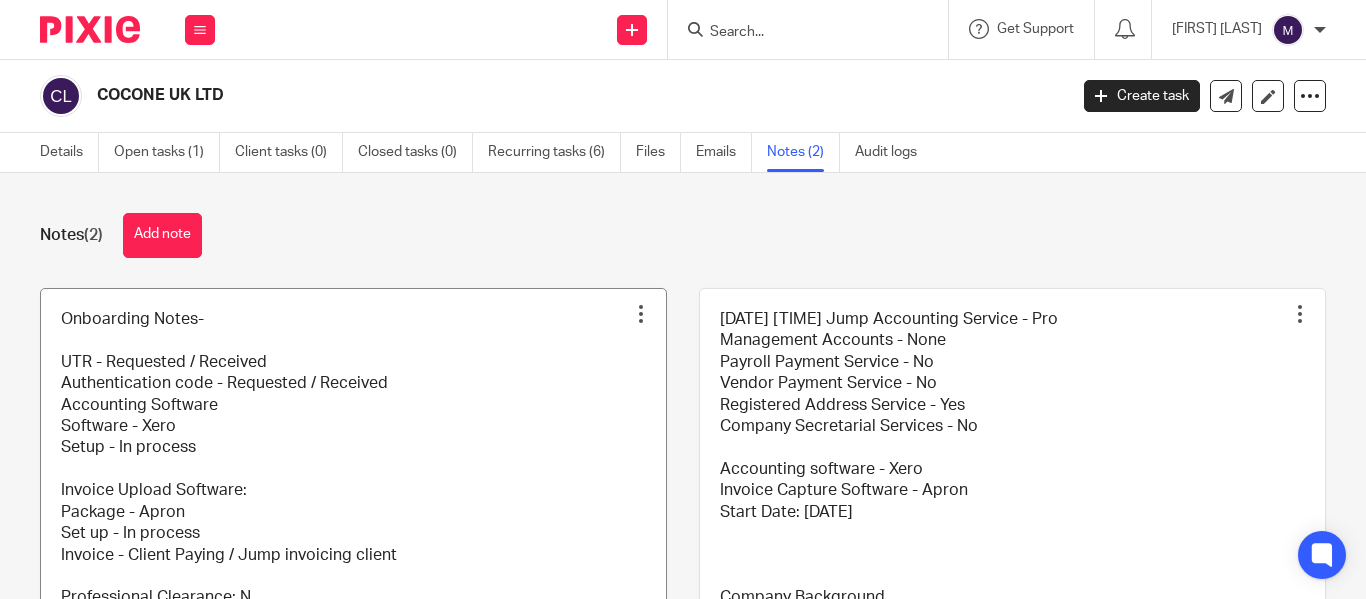 scroll, scrollTop: 0, scrollLeft: 0, axis: both 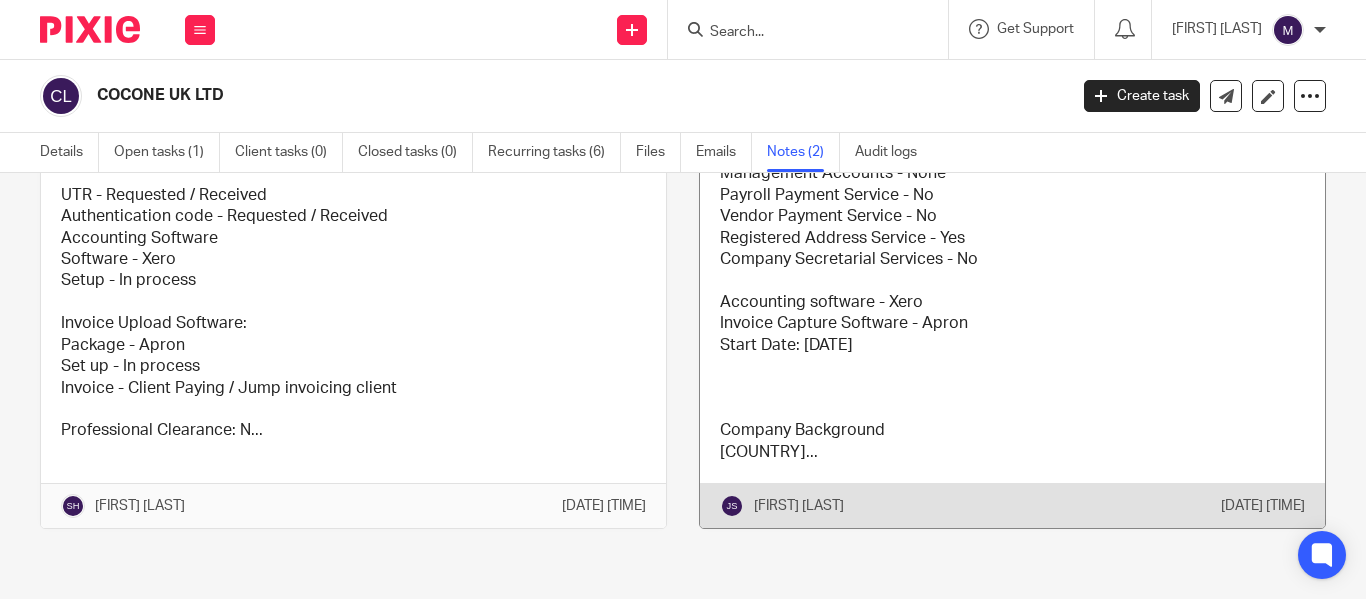 click at bounding box center [1012, 325] 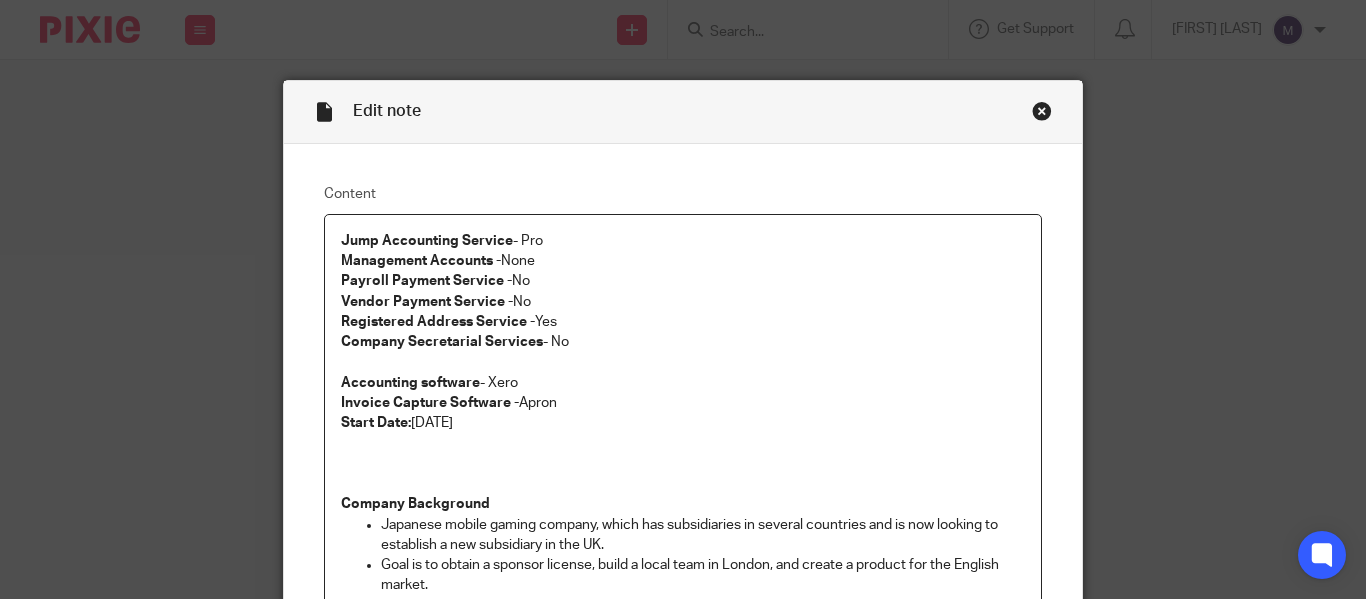 scroll, scrollTop: 0, scrollLeft: 0, axis: both 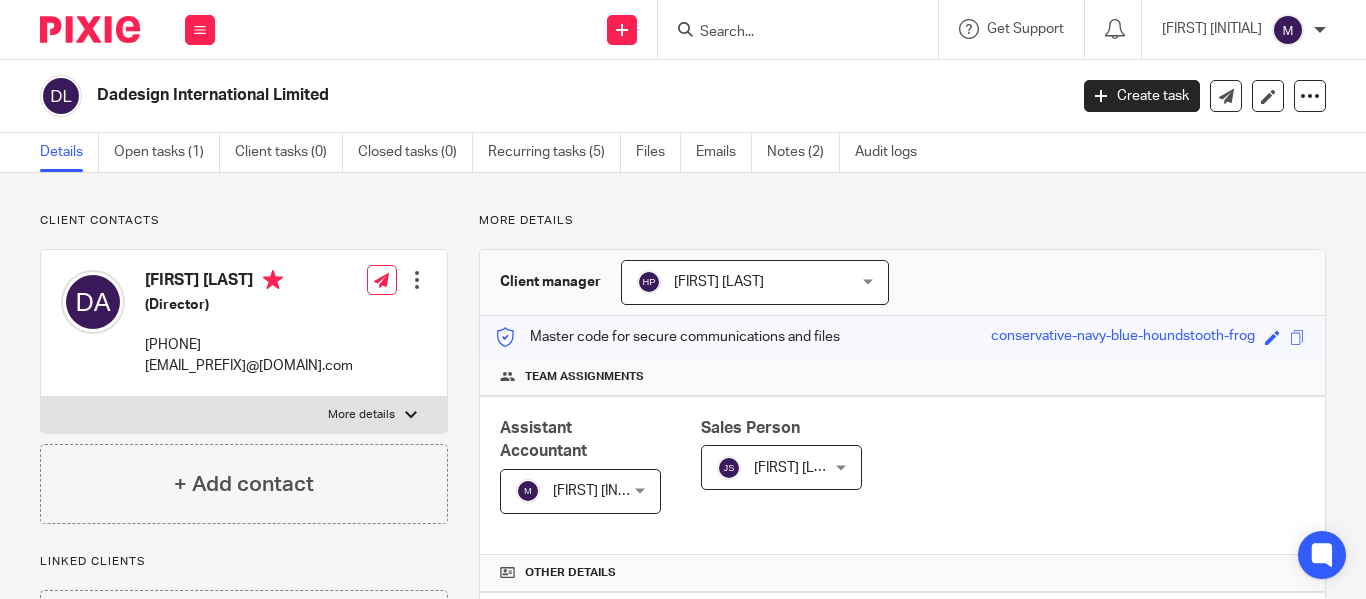 click at bounding box center [788, 33] 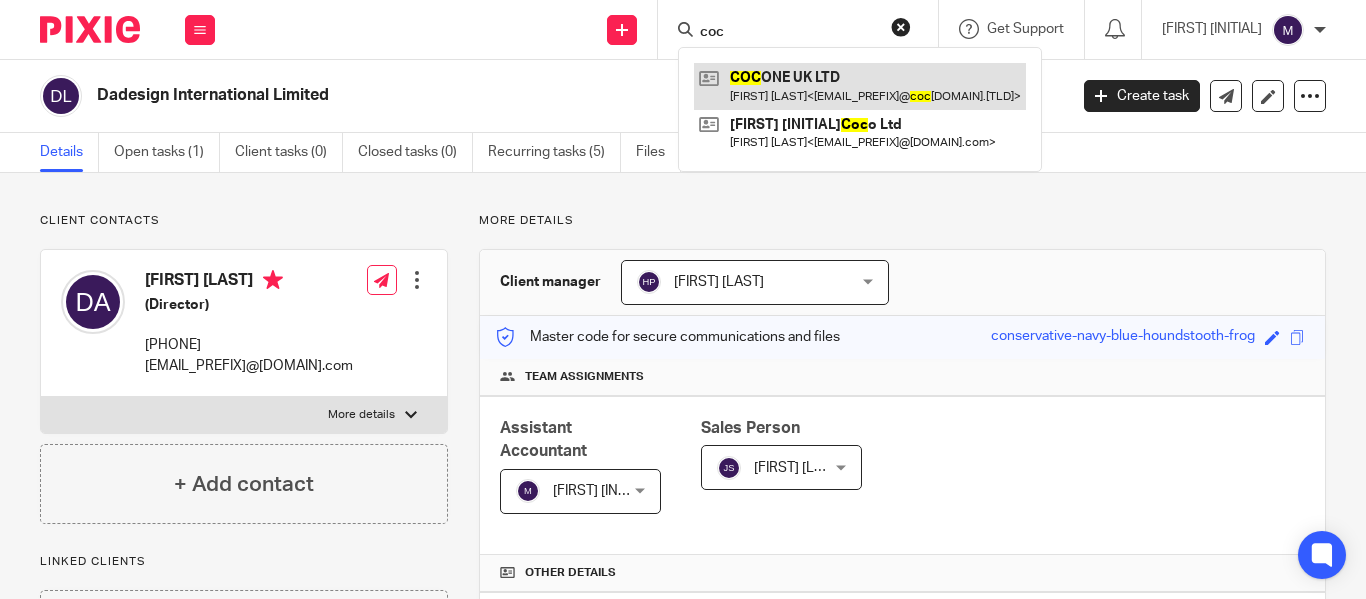type on "coc" 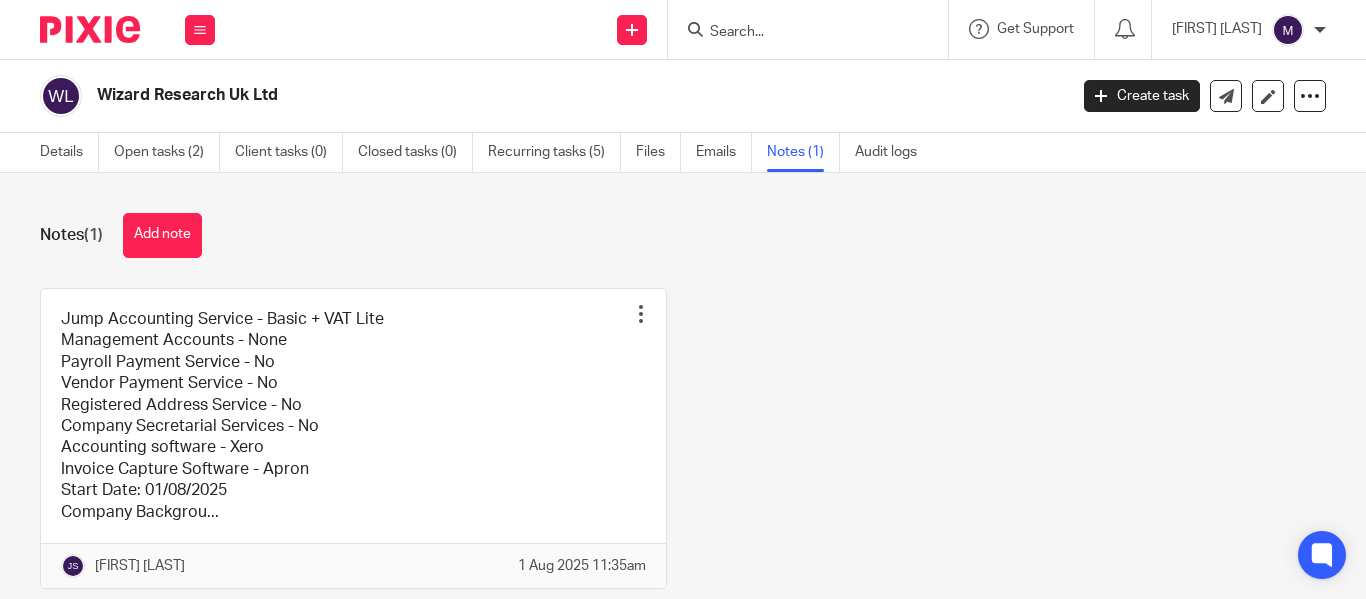 scroll, scrollTop: 0, scrollLeft: 0, axis: both 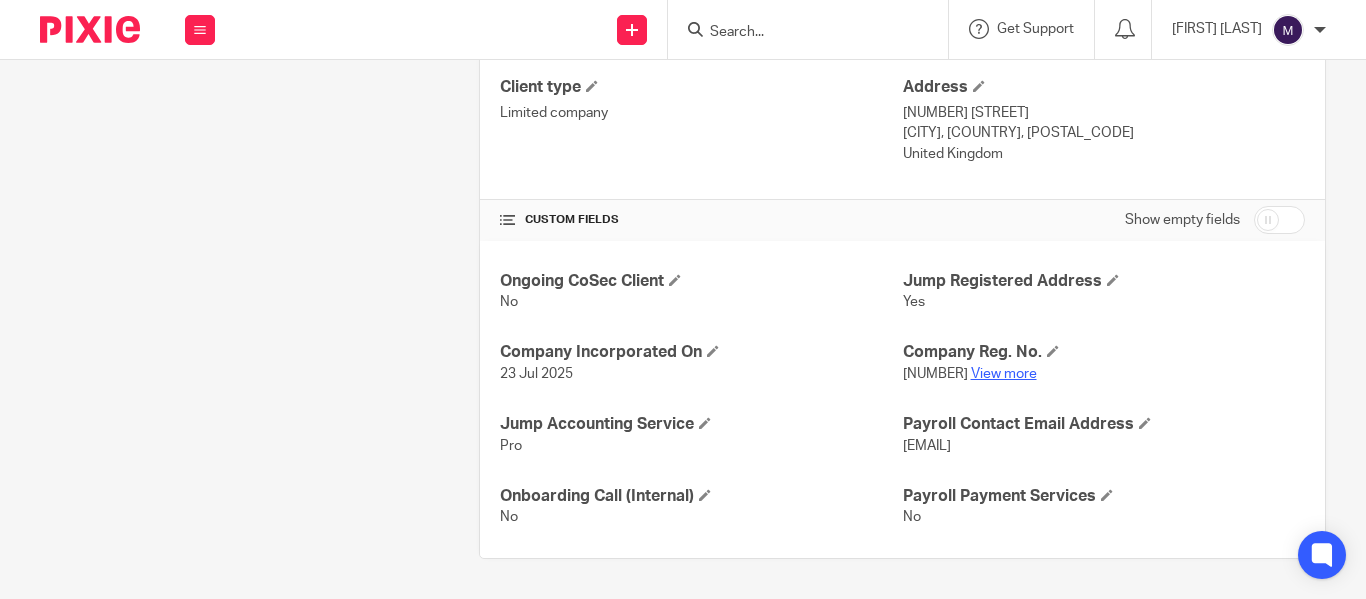 click on "View more" at bounding box center [1004, 374] 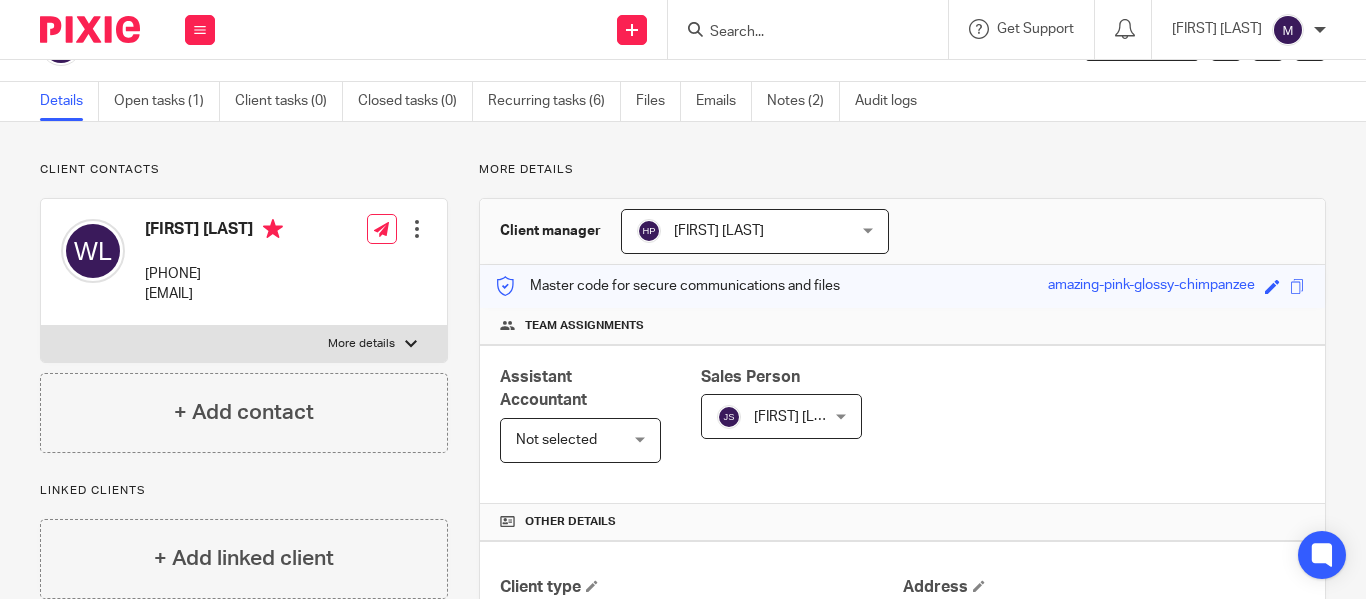 scroll, scrollTop: 0, scrollLeft: 0, axis: both 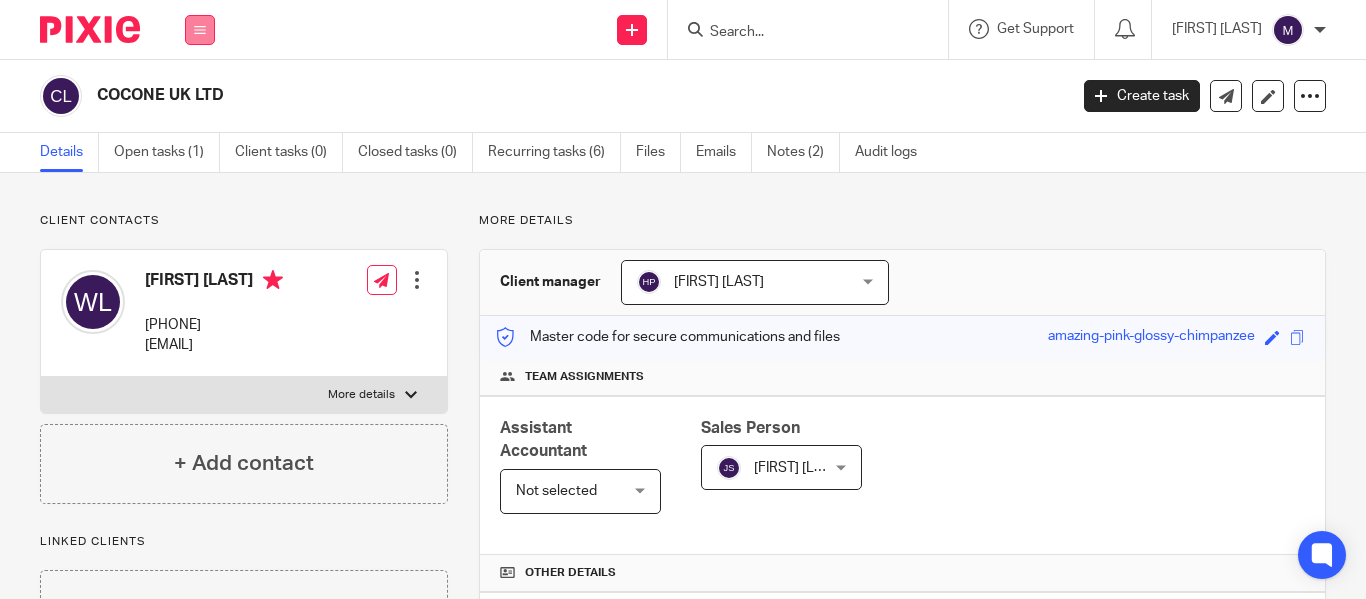 click at bounding box center (200, 30) 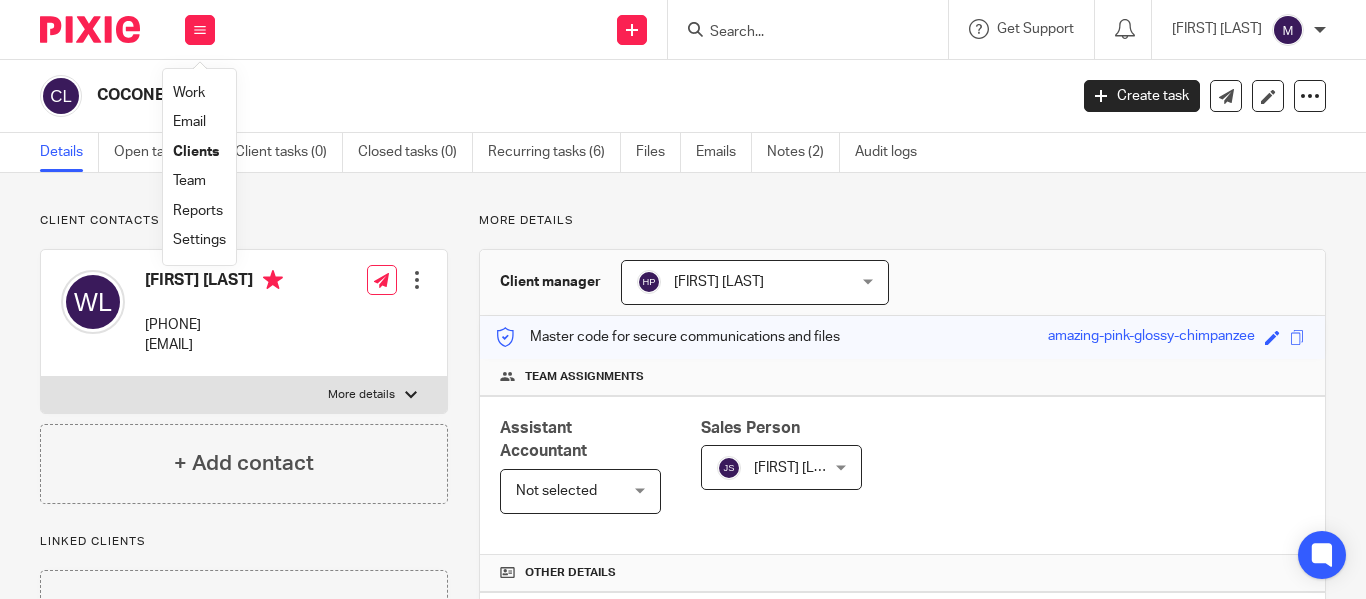 click on "Clients" at bounding box center [196, 152] 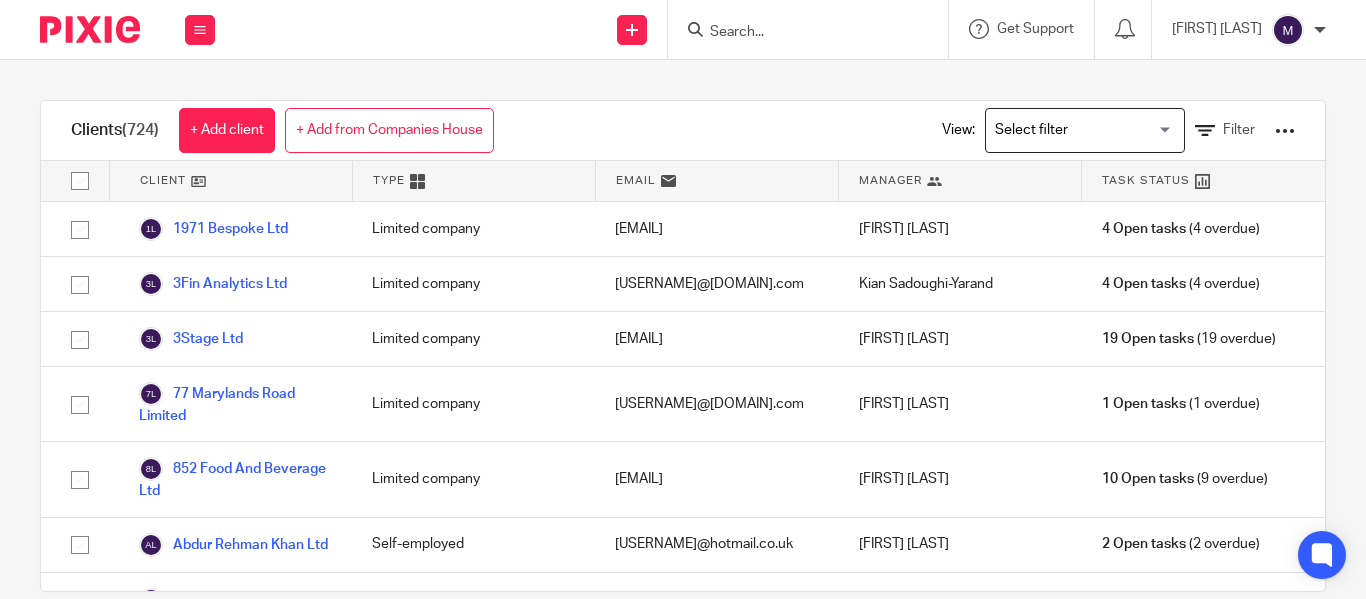 scroll, scrollTop: 0, scrollLeft: 0, axis: both 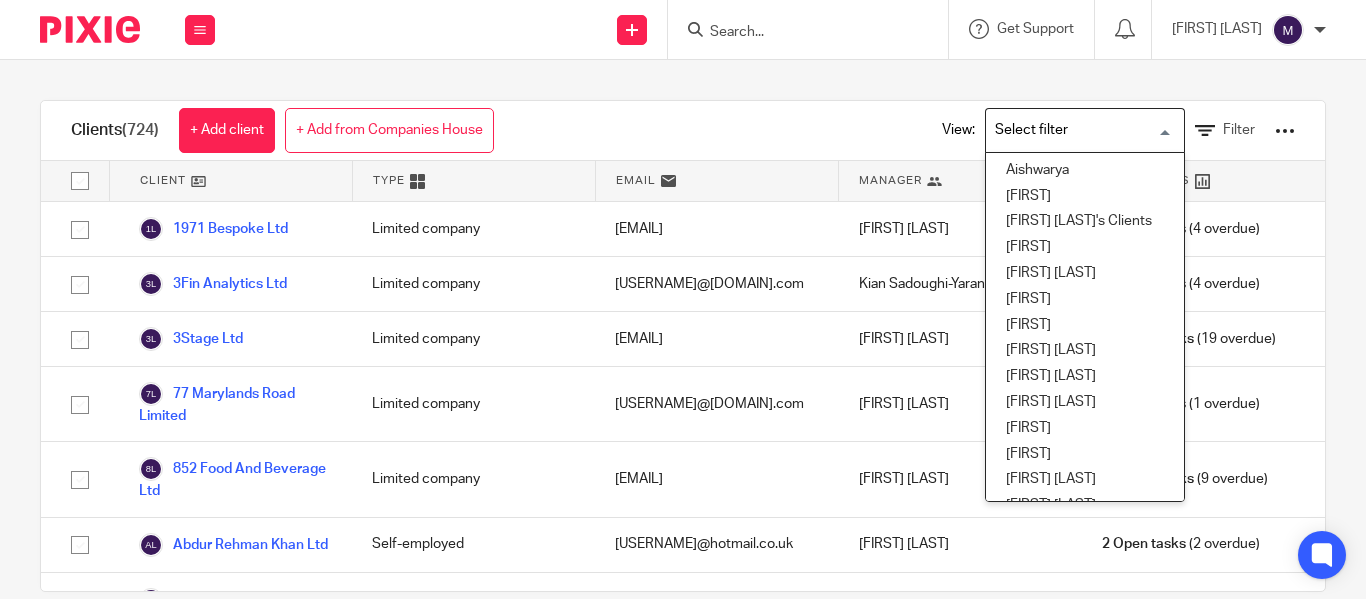 click at bounding box center [1080, 130] 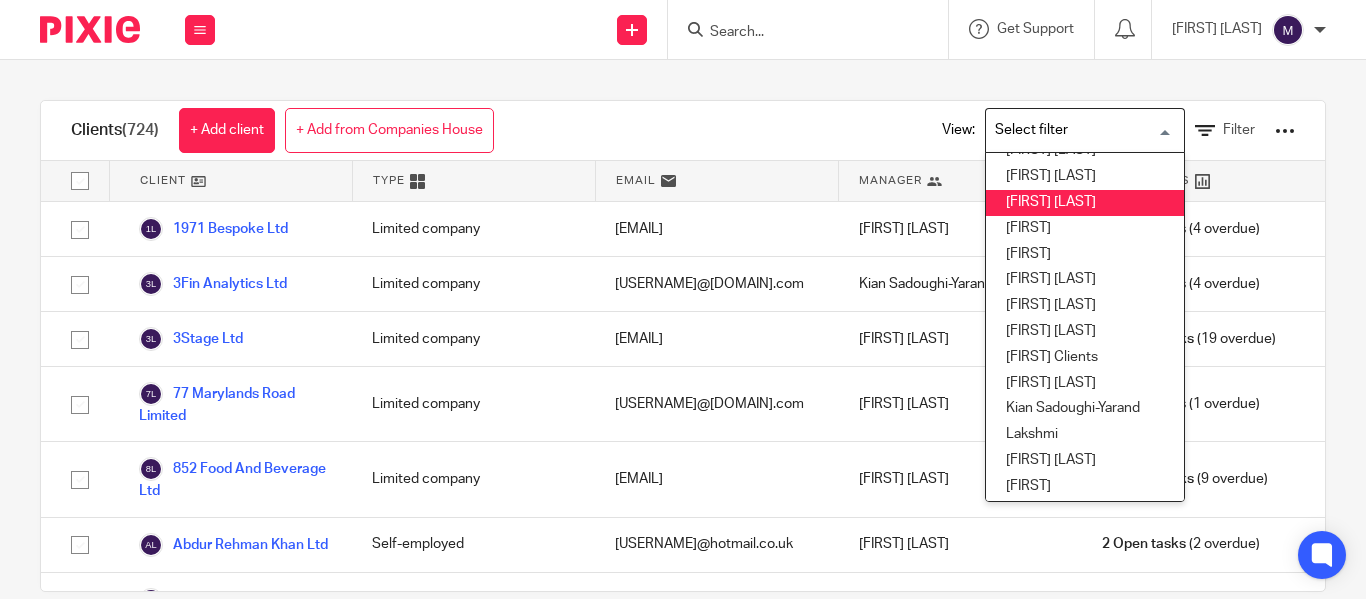 scroll, scrollTop: 300, scrollLeft: 0, axis: vertical 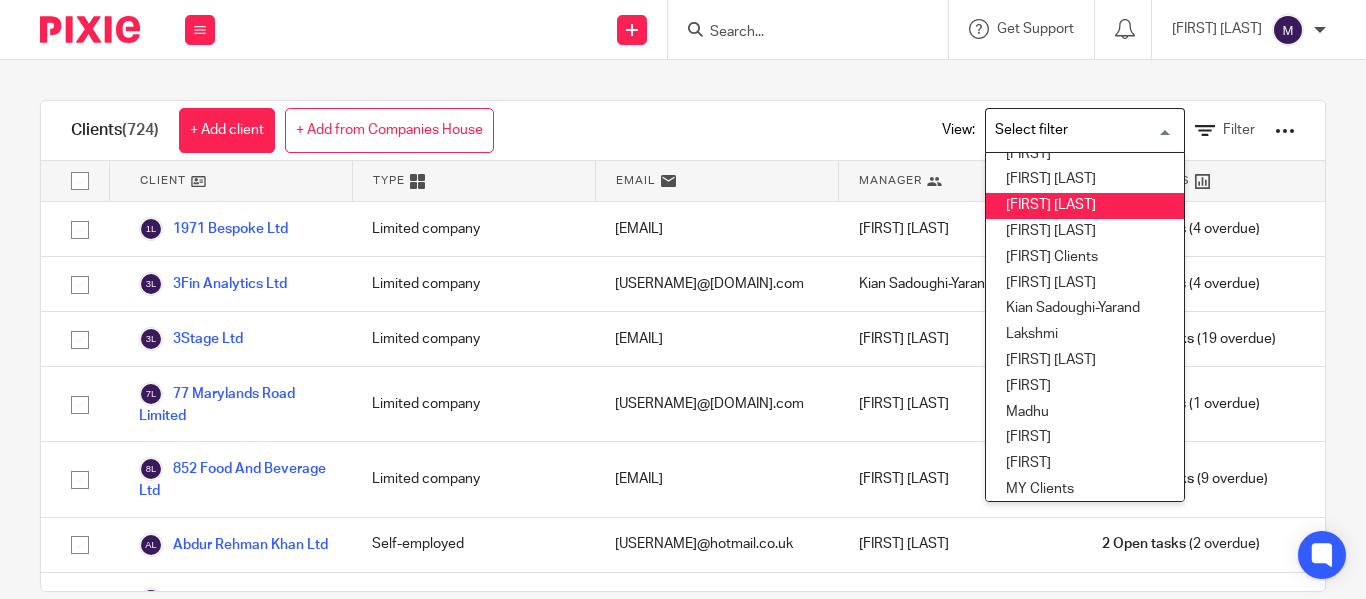 click on "[FIRST] [LAST]" at bounding box center (1085, 206) 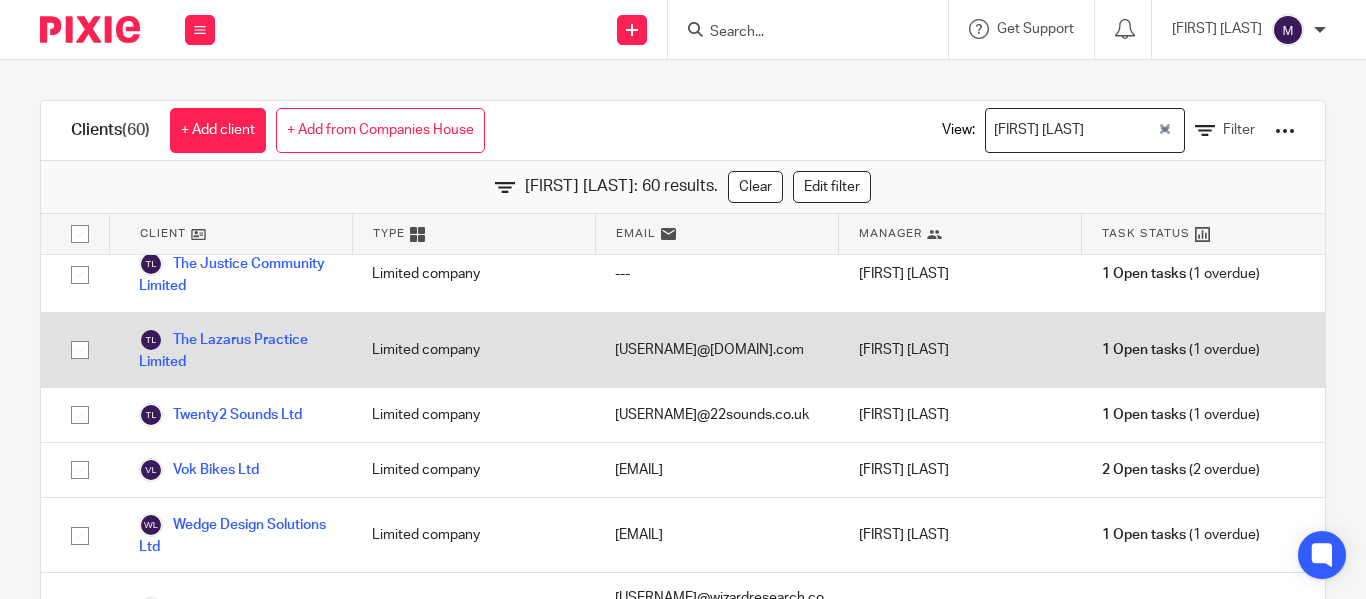 scroll, scrollTop: 3579, scrollLeft: 0, axis: vertical 